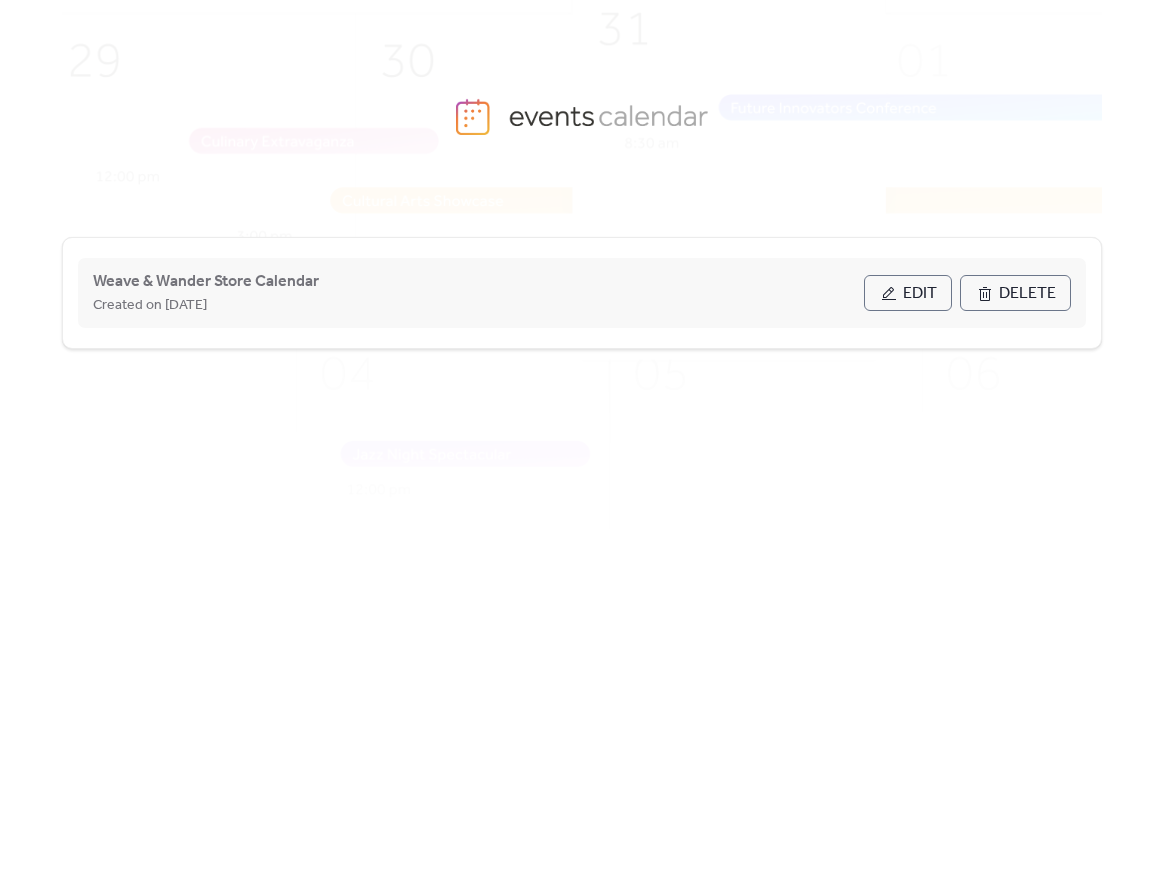 scroll, scrollTop: 0, scrollLeft: 0, axis: both 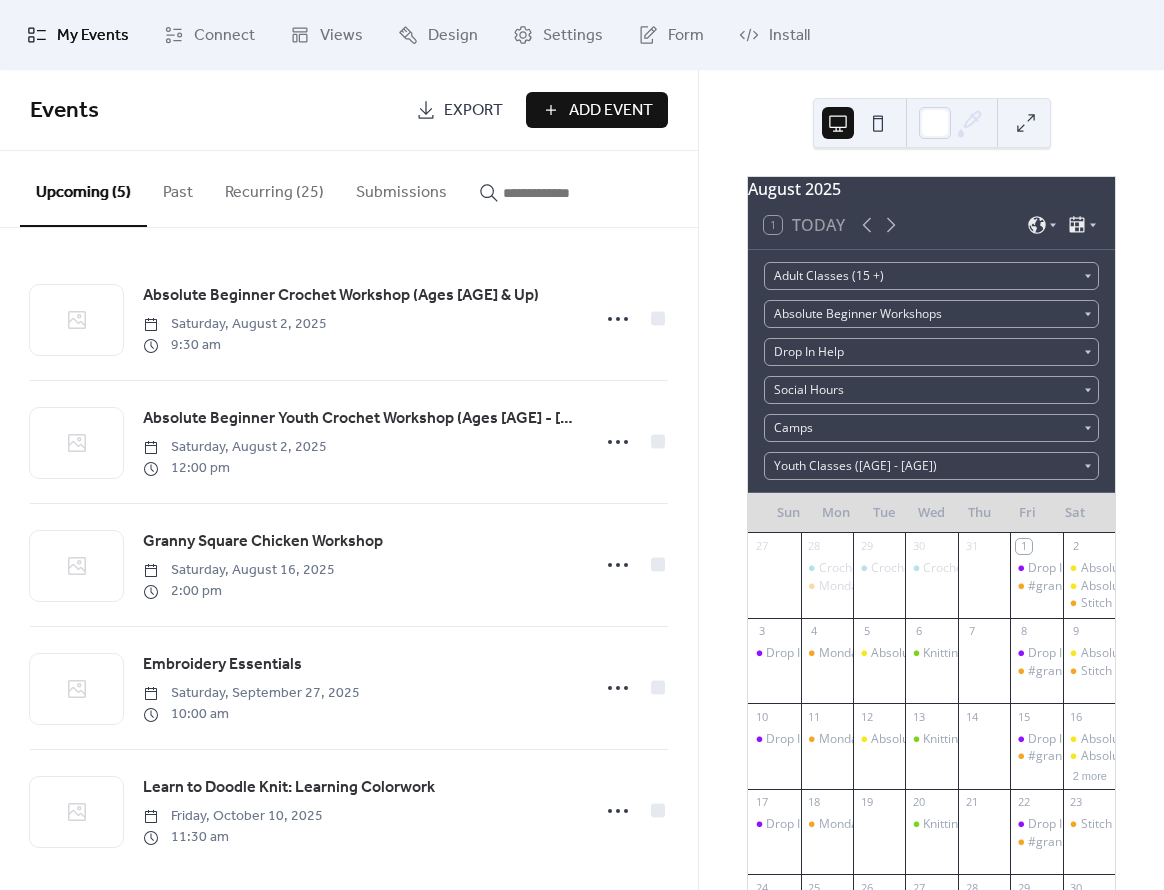 click on "Recurring (25)" at bounding box center (274, 188) 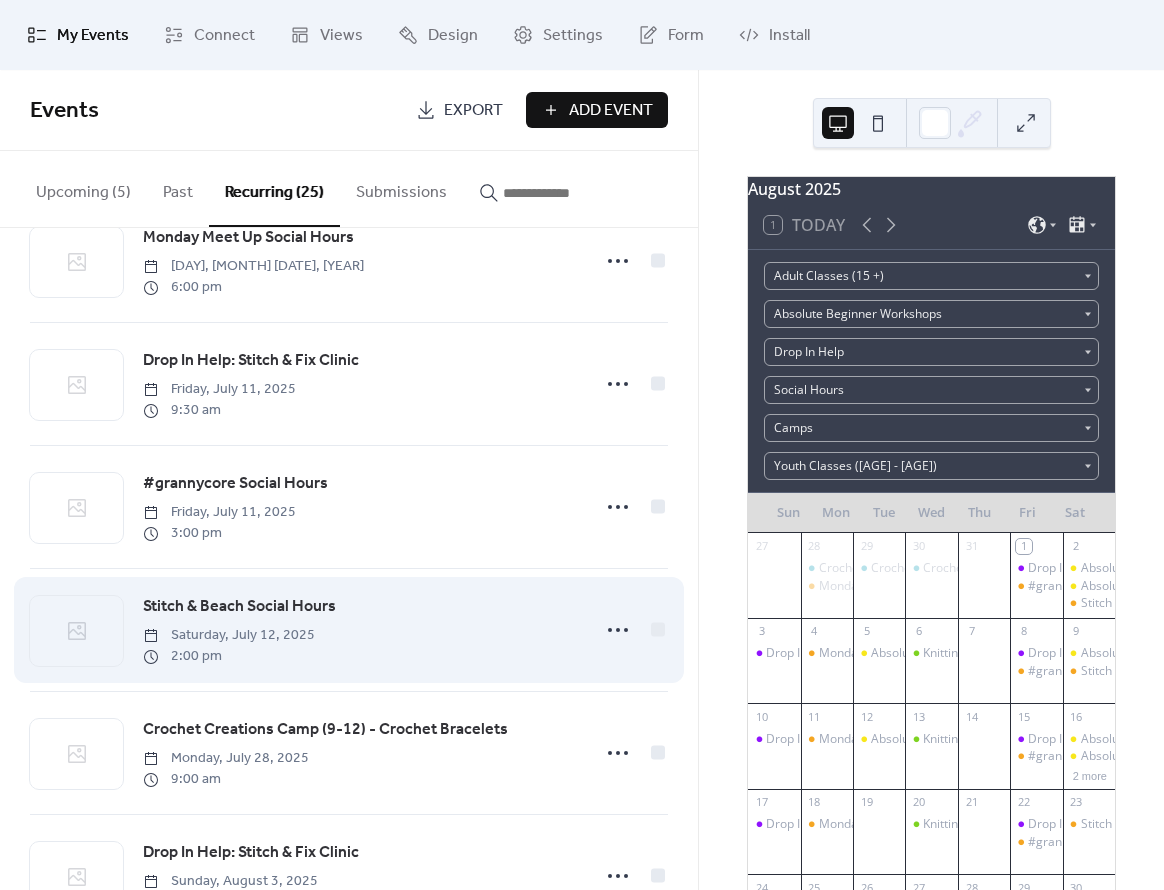 scroll, scrollTop: 0, scrollLeft: 0, axis: both 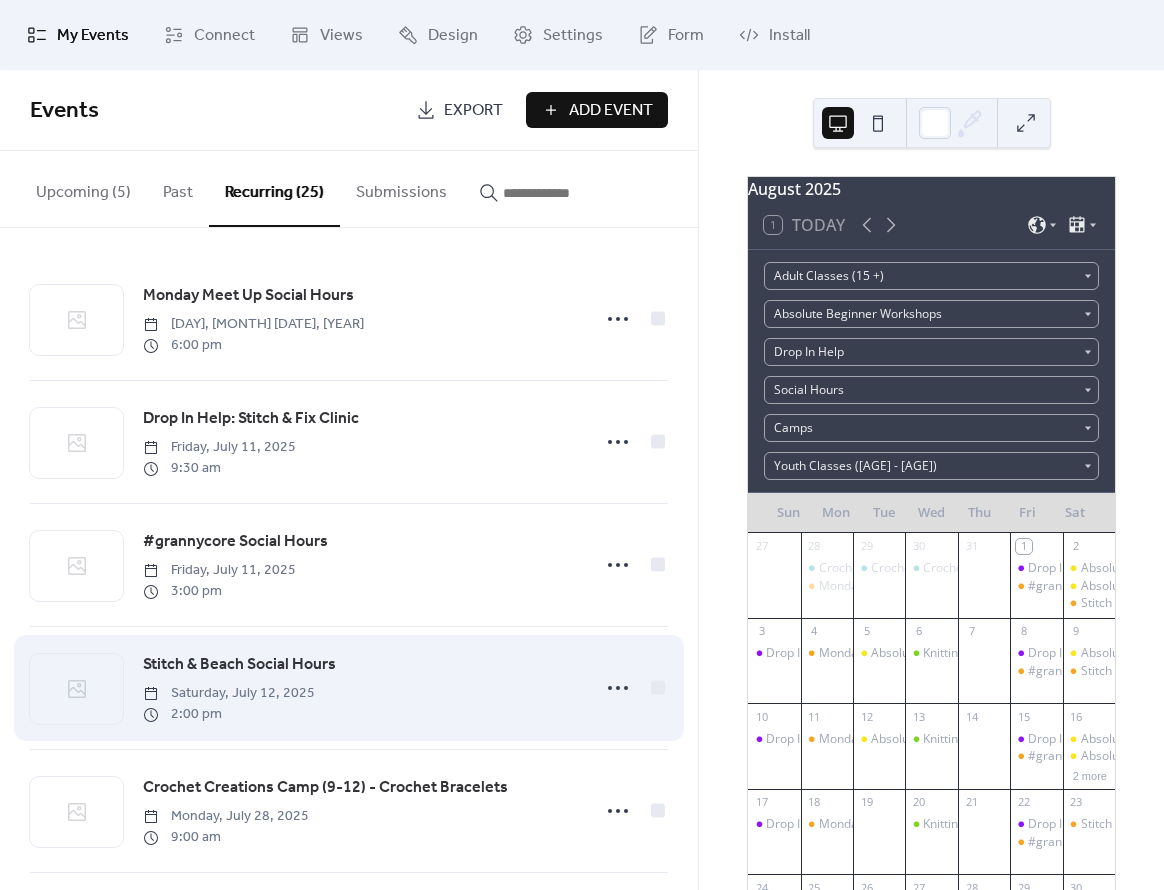 click on "Stitch & Beach Social Hours" at bounding box center (239, 665) 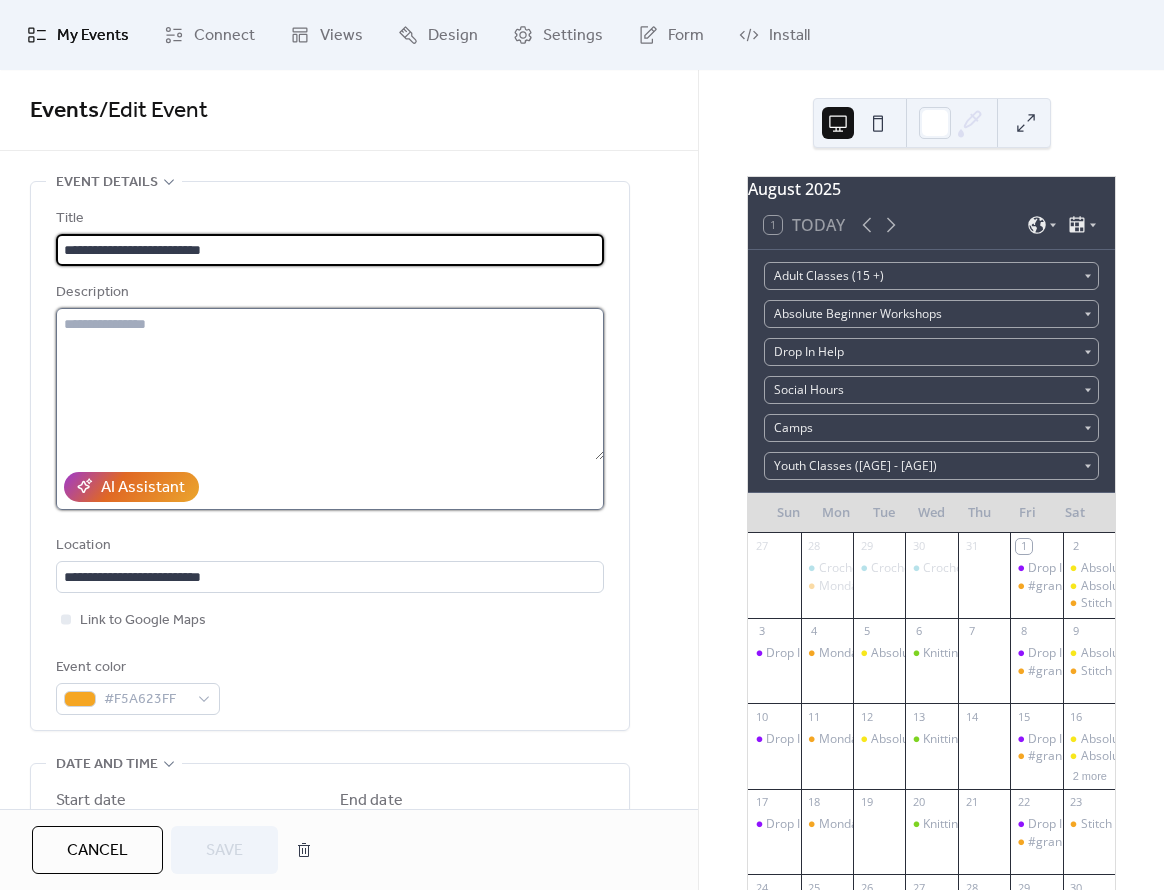 click at bounding box center (330, 384) 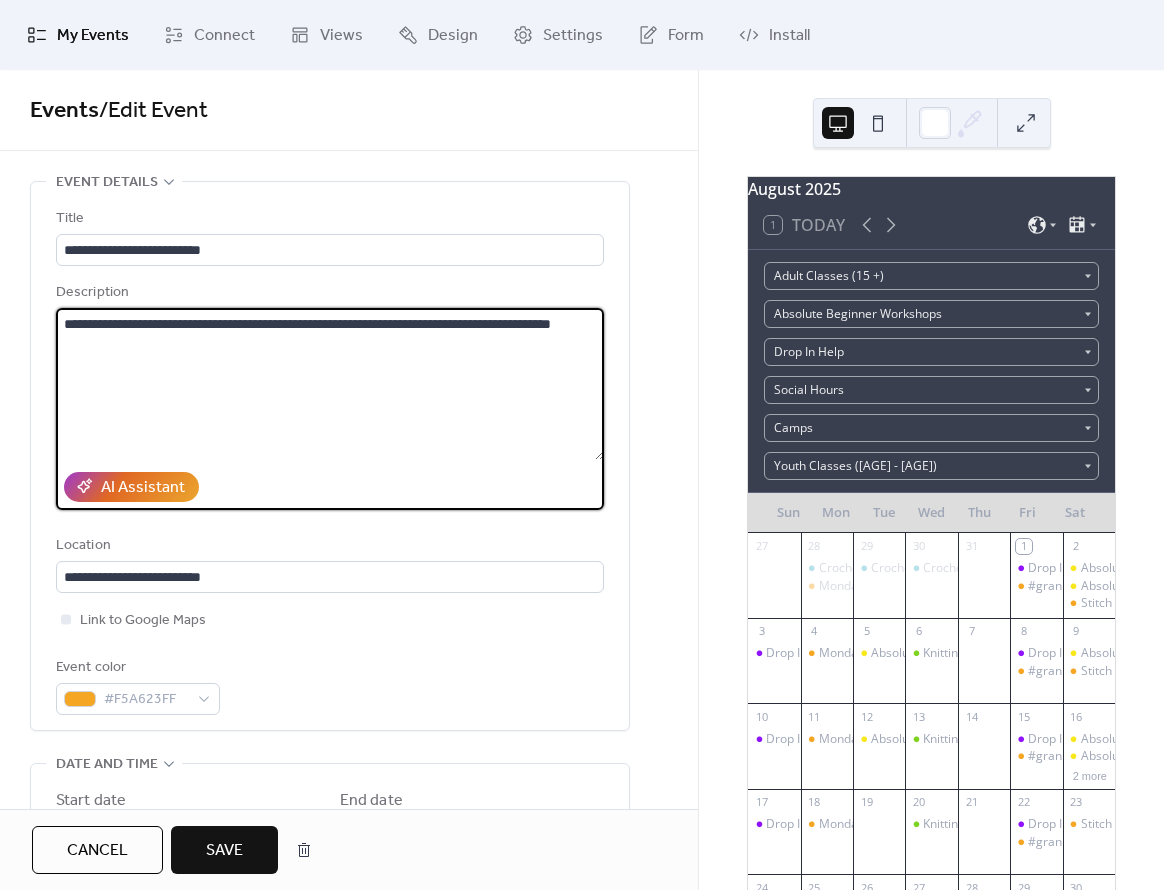 type on "**********" 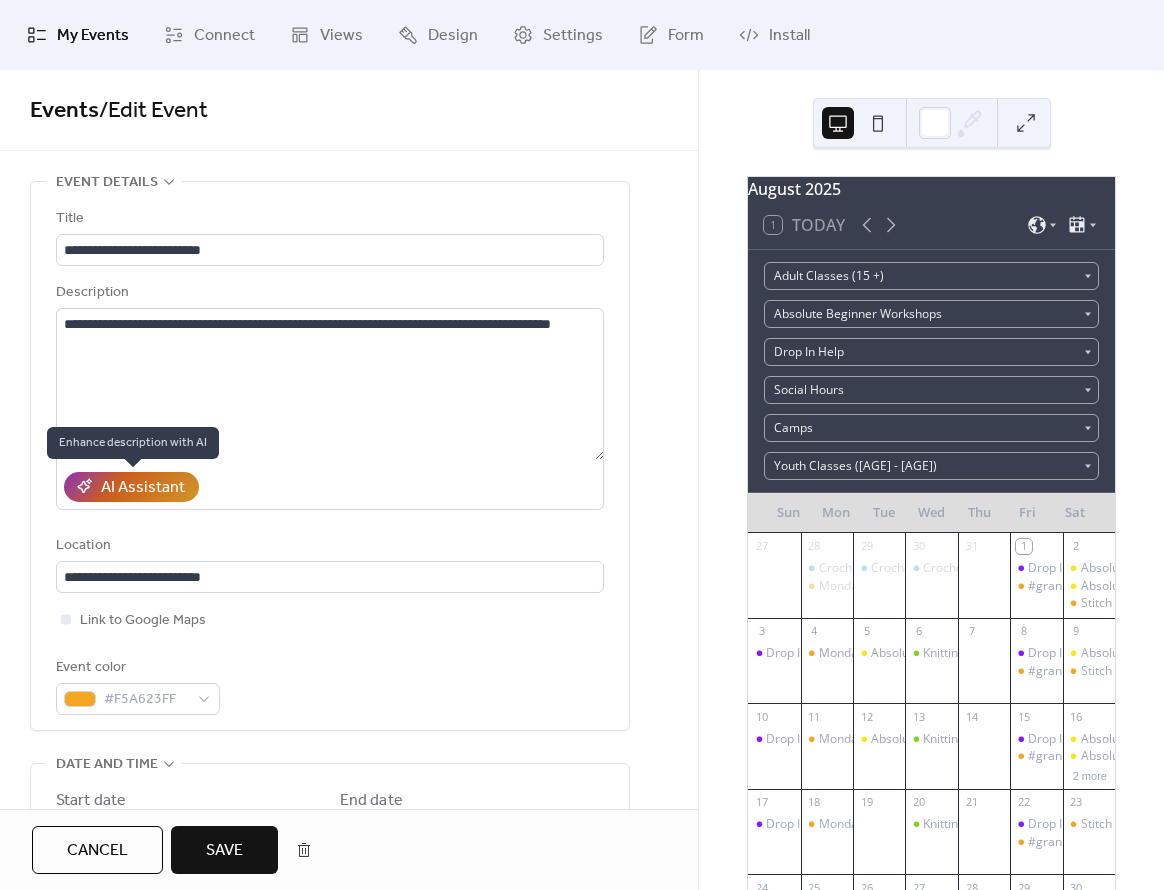 click on "AI Assistant" at bounding box center (143, 488) 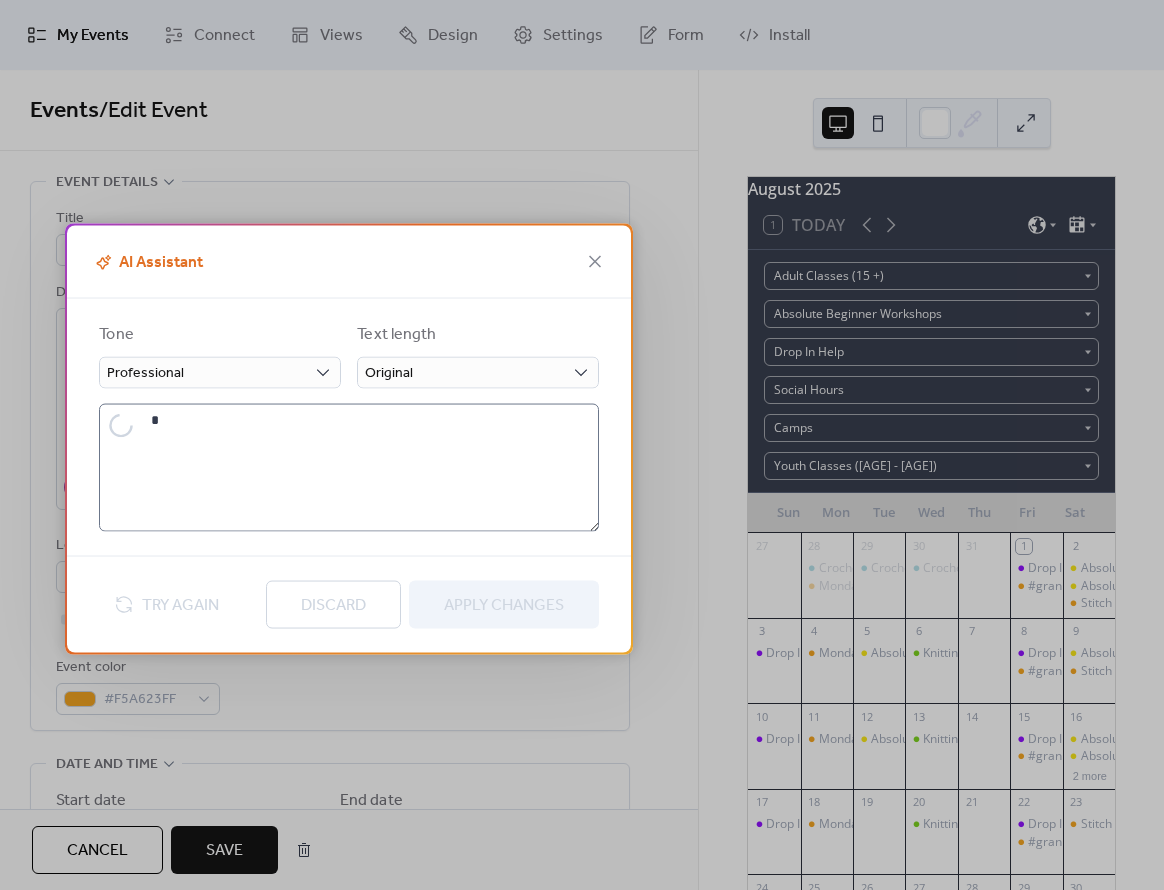 type on "**********" 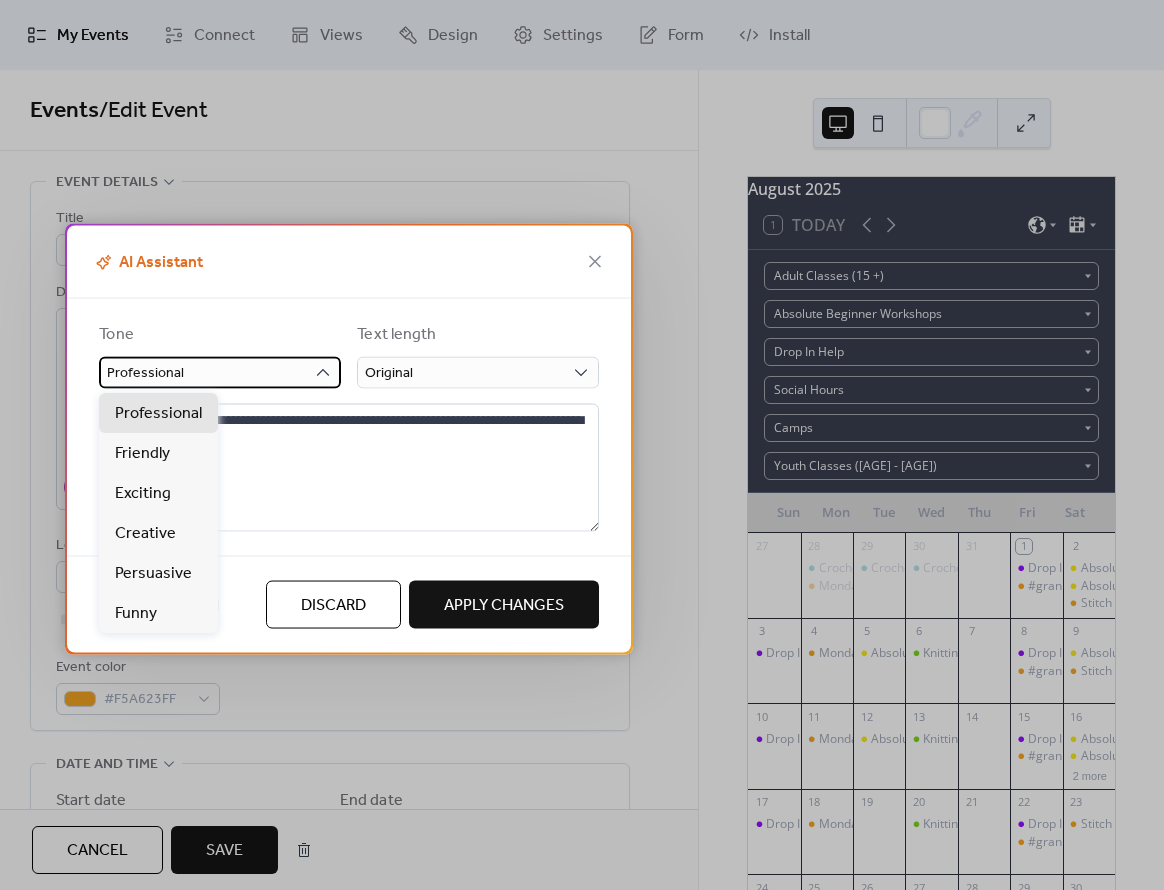 click on "Professional" at bounding box center (145, 373) 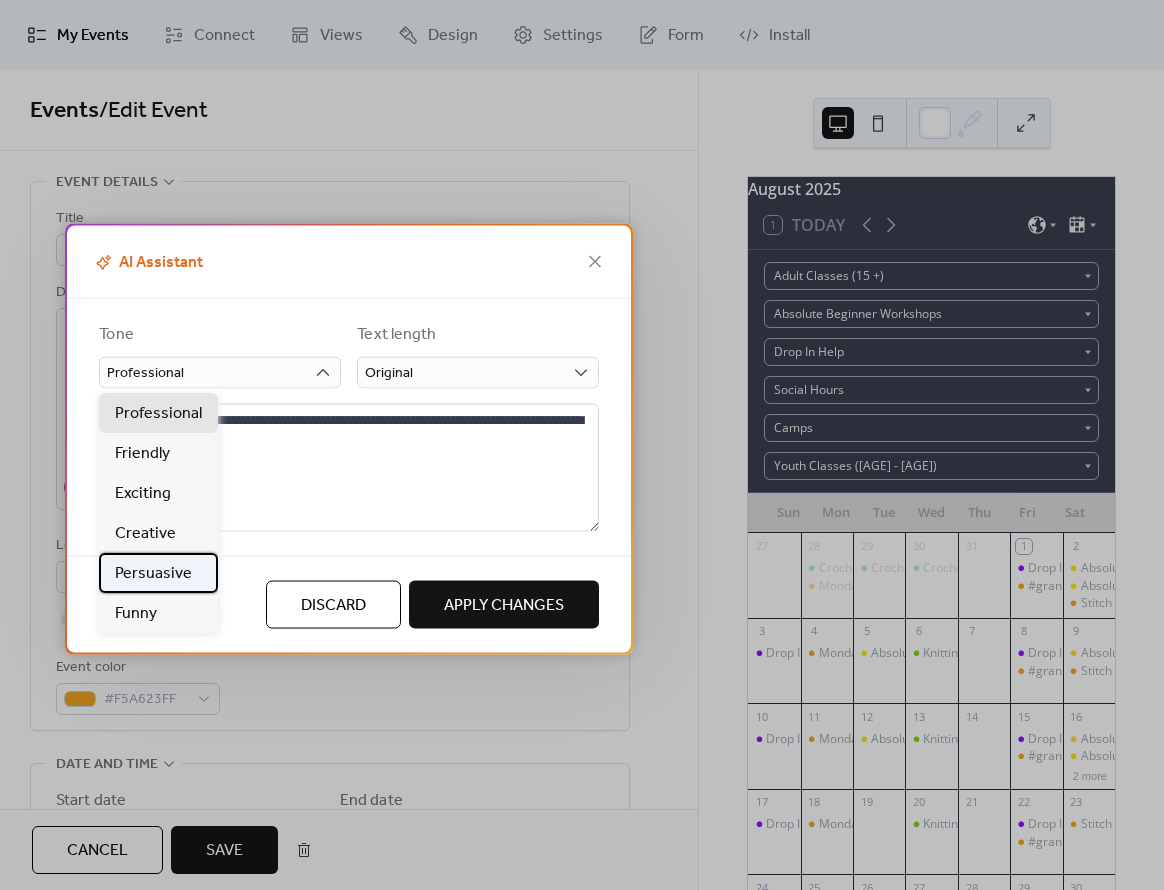 click on "Persuasive" at bounding box center [153, 574] 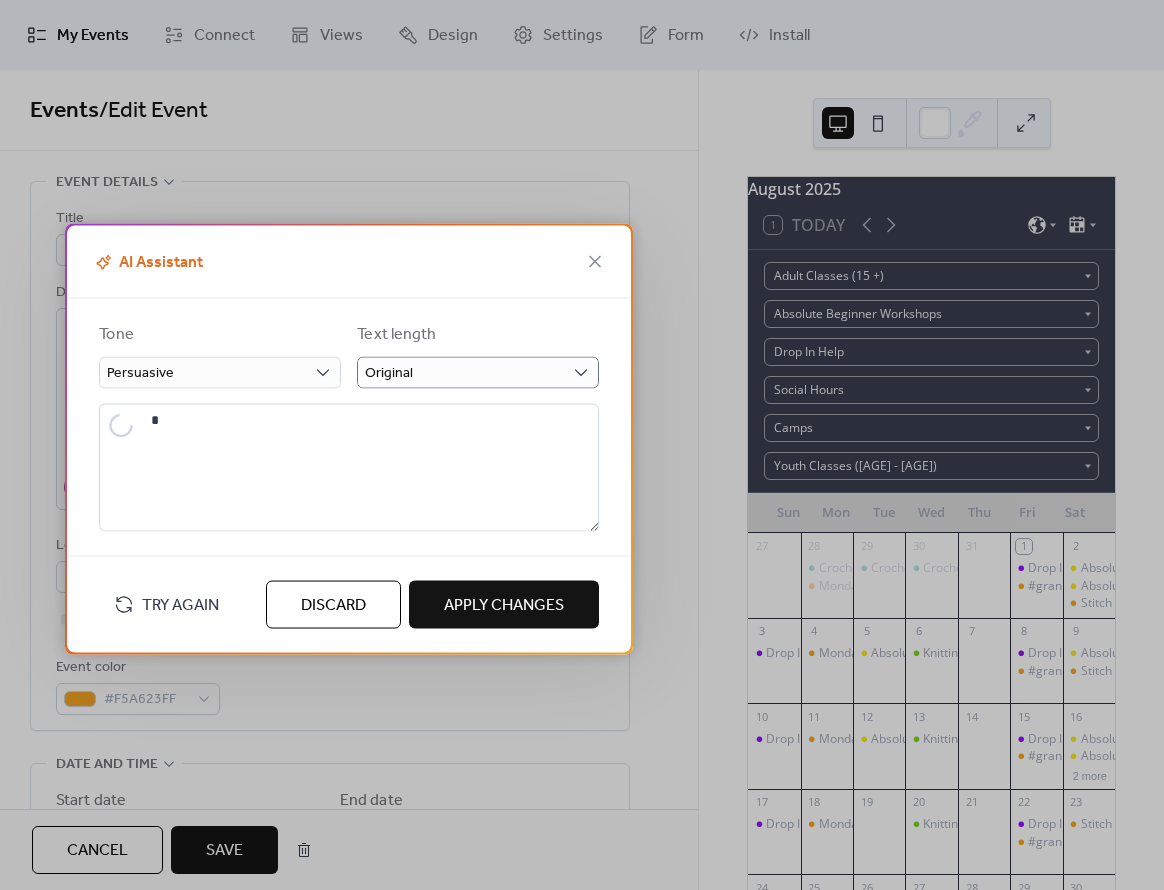 type on "**********" 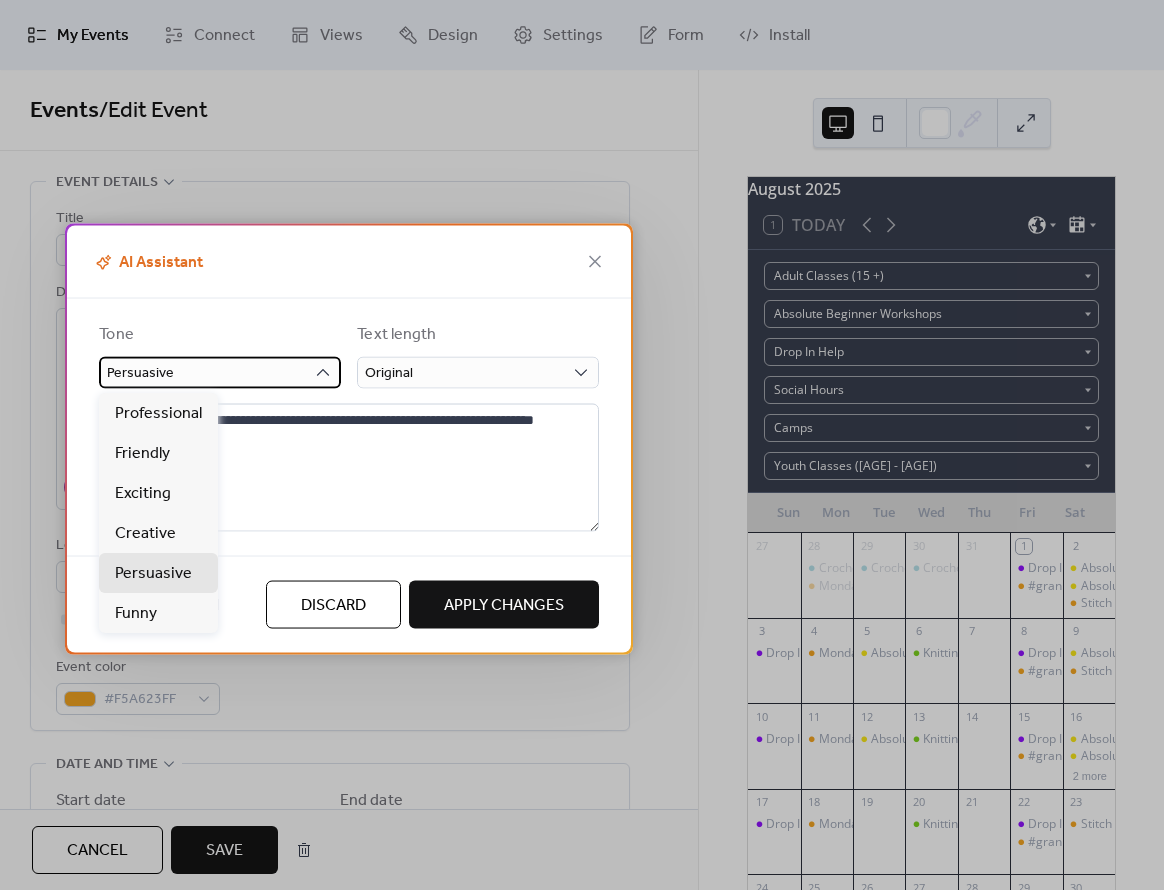 click on "Persuasive" at bounding box center [220, 373] 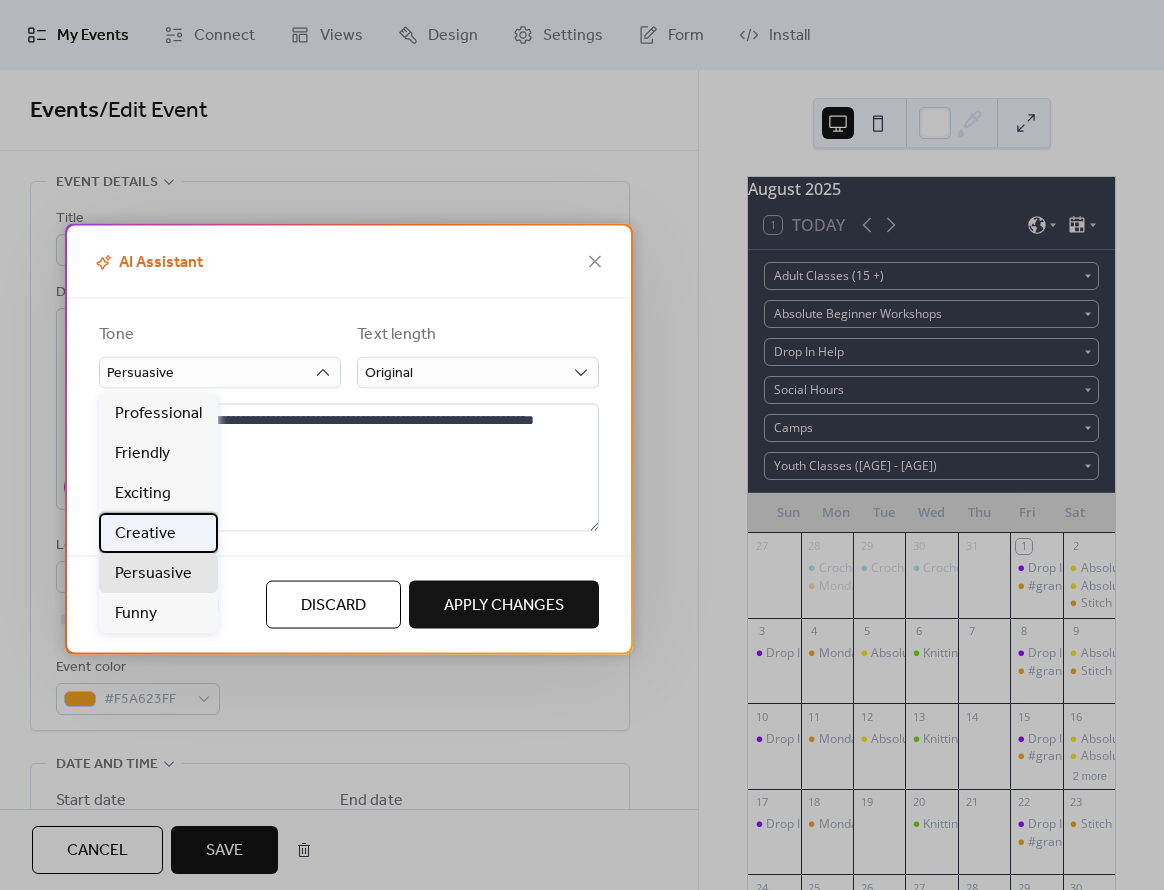 click on "Creative" at bounding box center [145, 534] 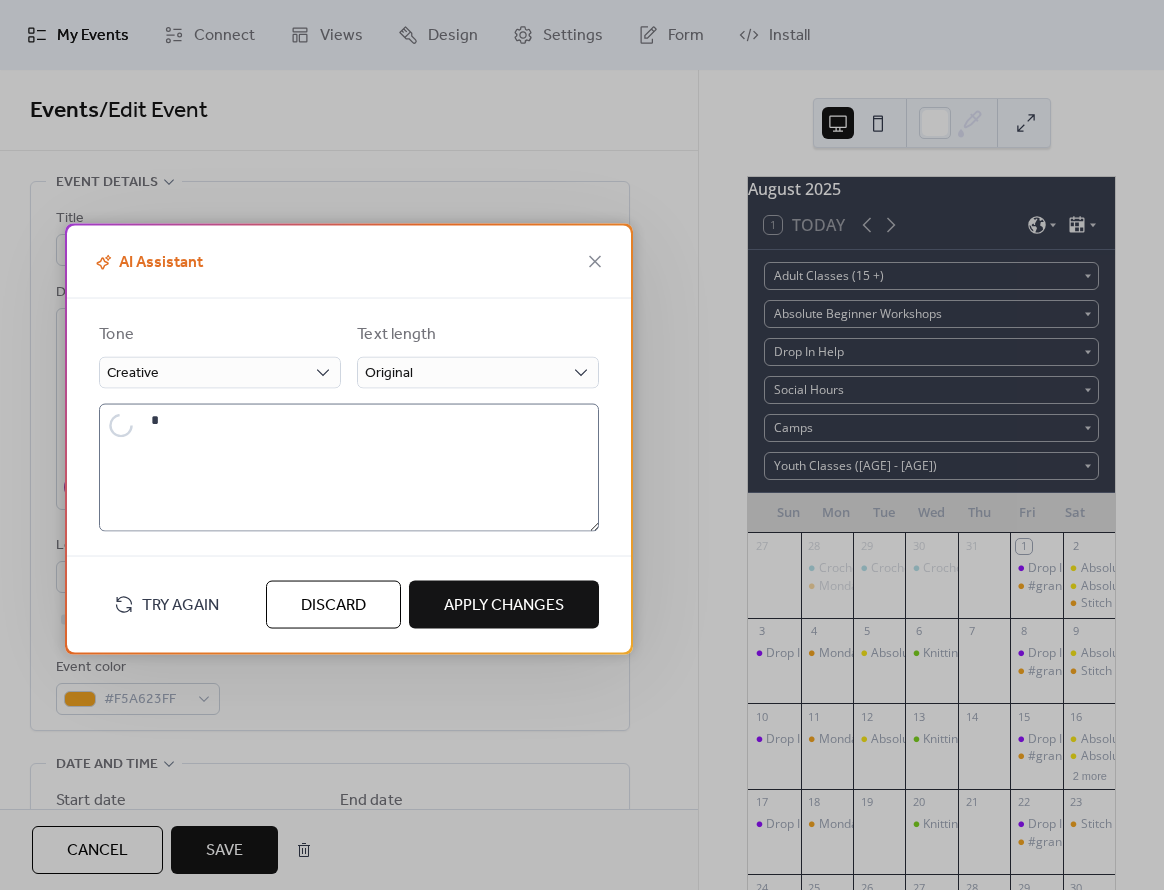 type on "**********" 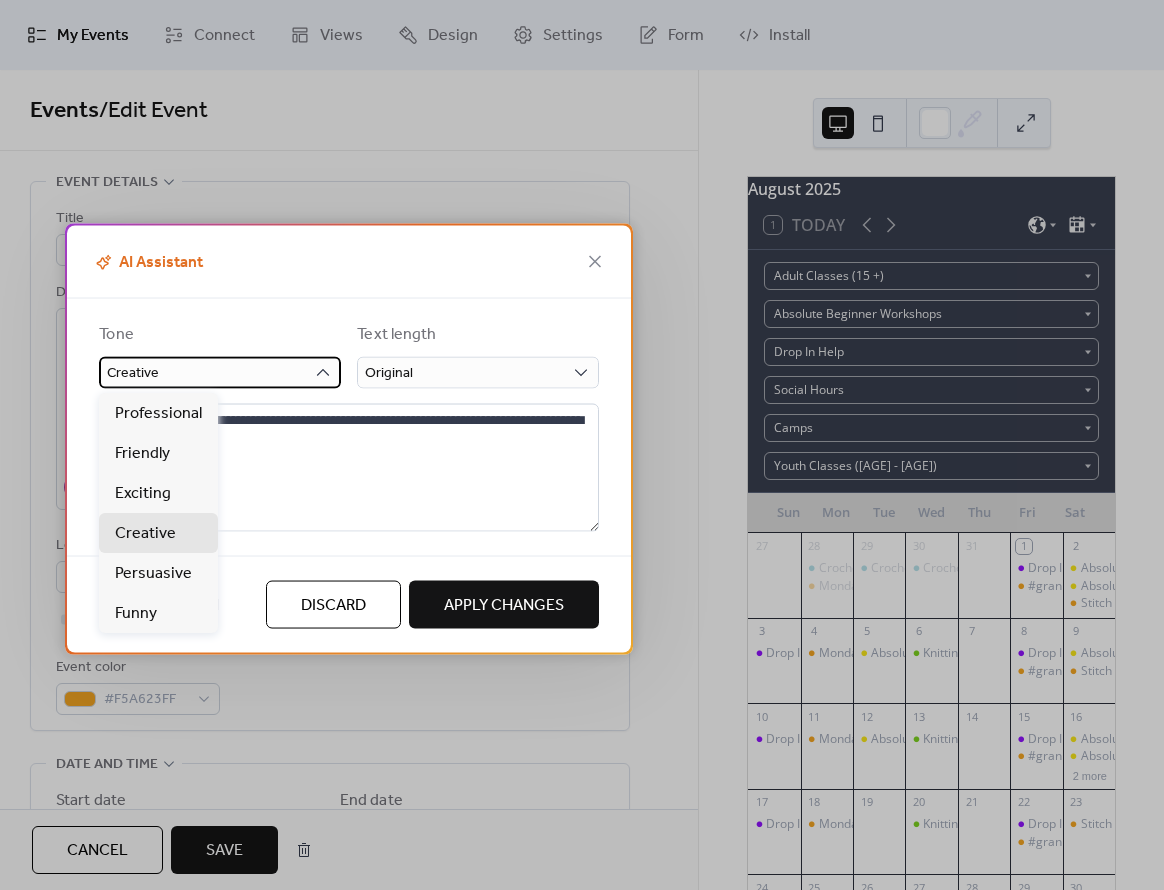 click on "Creative" at bounding box center (220, 373) 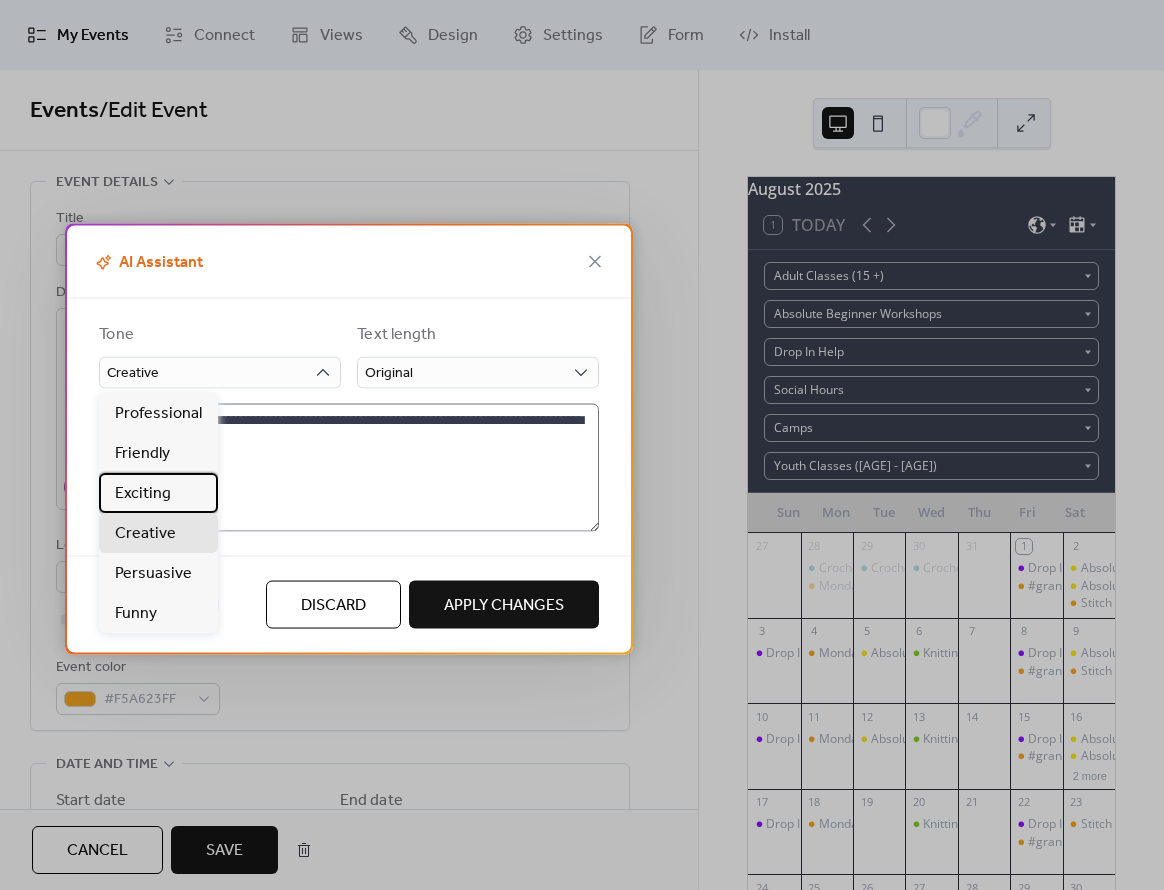 click on "Exciting" at bounding box center [143, 494] 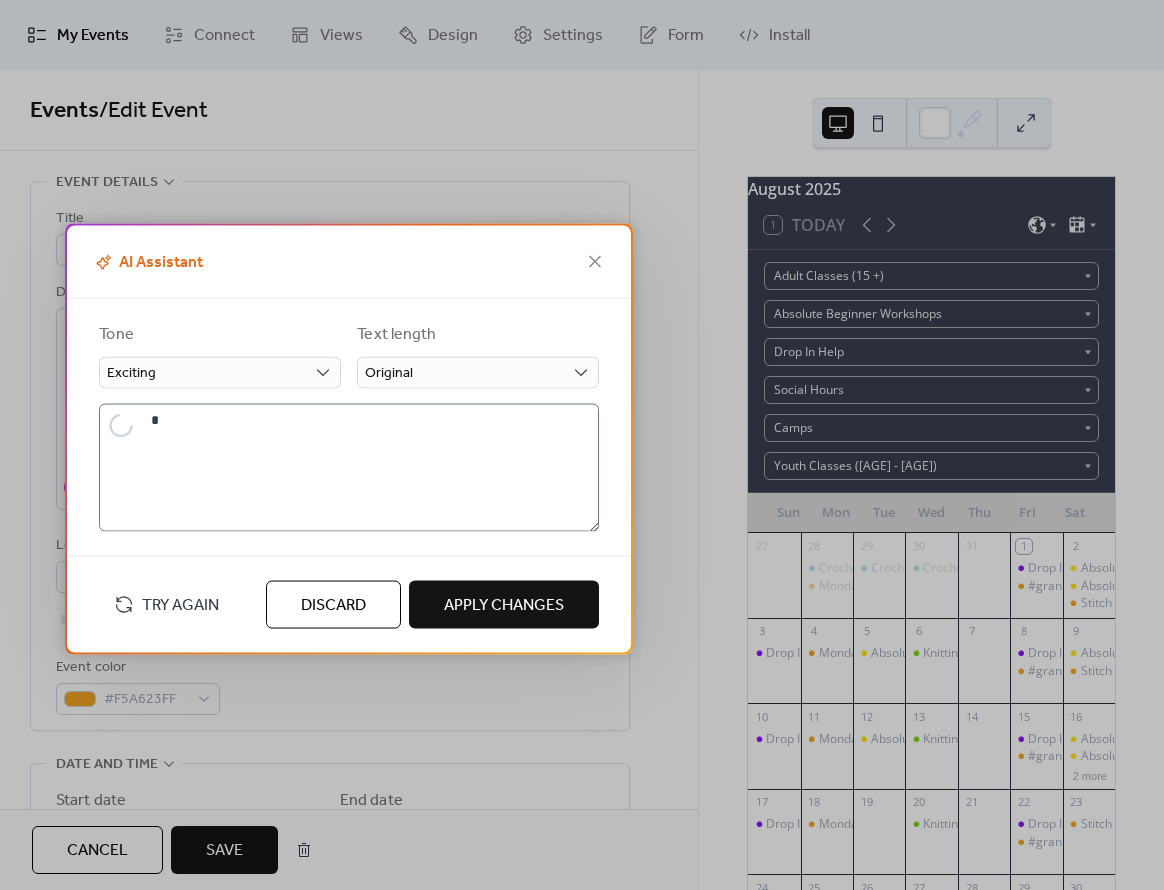type on "**********" 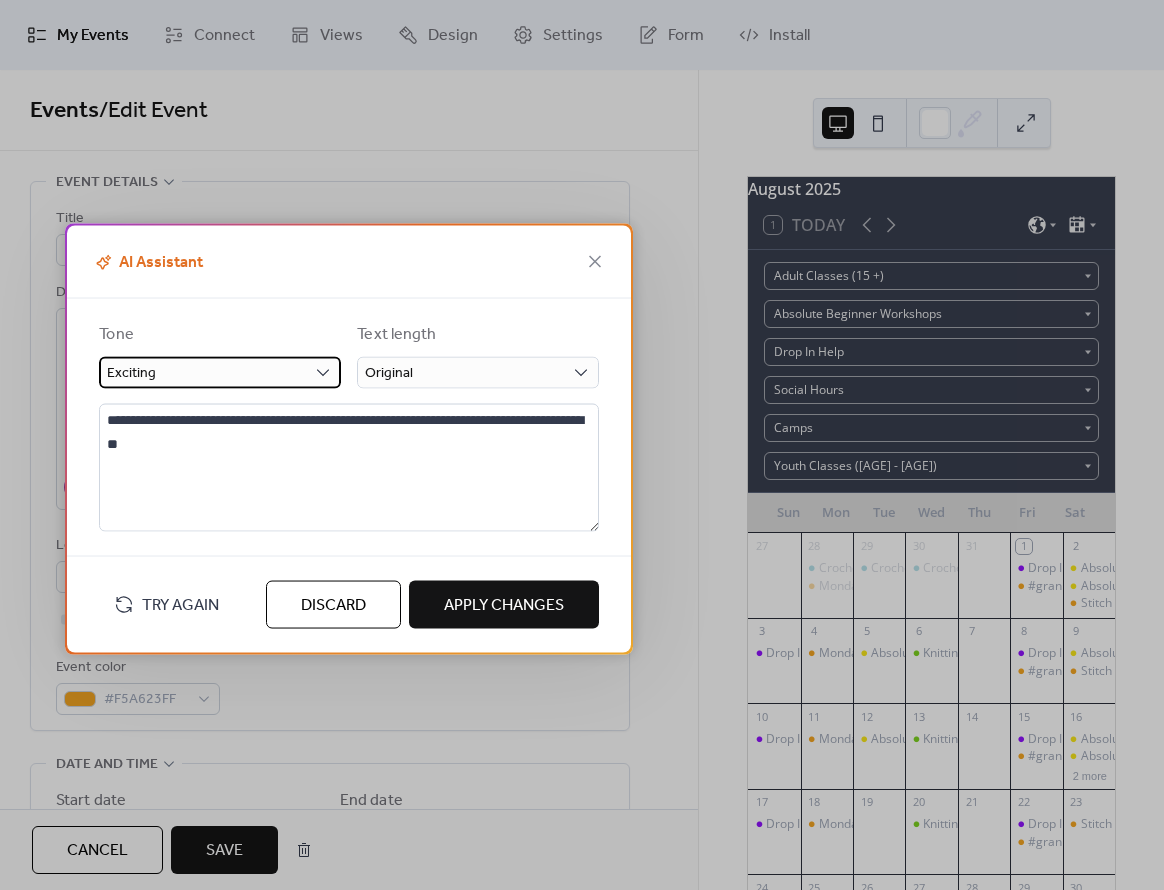 click on "Exciting" at bounding box center (220, 373) 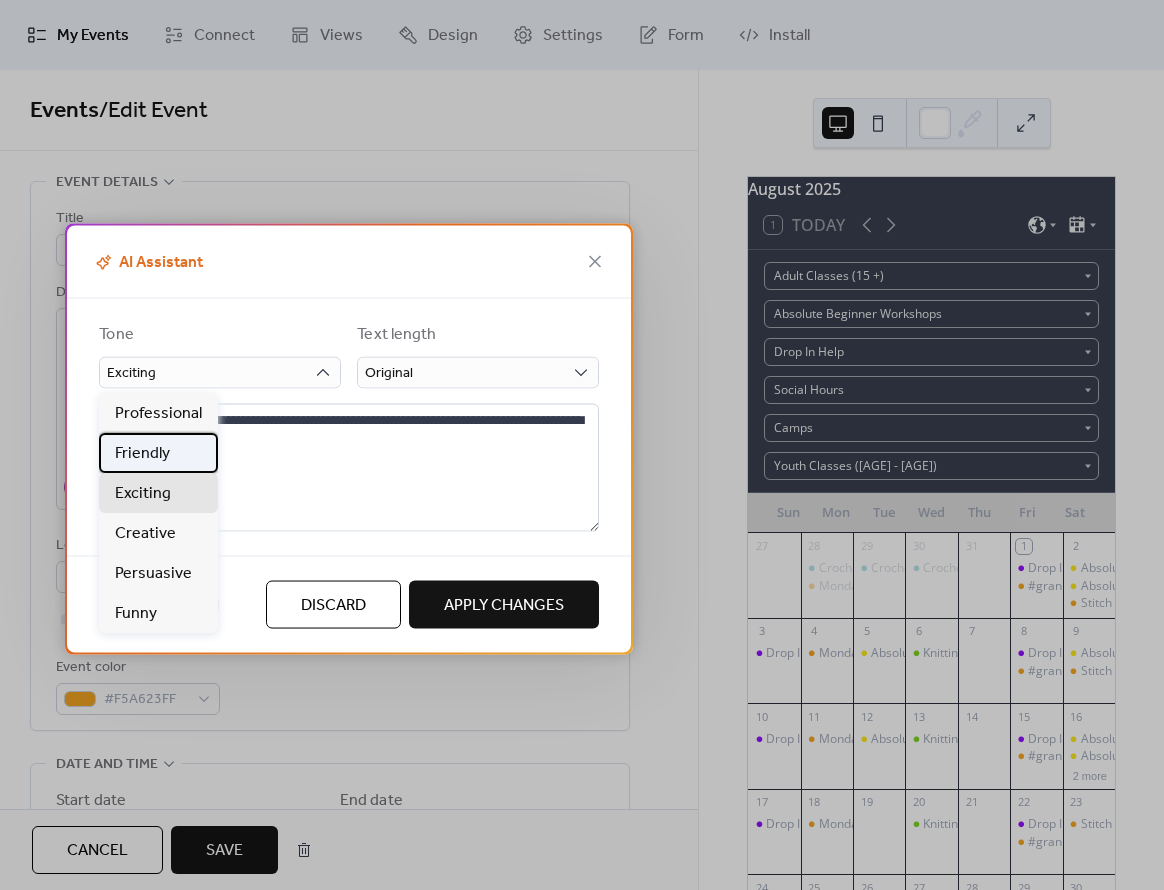 click on "Friendly" at bounding box center (142, 454) 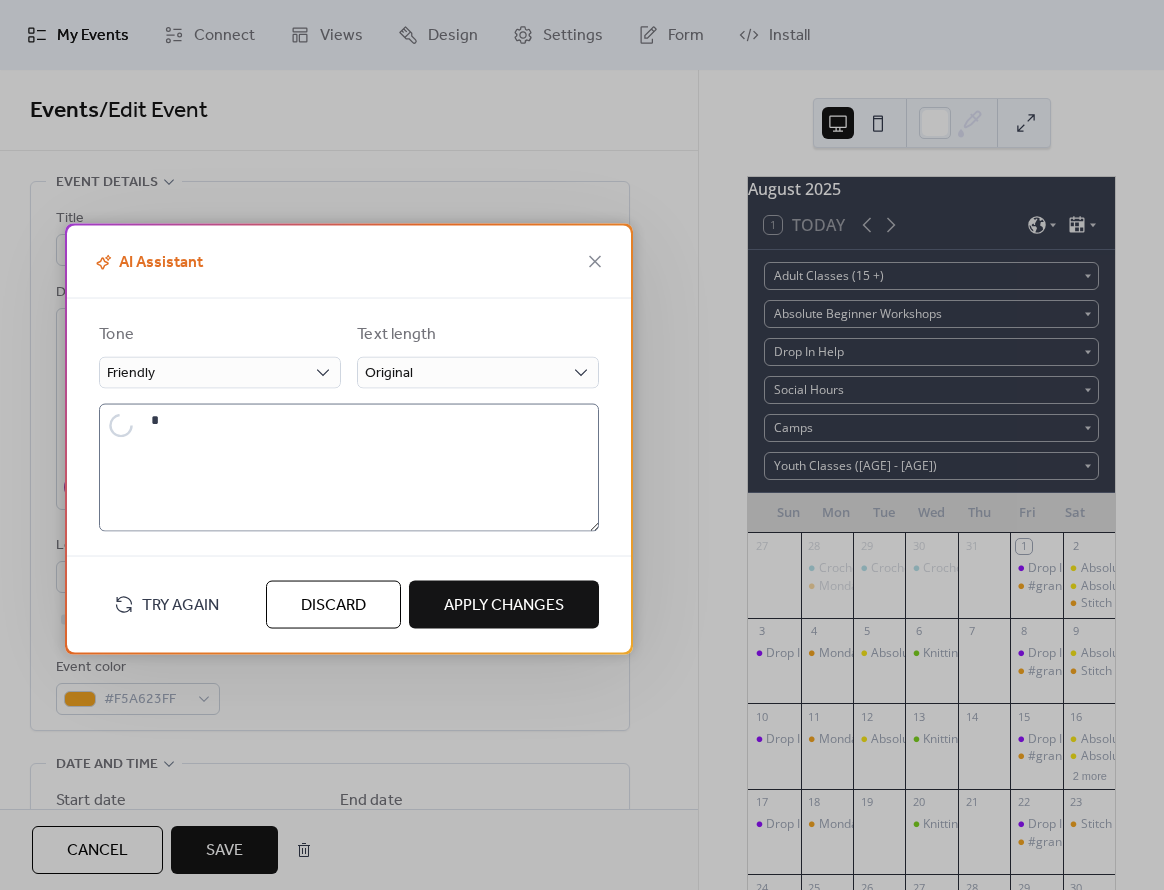 type on "**********" 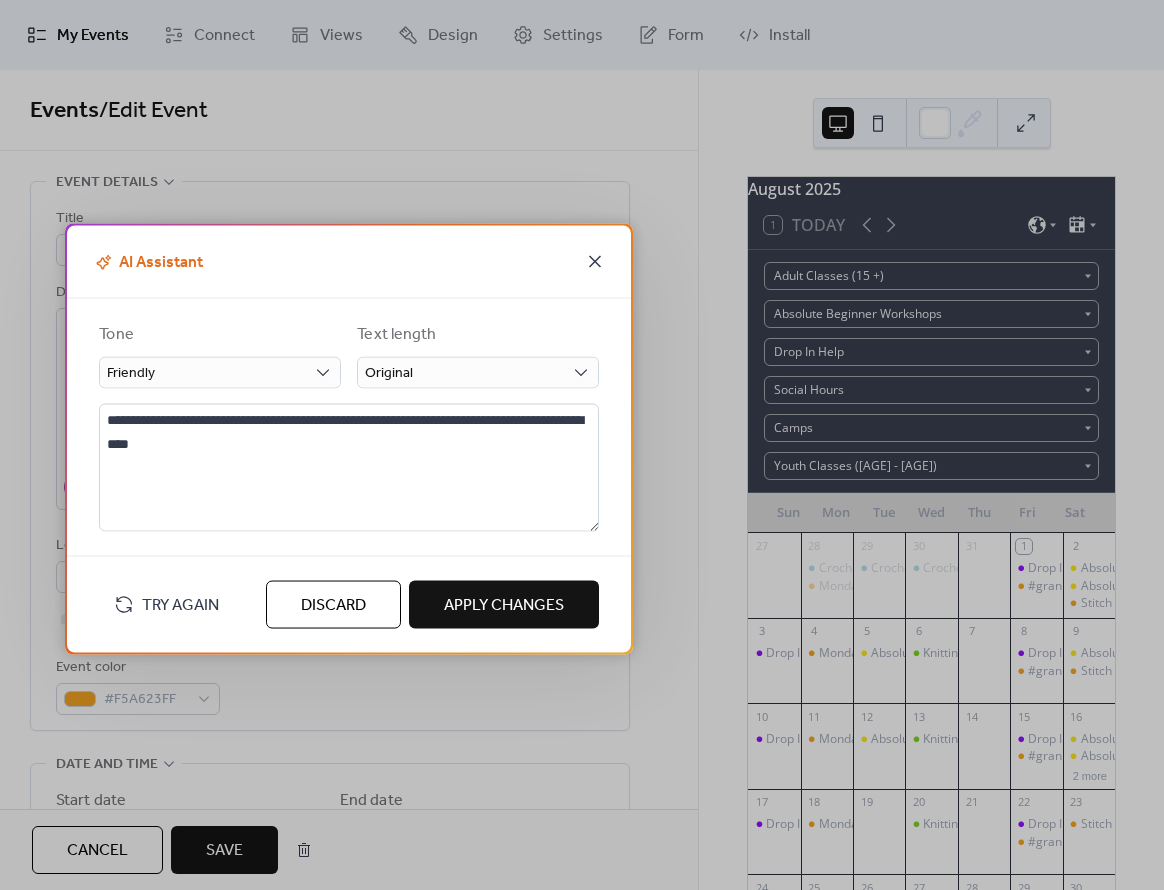 click 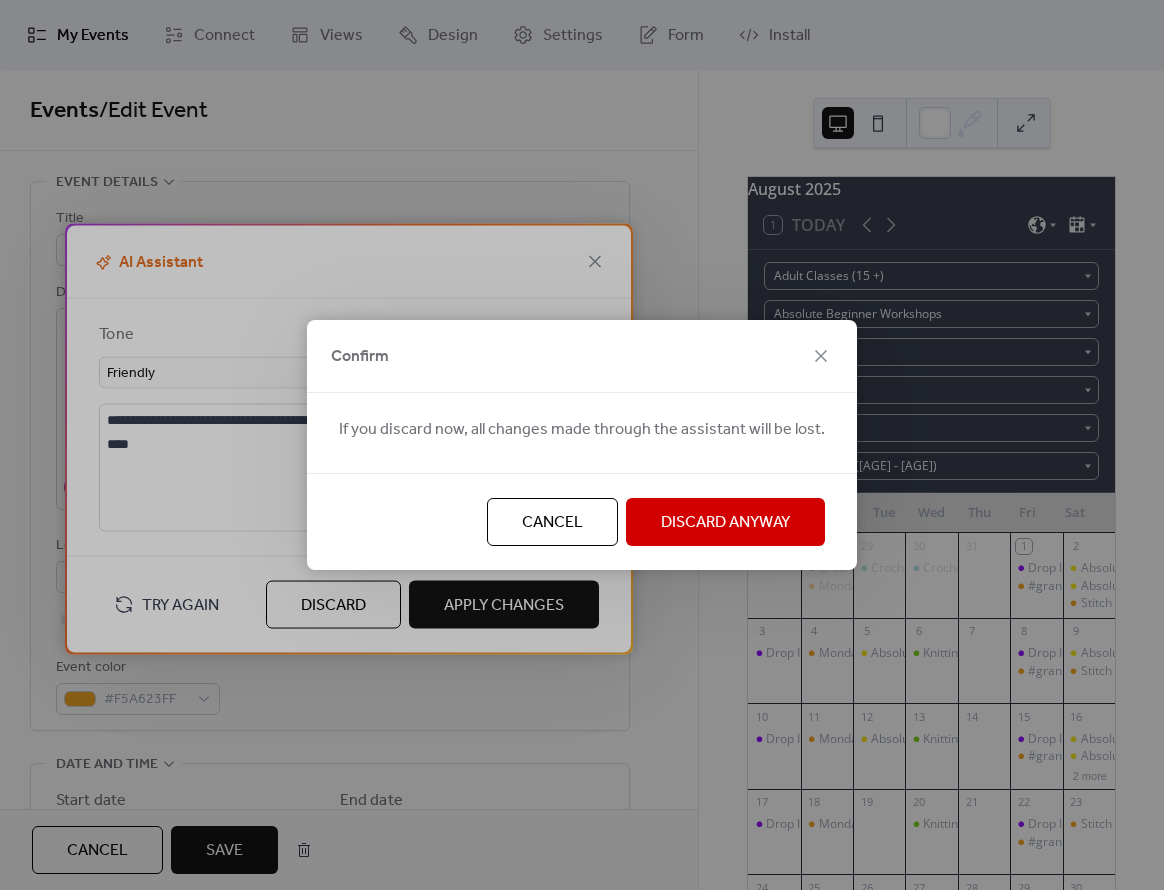 click on "Discard Anyway" at bounding box center (725, 523) 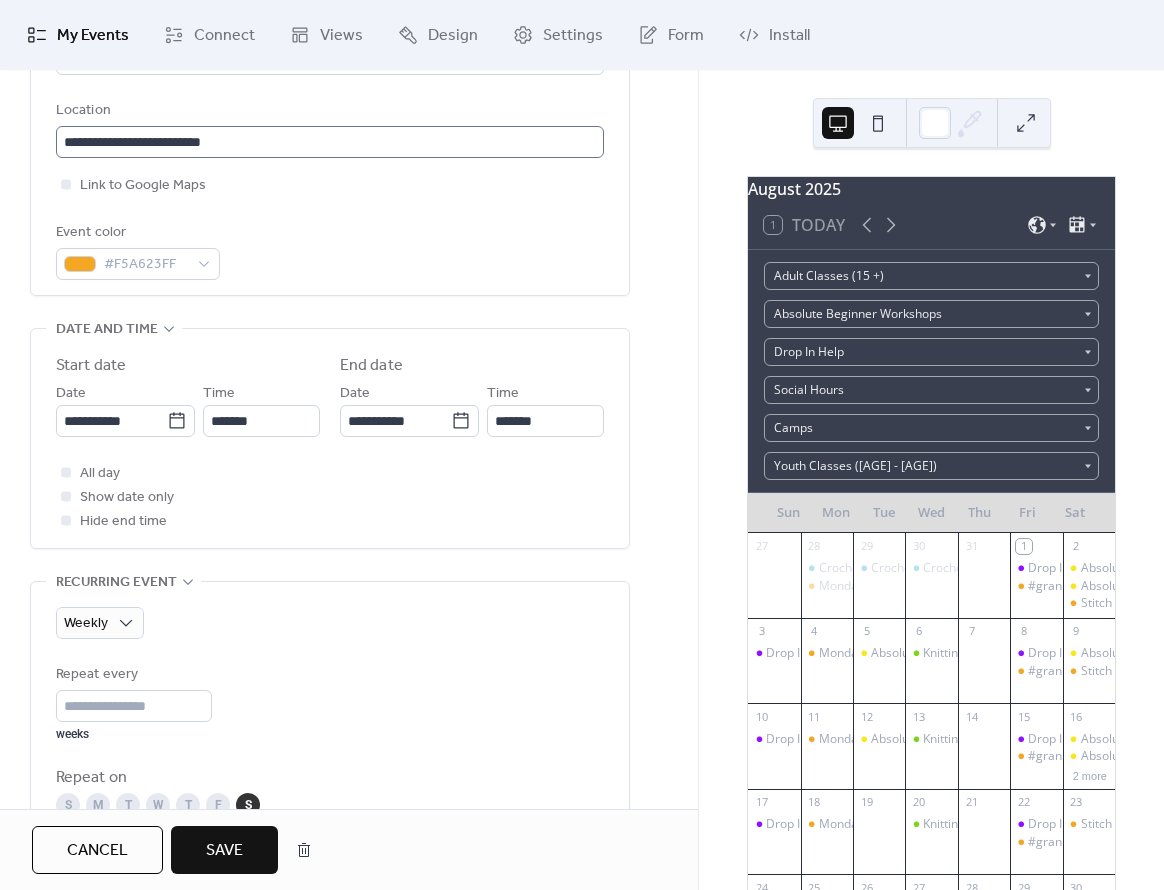 scroll, scrollTop: 444, scrollLeft: 0, axis: vertical 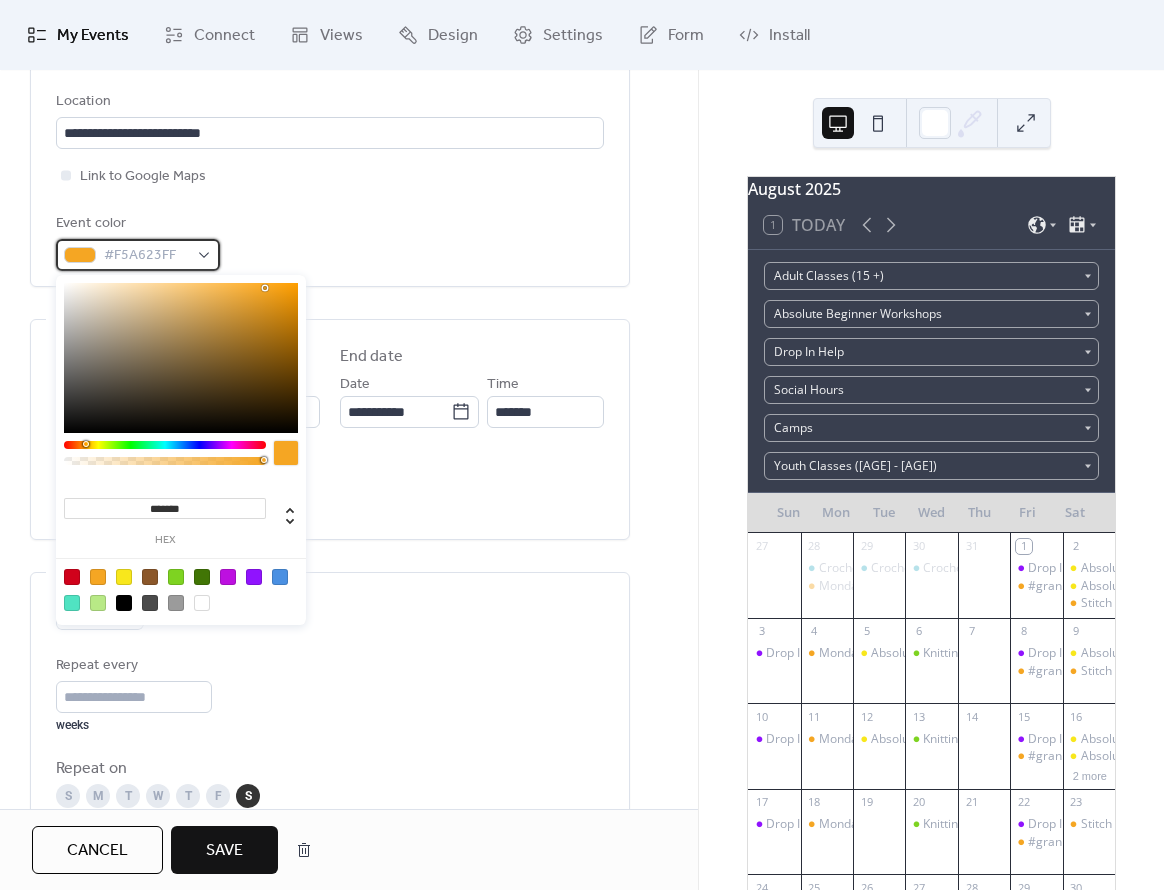 click on "#F5A623FF" at bounding box center [146, 256] 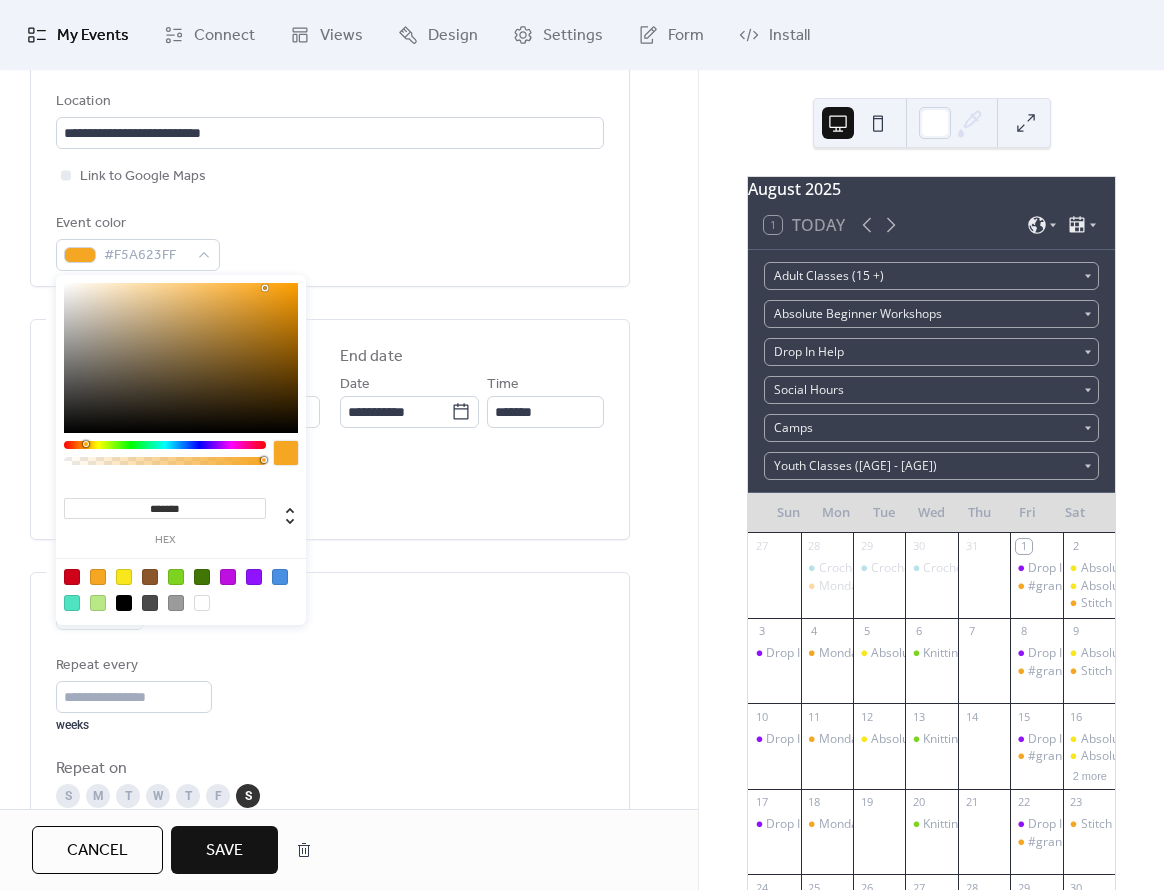 click on "All day Show date only Hide end time" at bounding box center [330, 488] 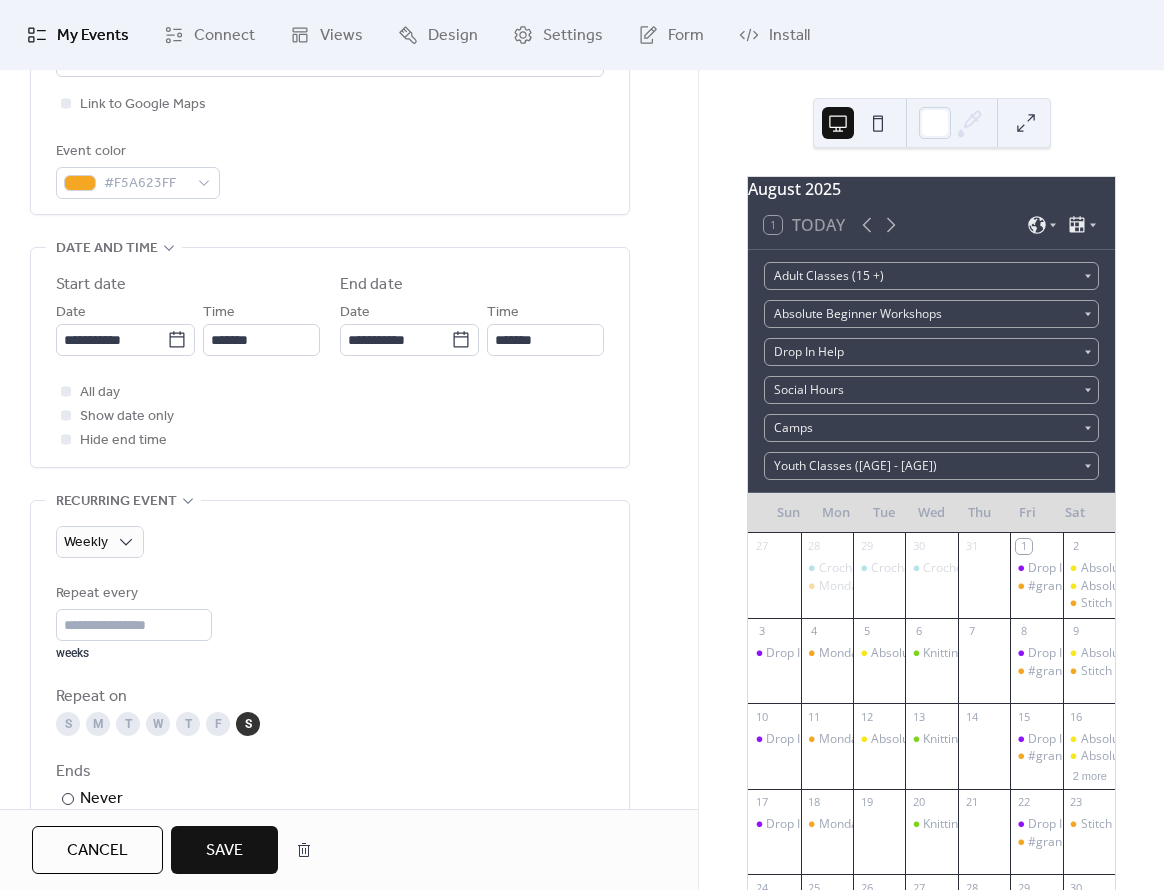 scroll, scrollTop: 555, scrollLeft: 0, axis: vertical 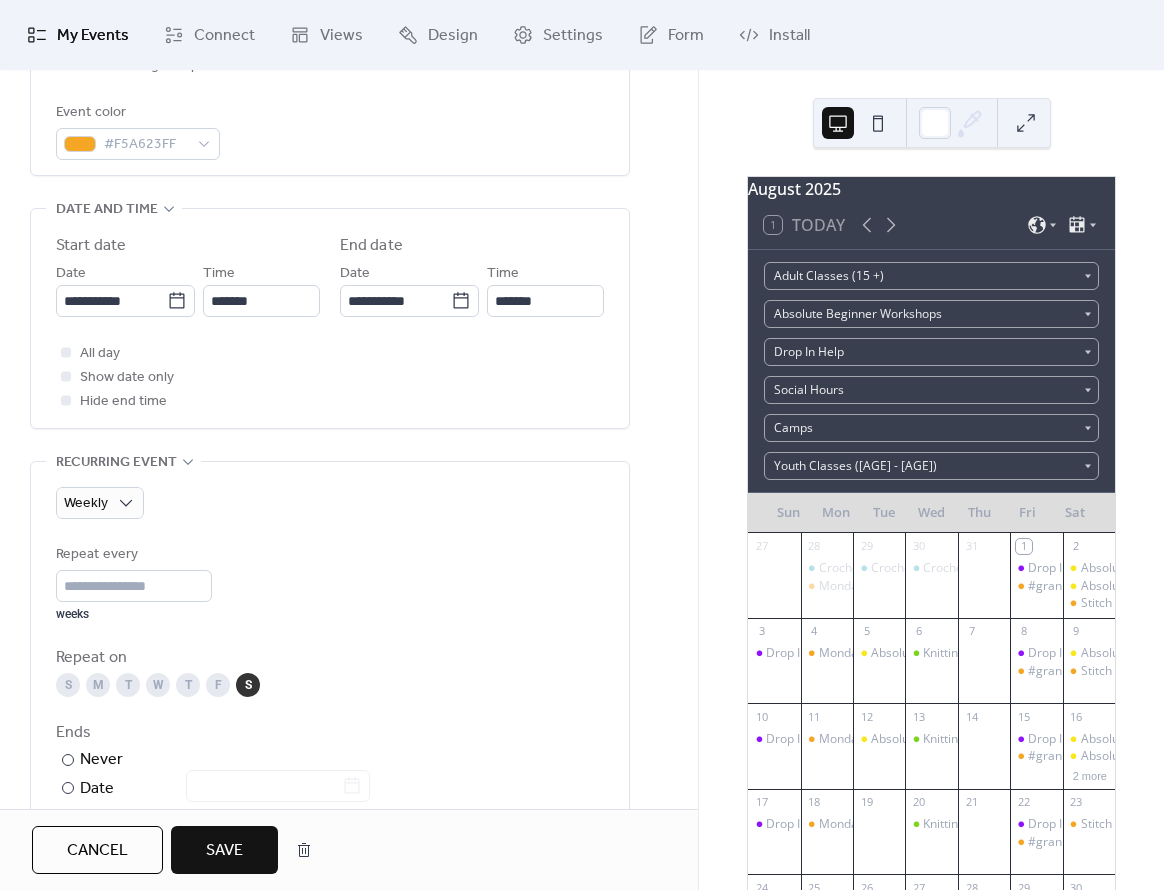 click on "Save" at bounding box center (224, 851) 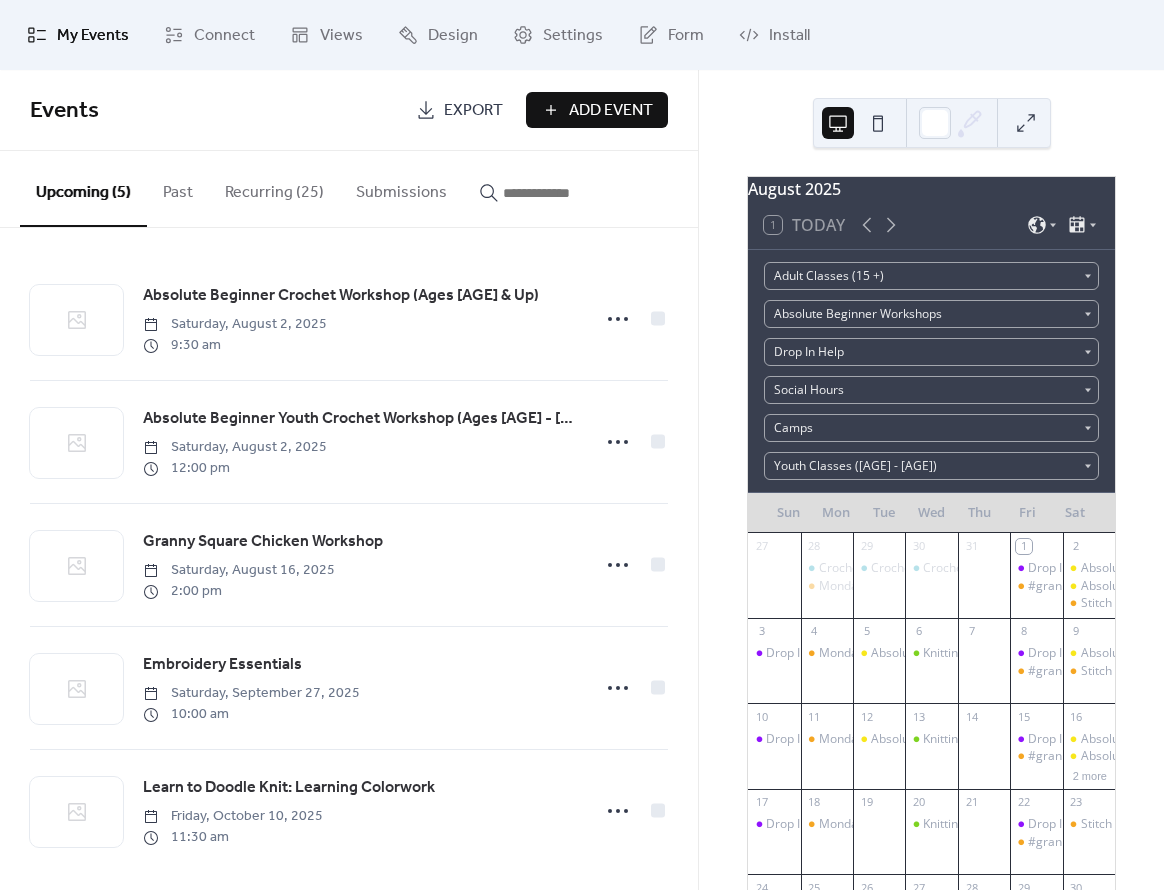 click on "Recurring (25)" at bounding box center (274, 188) 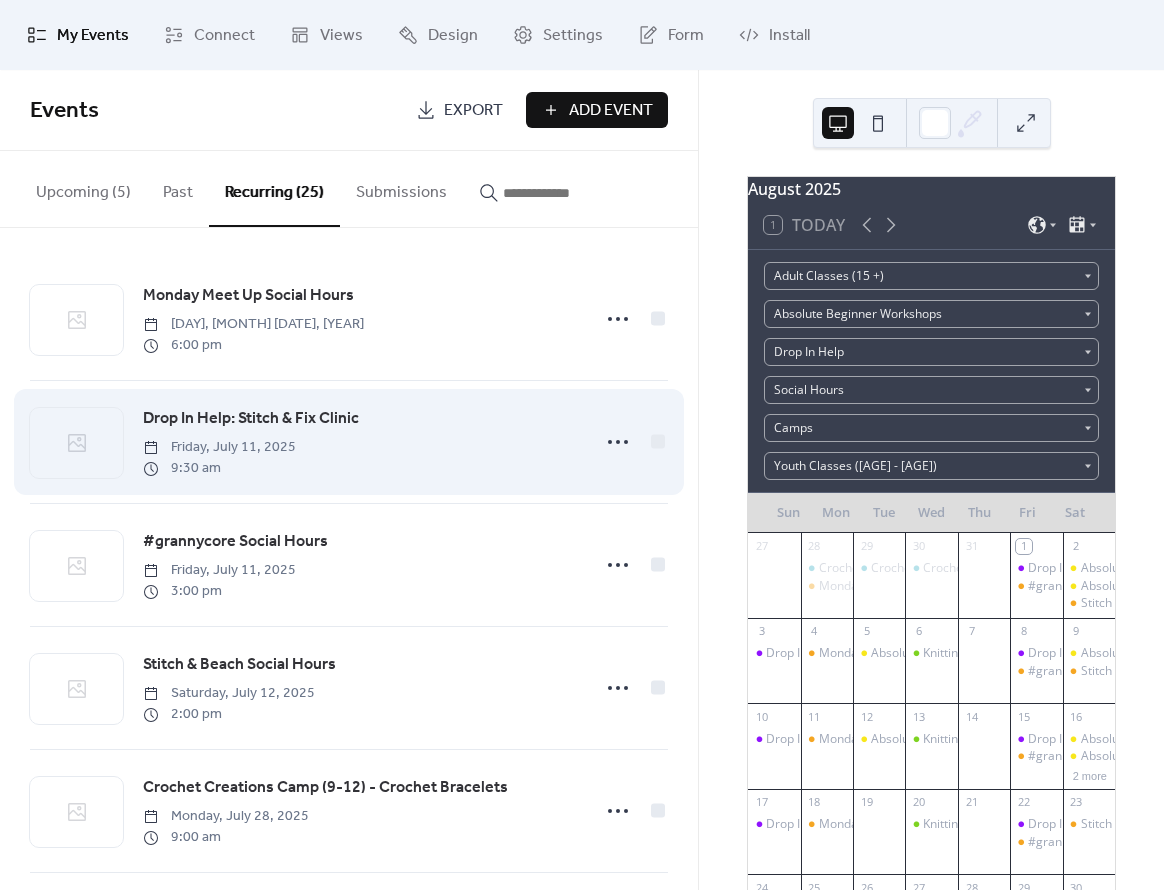 scroll, scrollTop: 111, scrollLeft: 0, axis: vertical 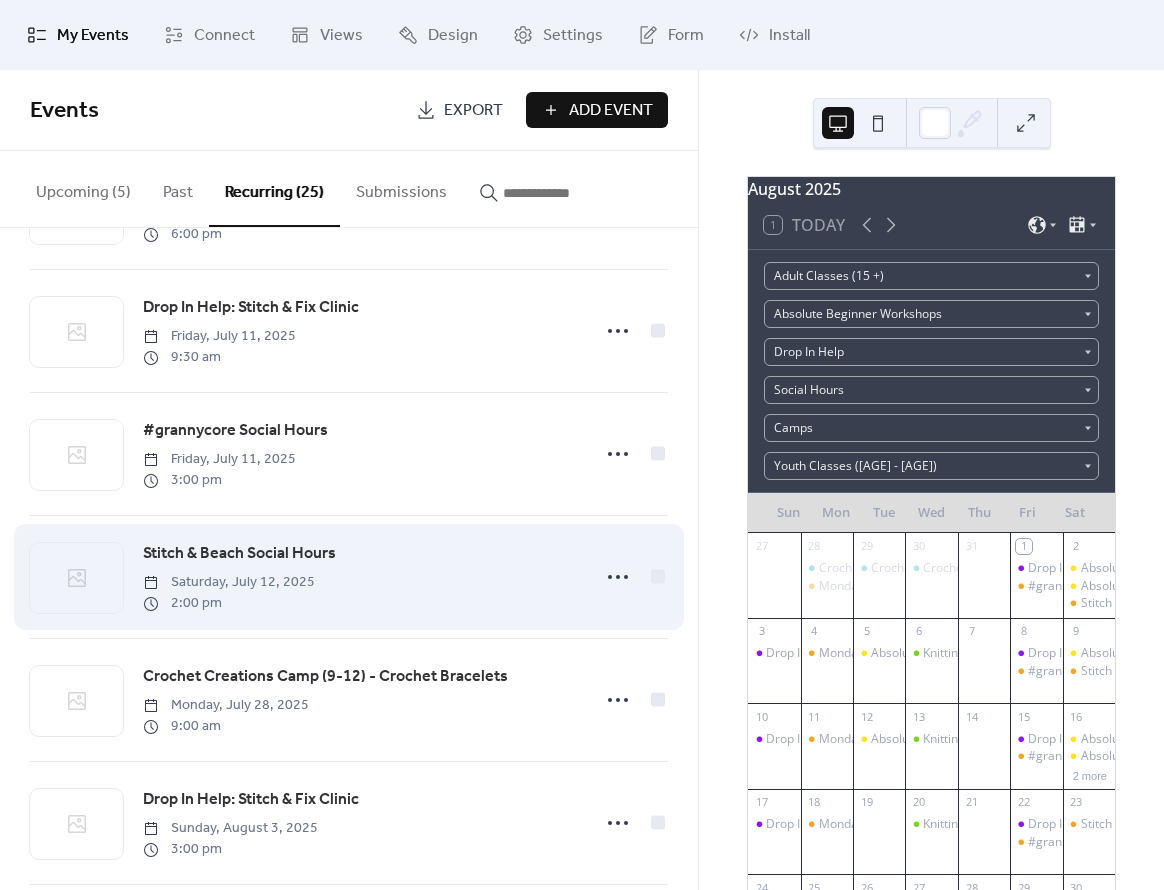 click on "Saturday, July 12, 2025" at bounding box center [229, 582] 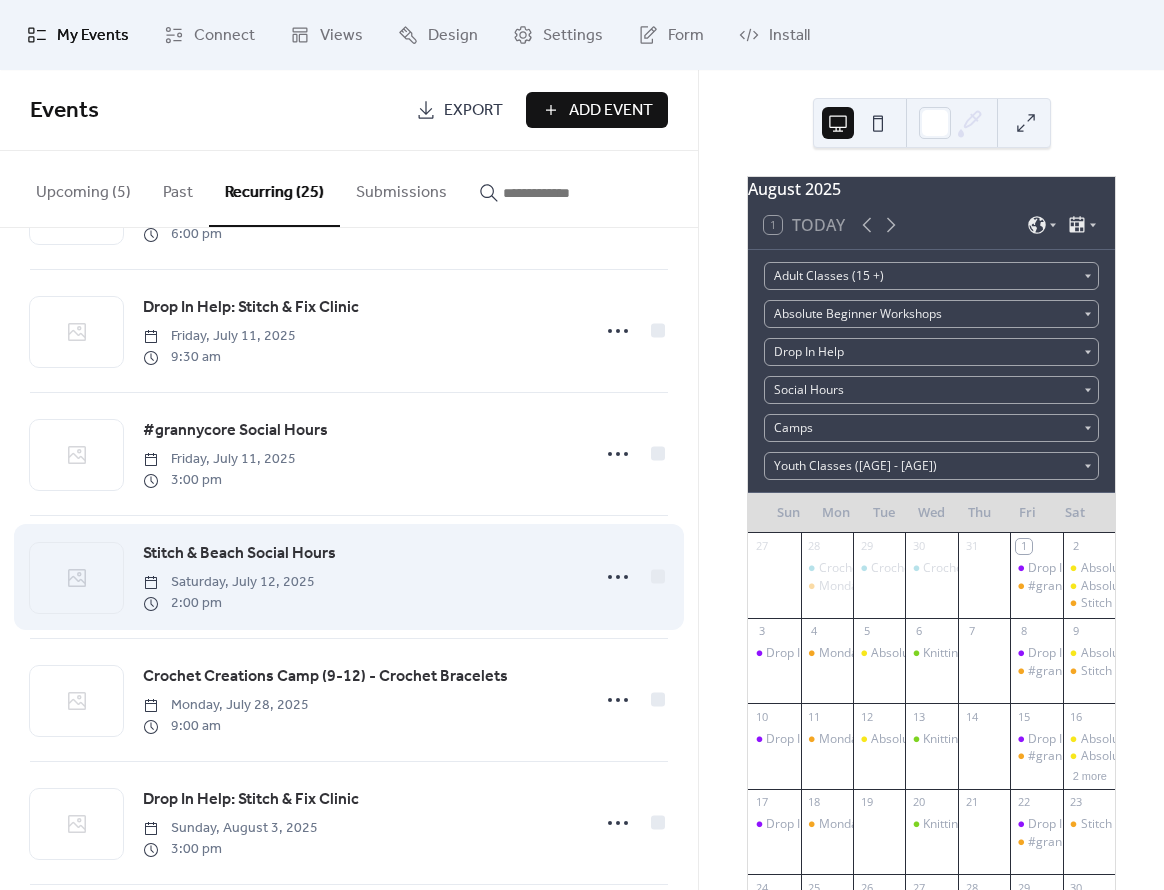 click 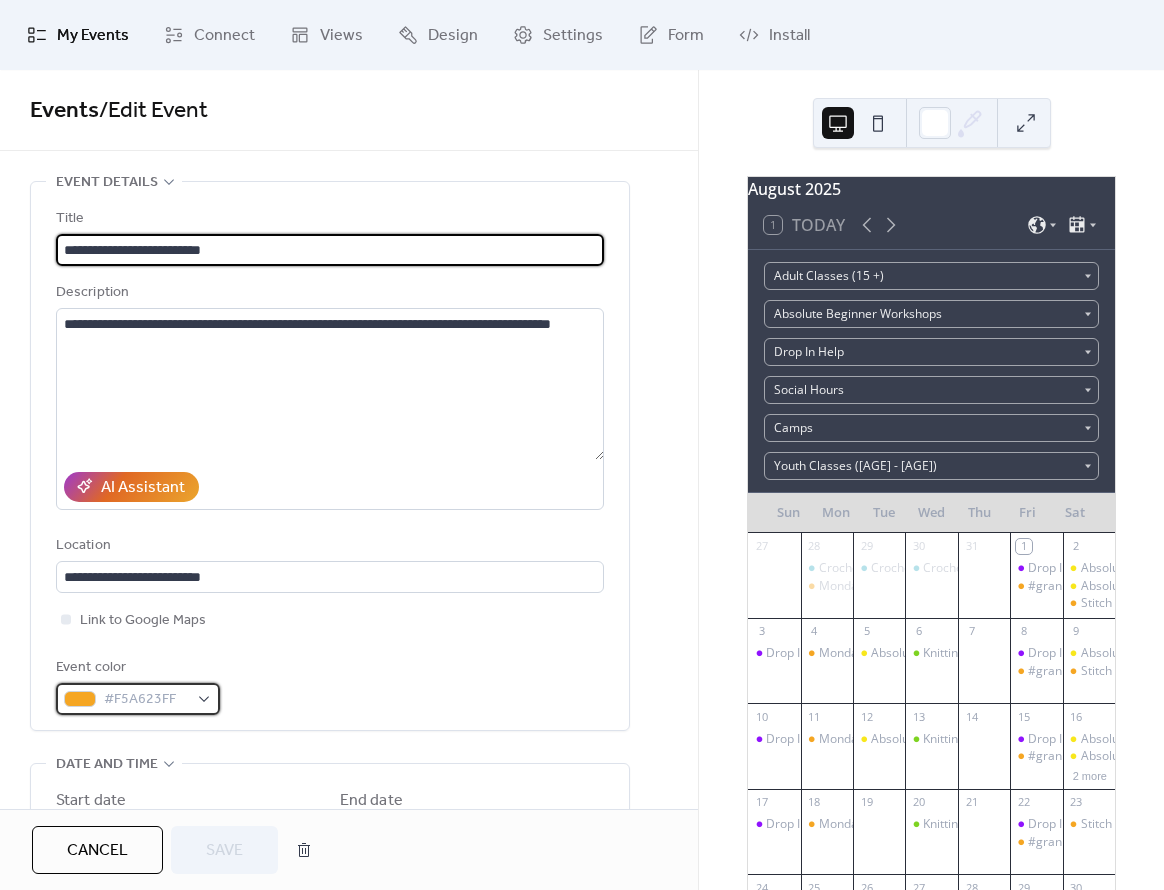 click on "#F5A623FF" at bounding box center (146, 700) 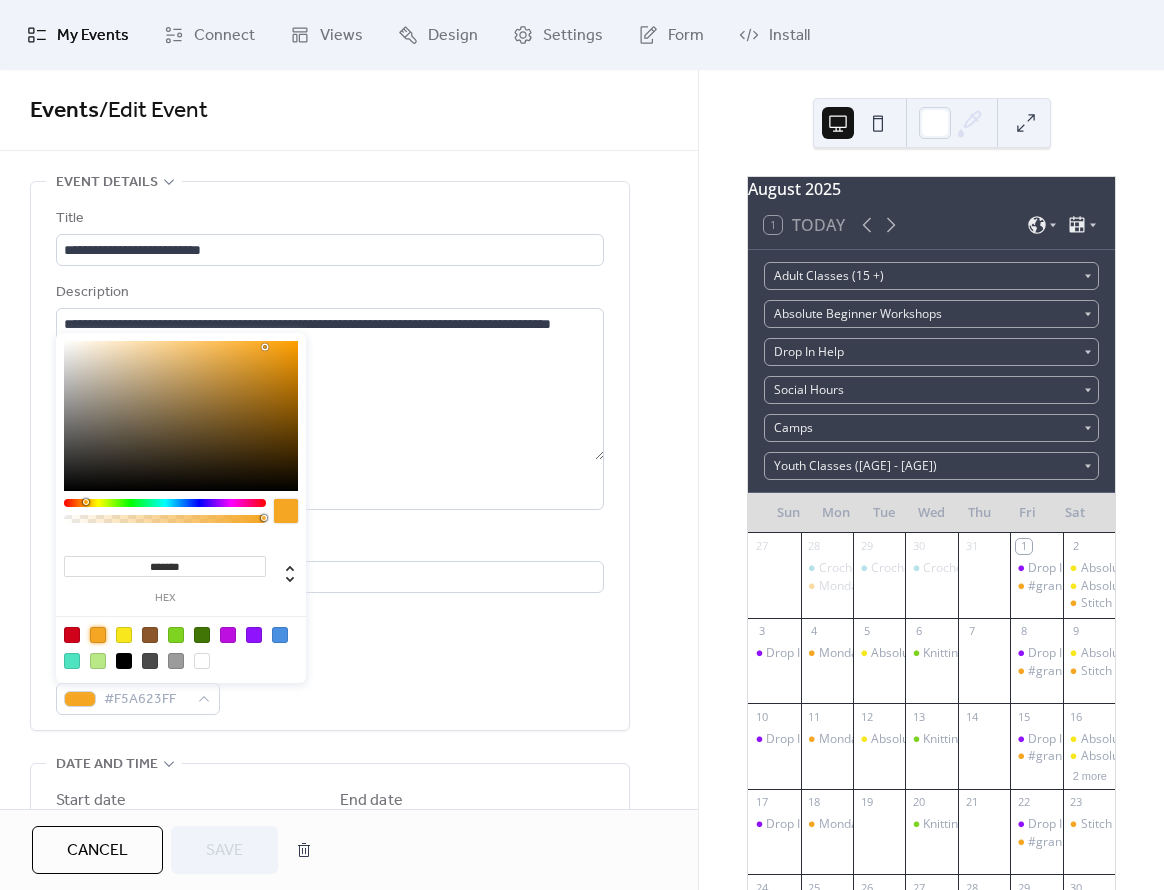 click at bounding box center [98, 635] 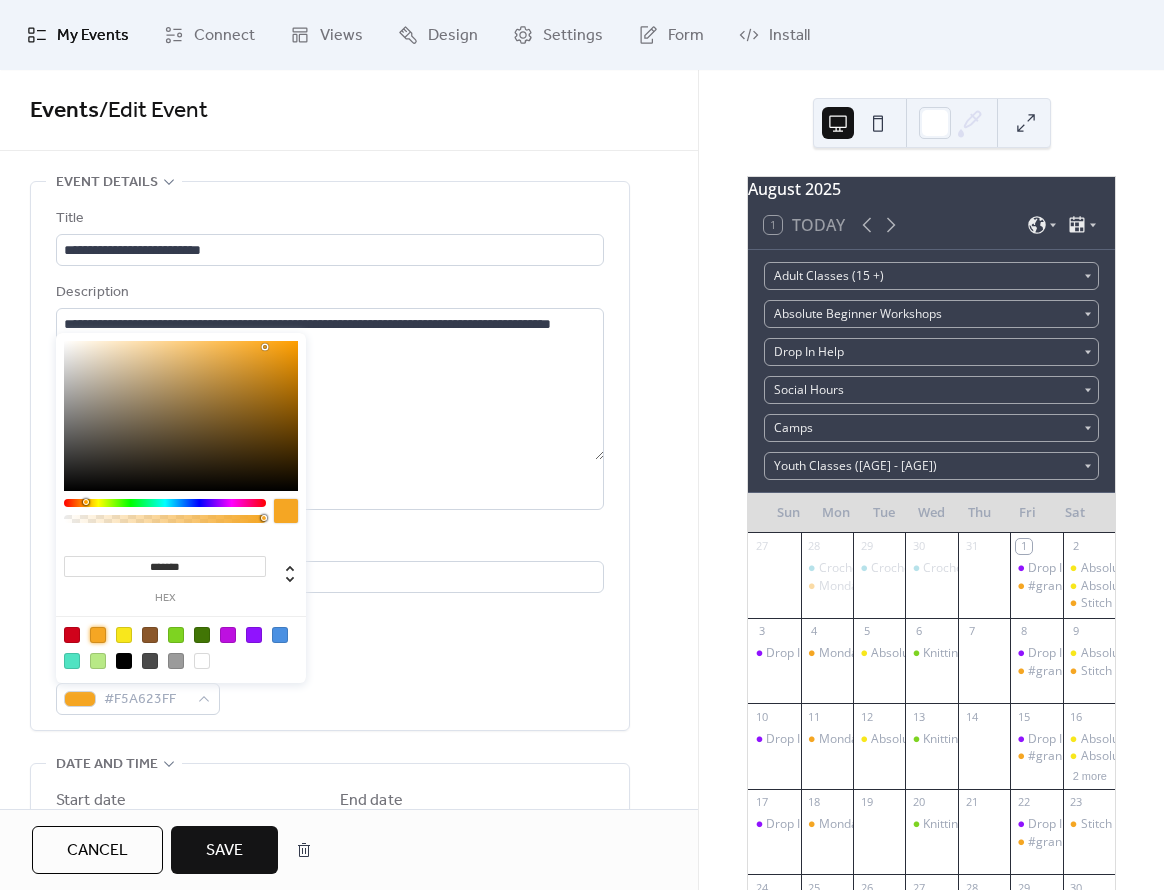 click on "**********" at bounding box center [349, 1010] 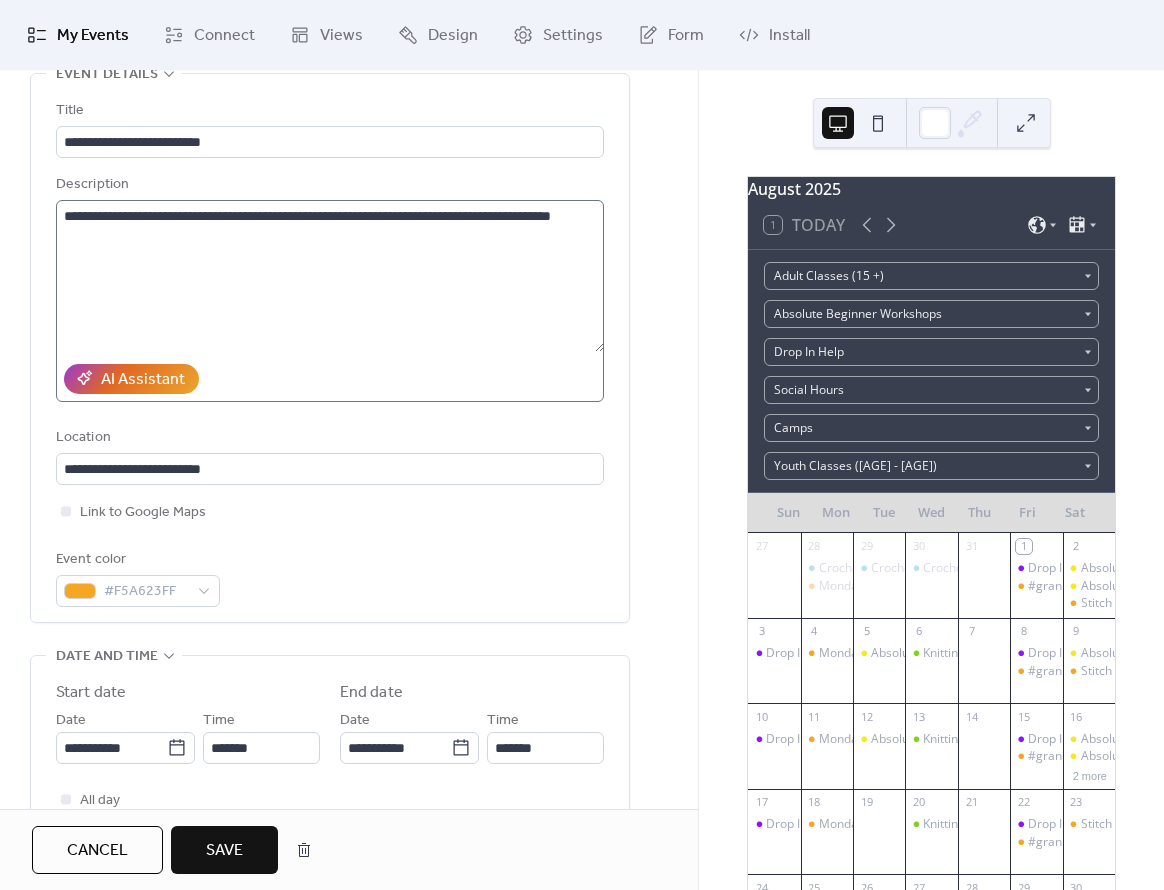 scroll, scrollTop: 0, scrollLeft: 0, axis: both 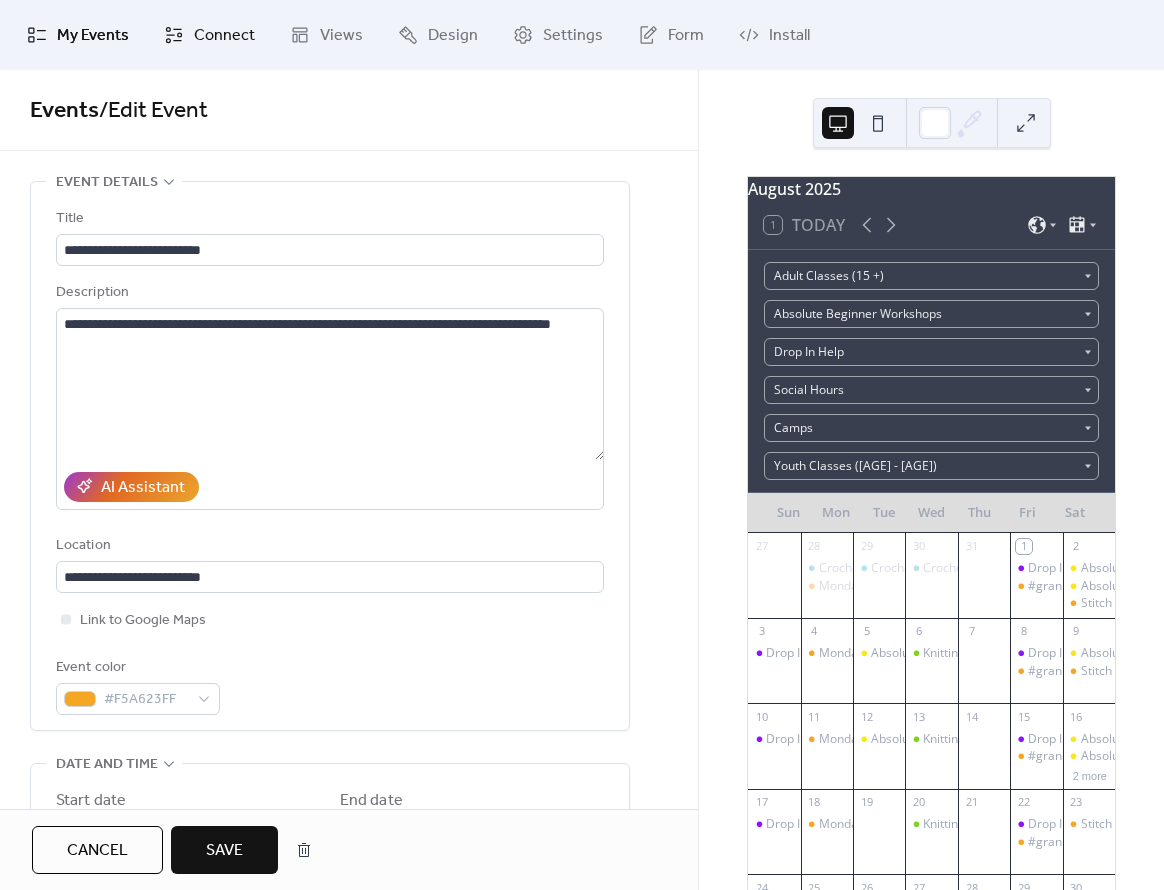 click on "Connect" at bounding box center (209, 35) 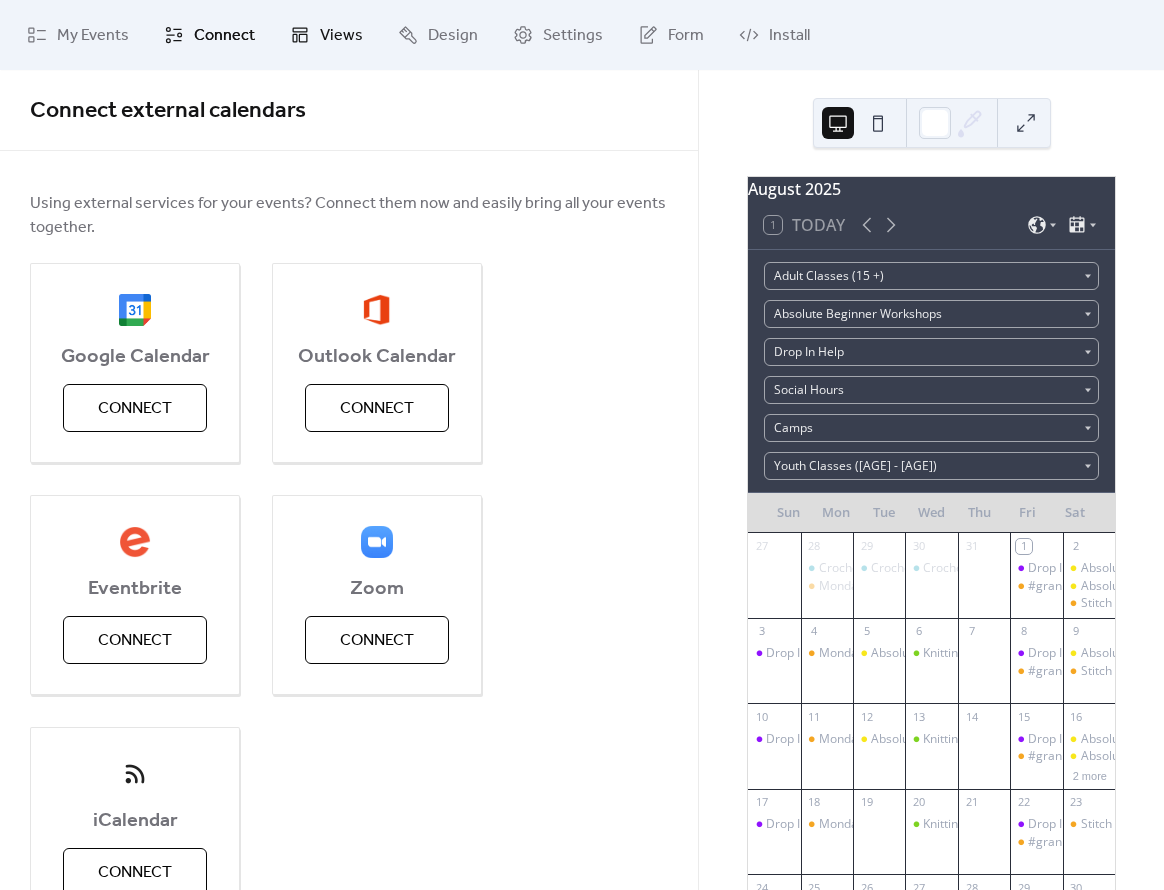 click on "Views" at bounding box center (326, 35) 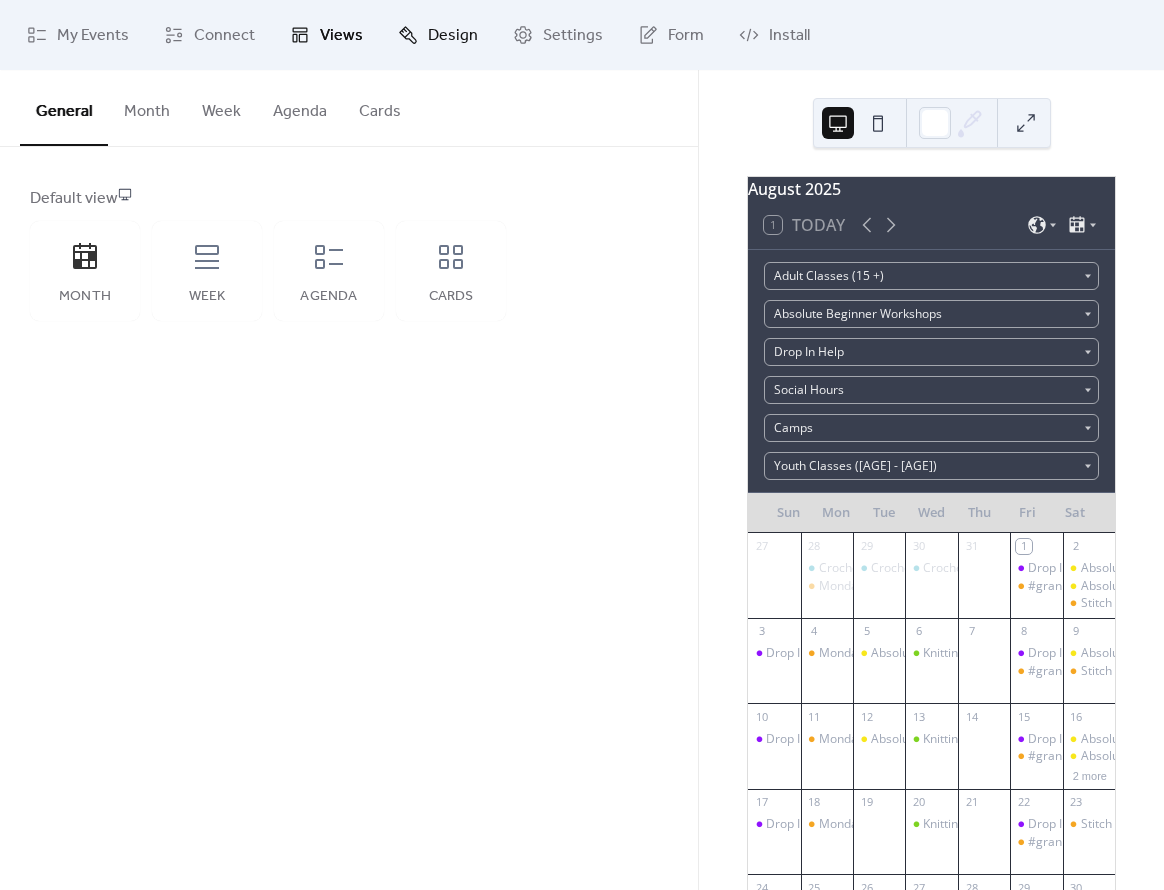 click on "Design" at bounding box center [453, 36] 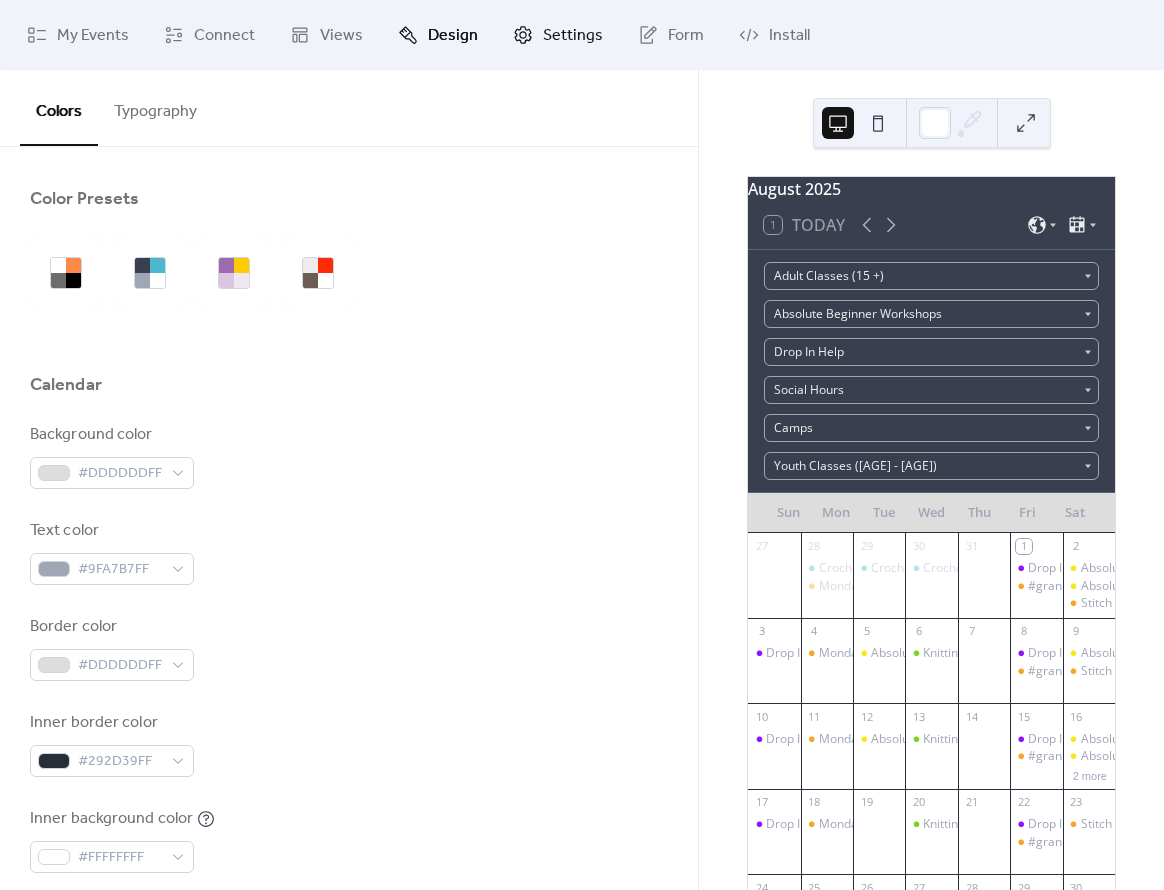 click on "Settings" at bounding box center [573, 36] 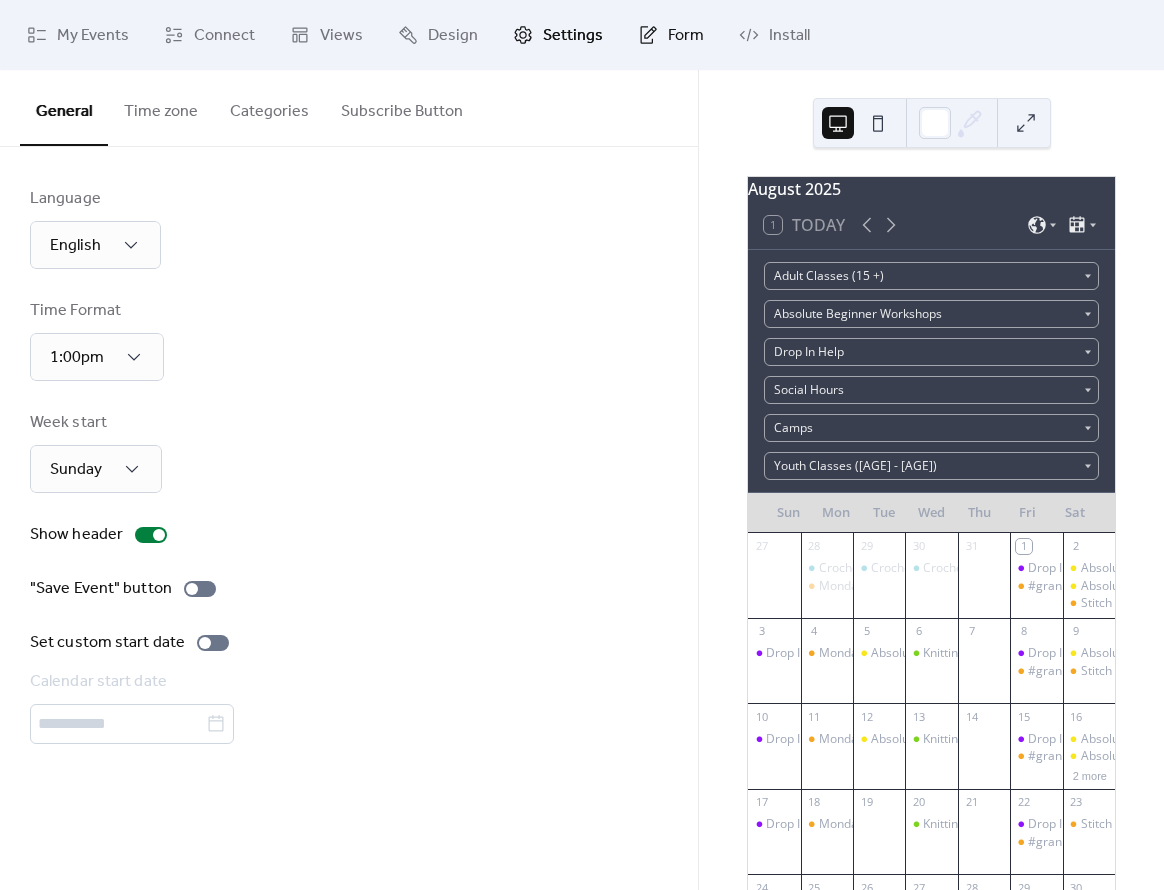 click on "Form" at bounding box center [686, 36] 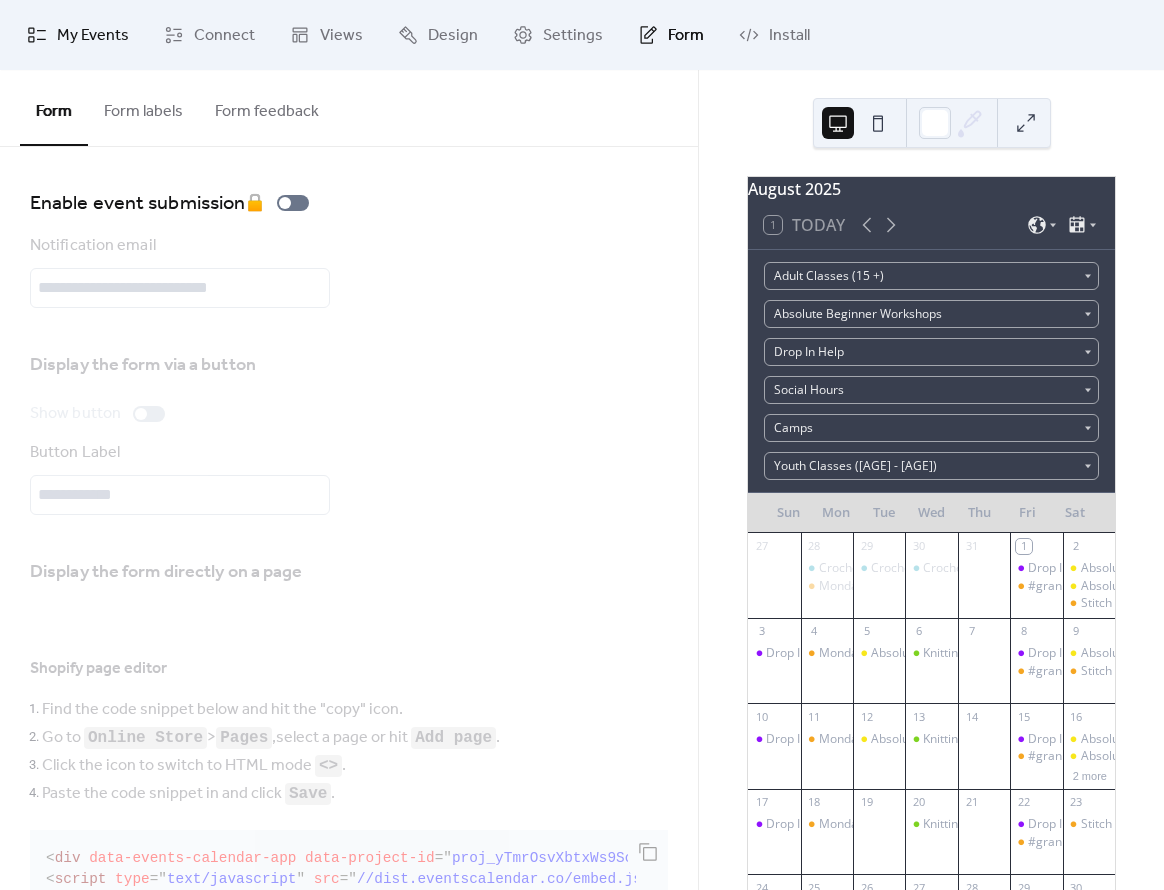 click on "My Events" at bounding box center (78, 35) 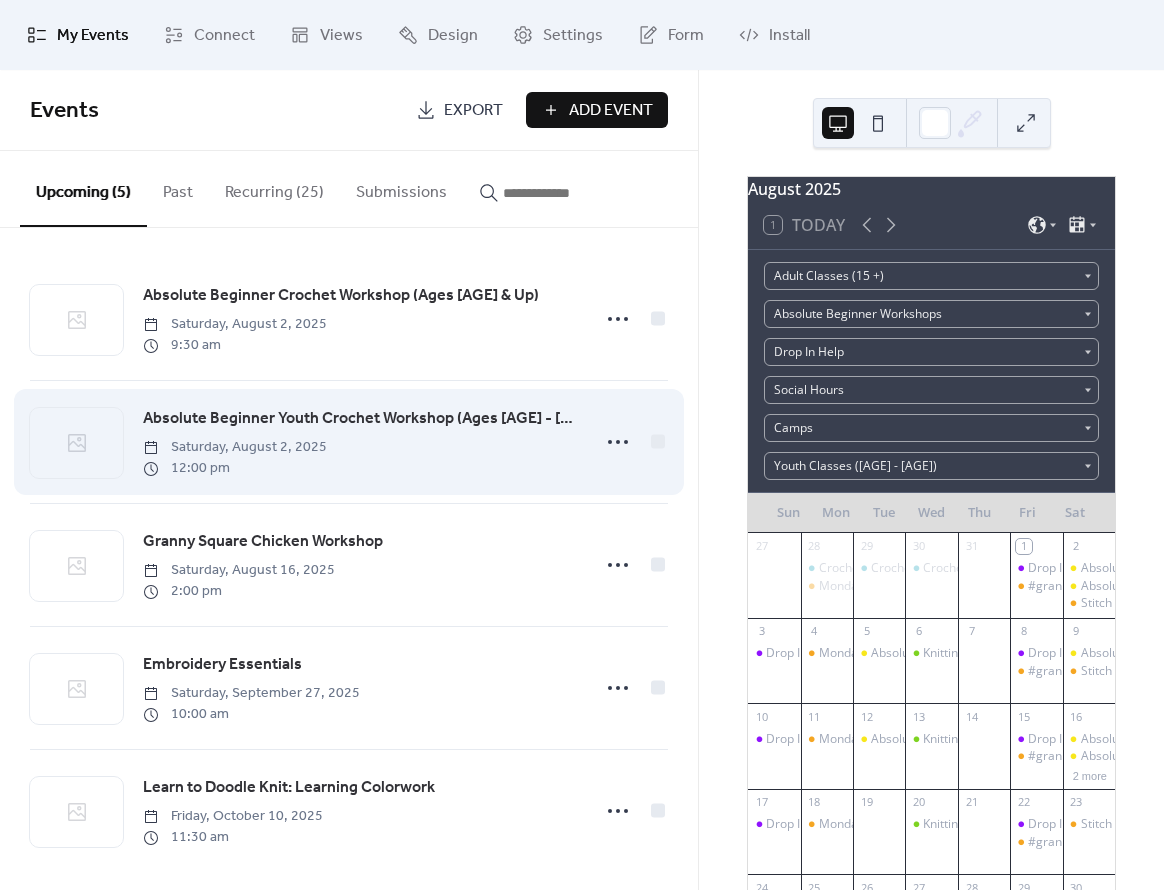 scroll, scrollTop: 12, scrollLeft: 0, axis: vertical 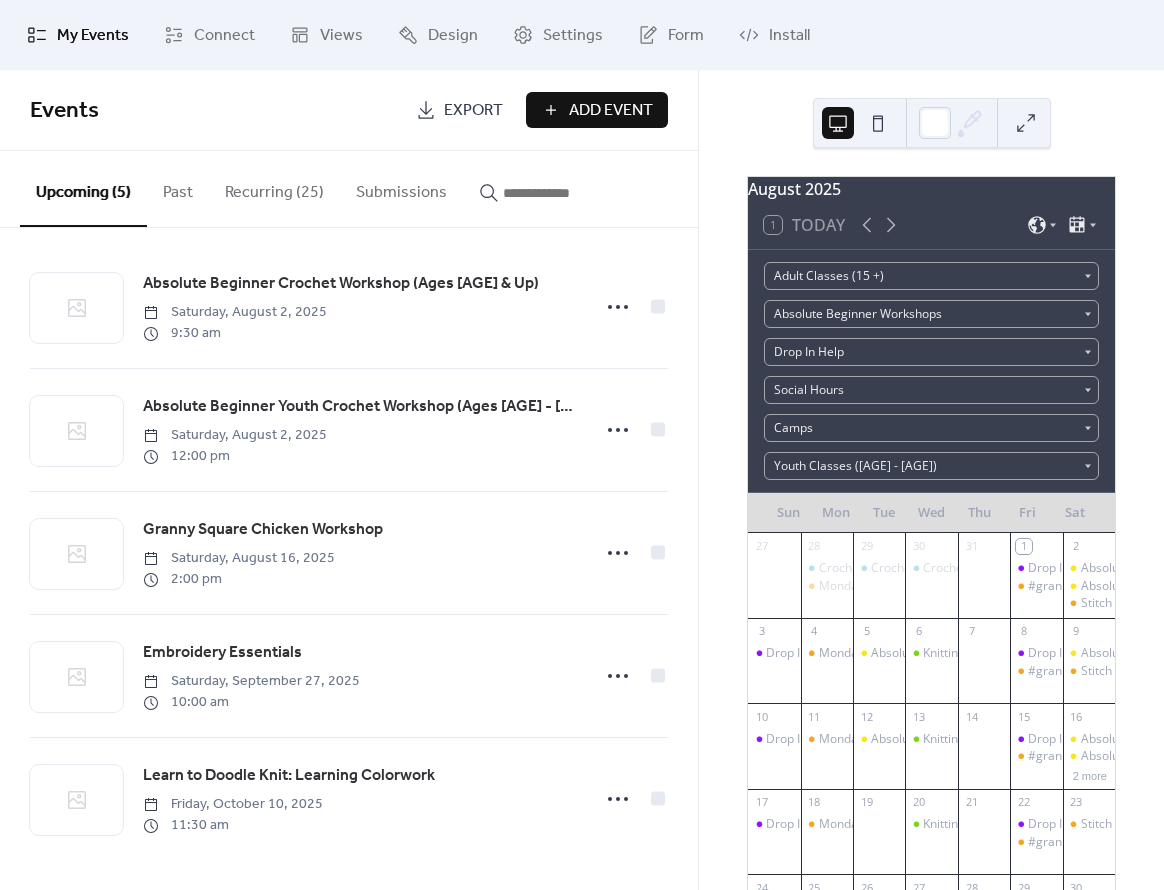 click on "Recurring (25)" at bounding box center (274, 188) 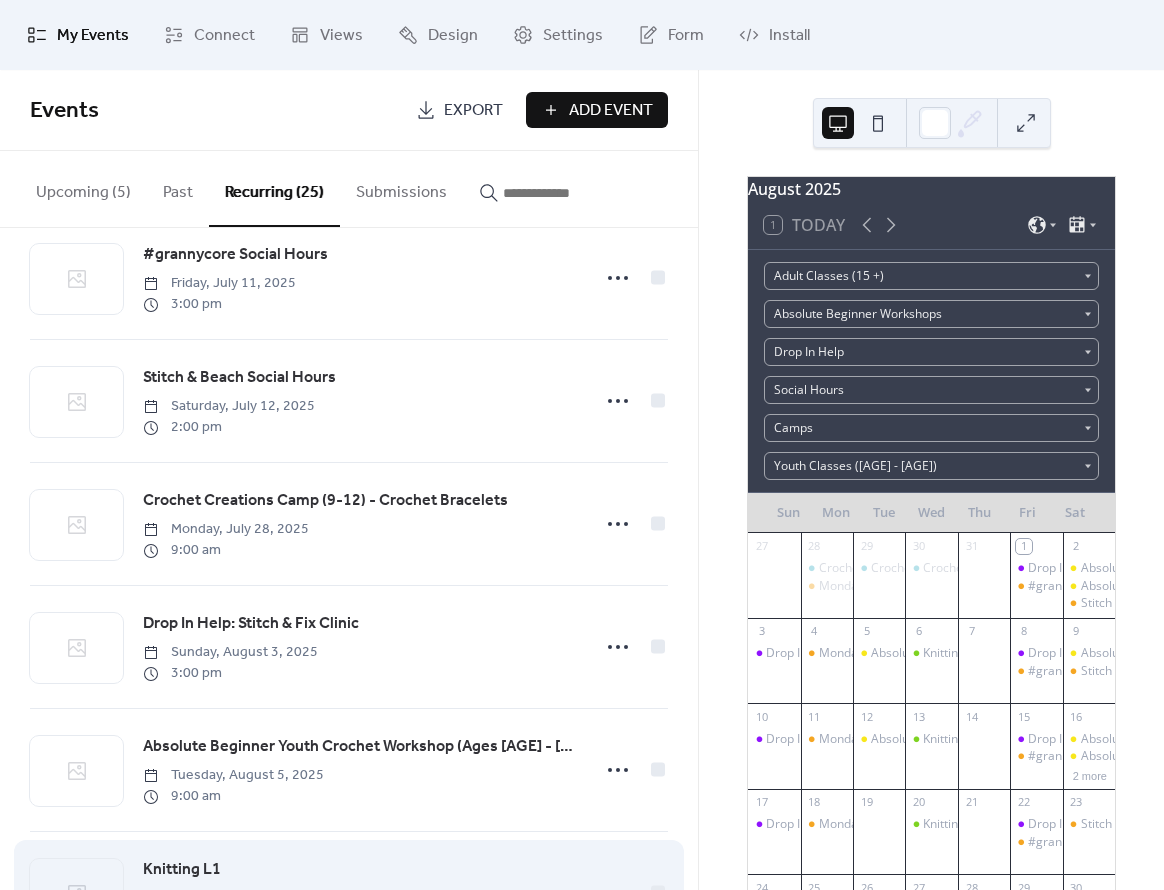 scroll, scrollTop: 222, scrollLeft: 0, axis: vertical 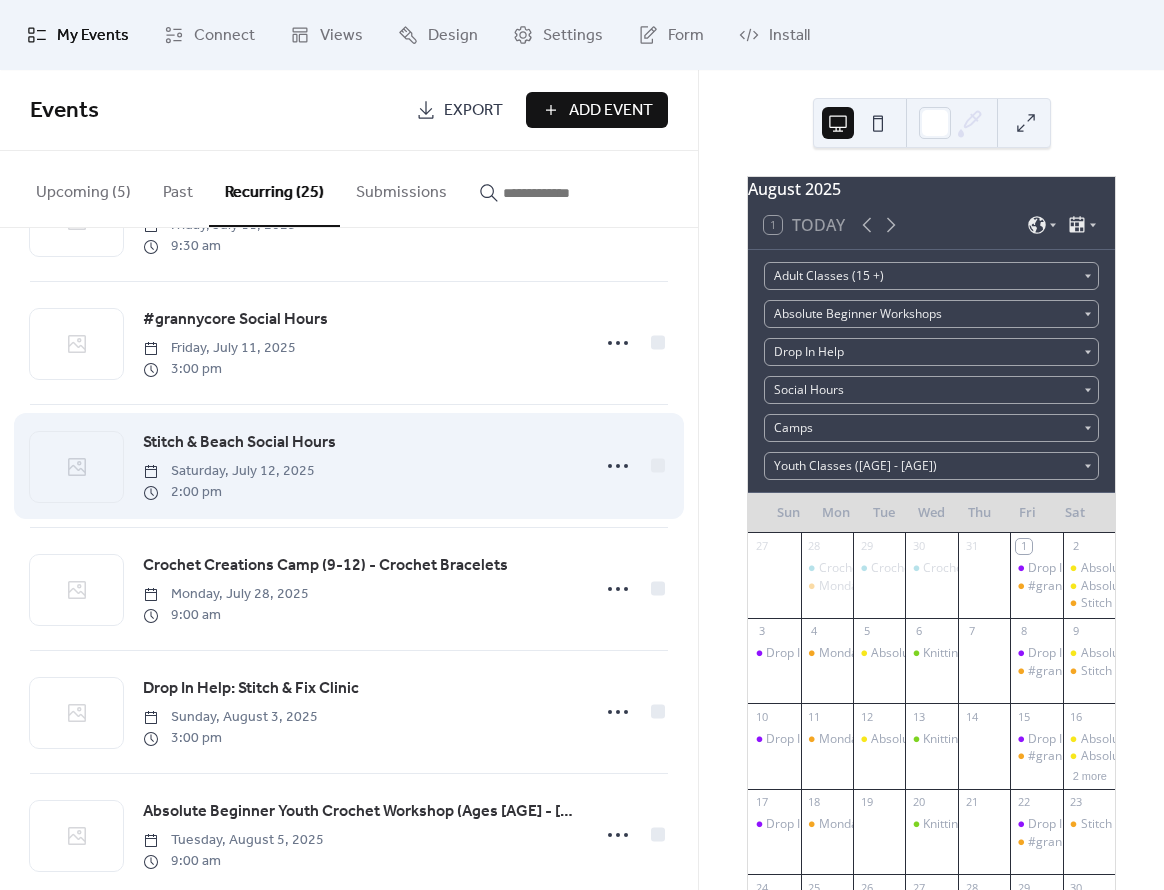 click 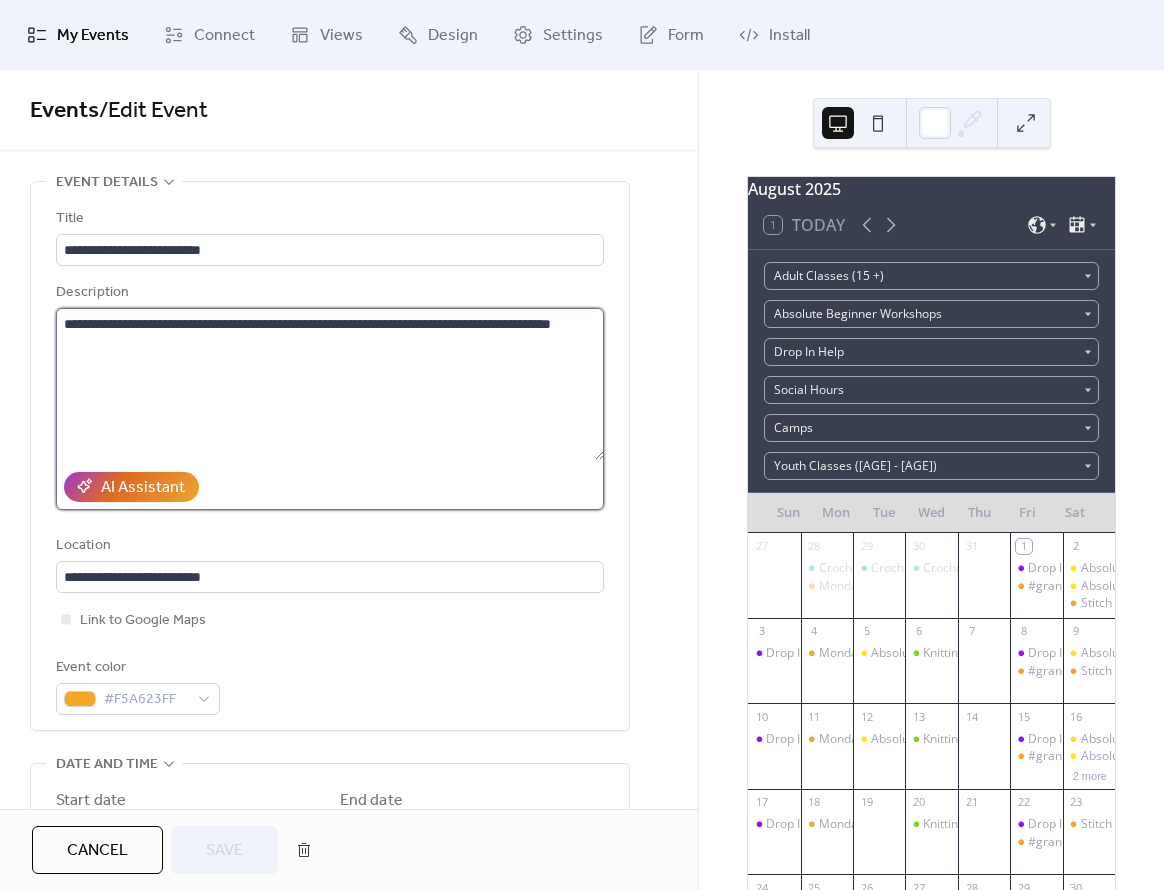 drag, startPoint x: 186, startPoint y: 322, endPoint x: 208, endPoint y: 318, distance: 22.36068 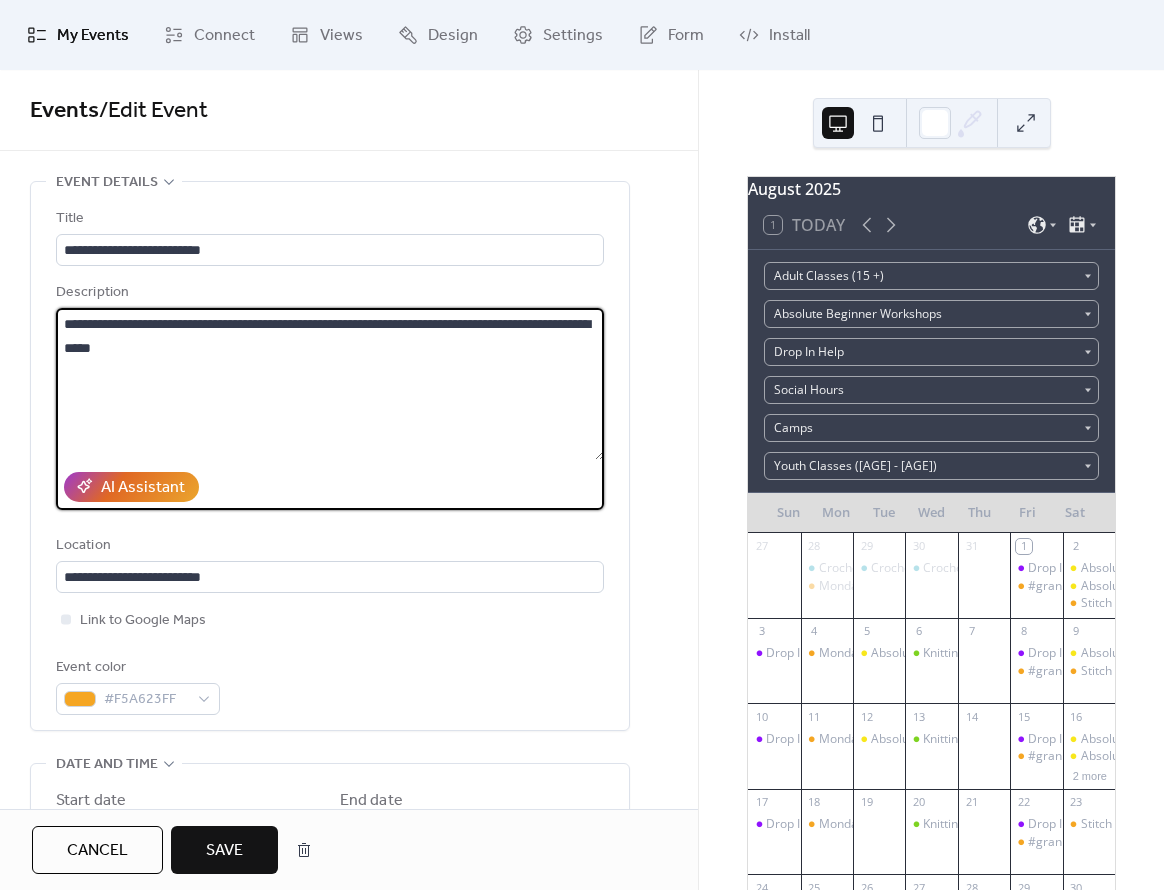 type on "**********" 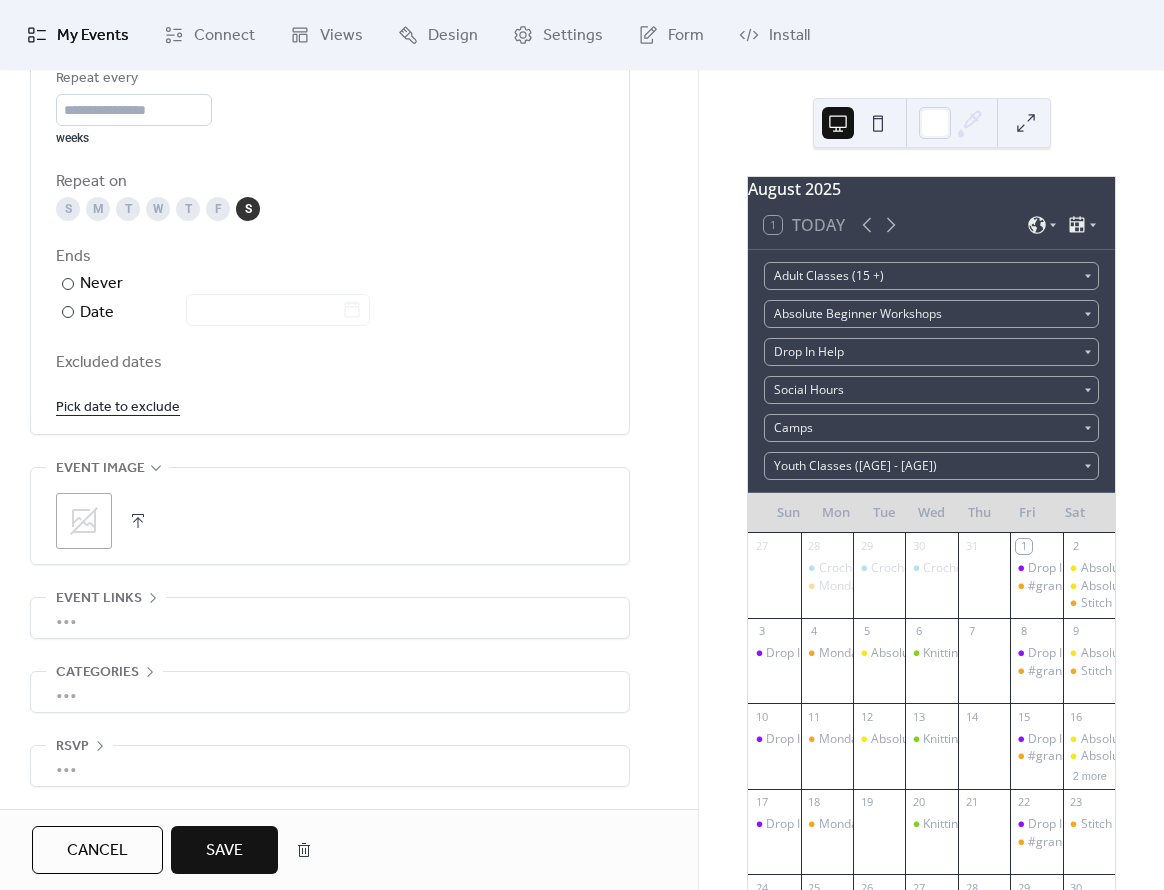 scroll, scrollTop: 1034, scrollLeft: 0, axis: vertical 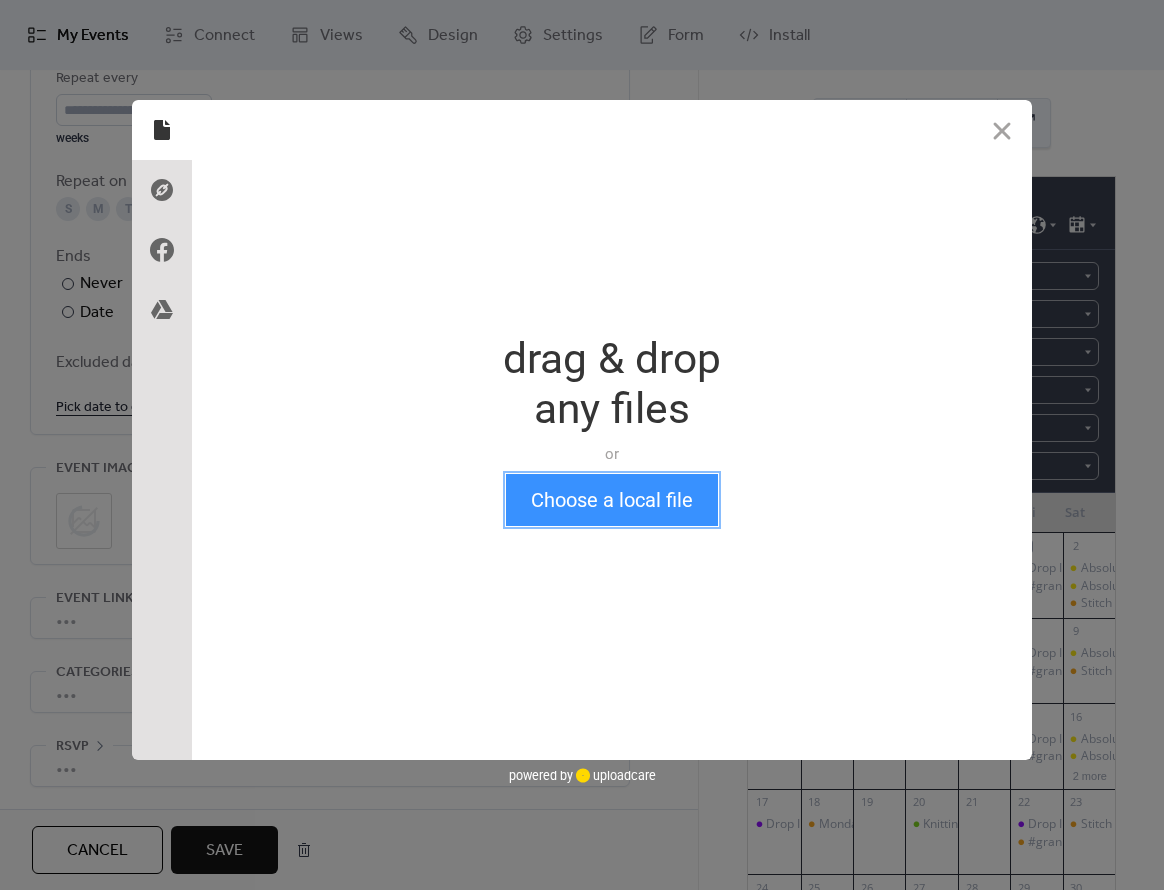 click on "Choose a local file" at bounding box center (612, 500) 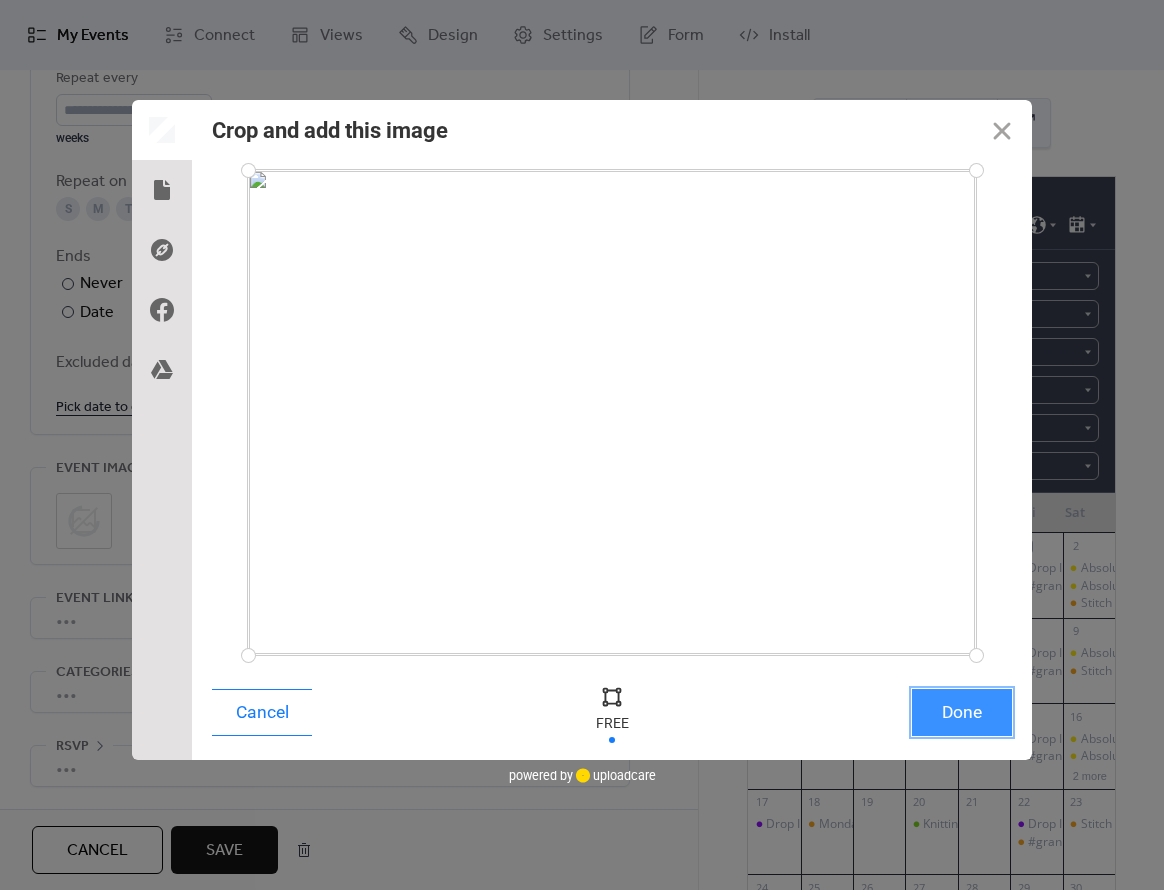 click on "Done" at bounding box center (962, 712) 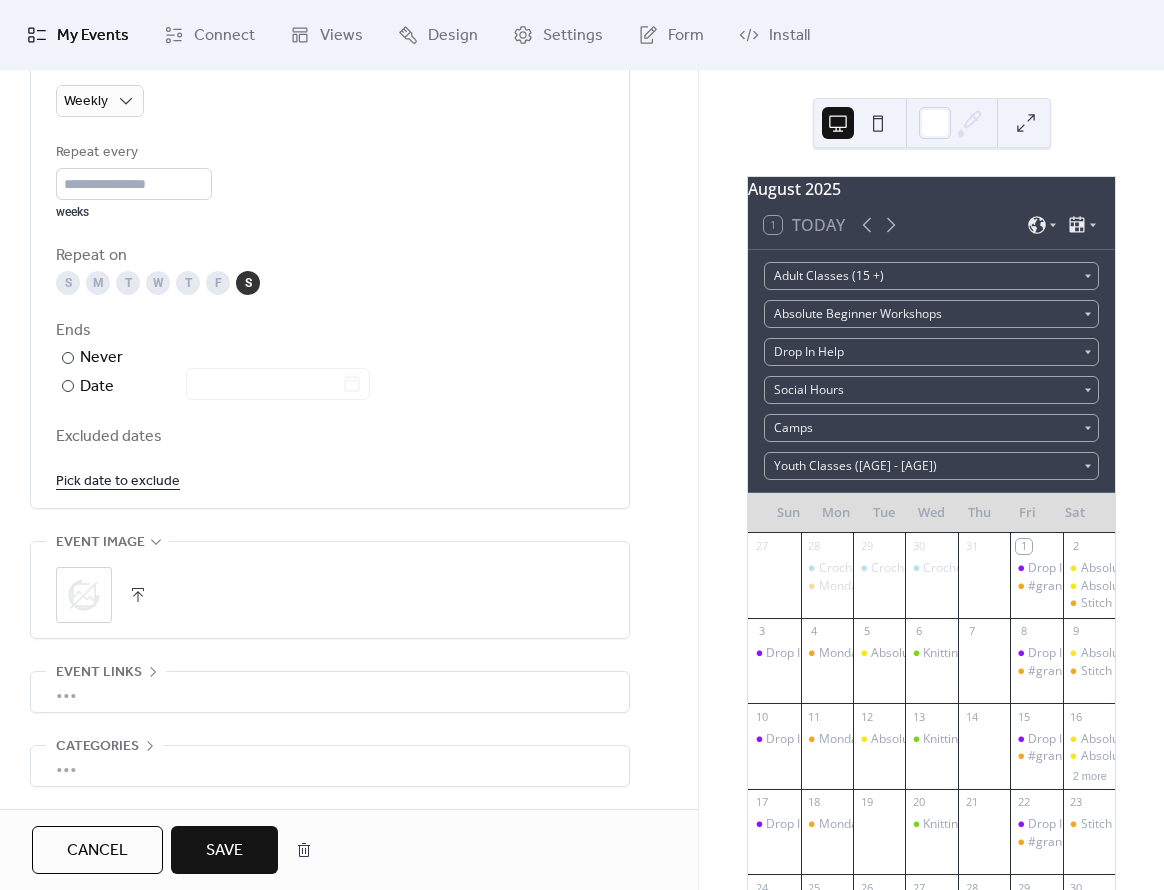 scroll, scrollTop: 1034, scrollLeft: 0, axis: vertical 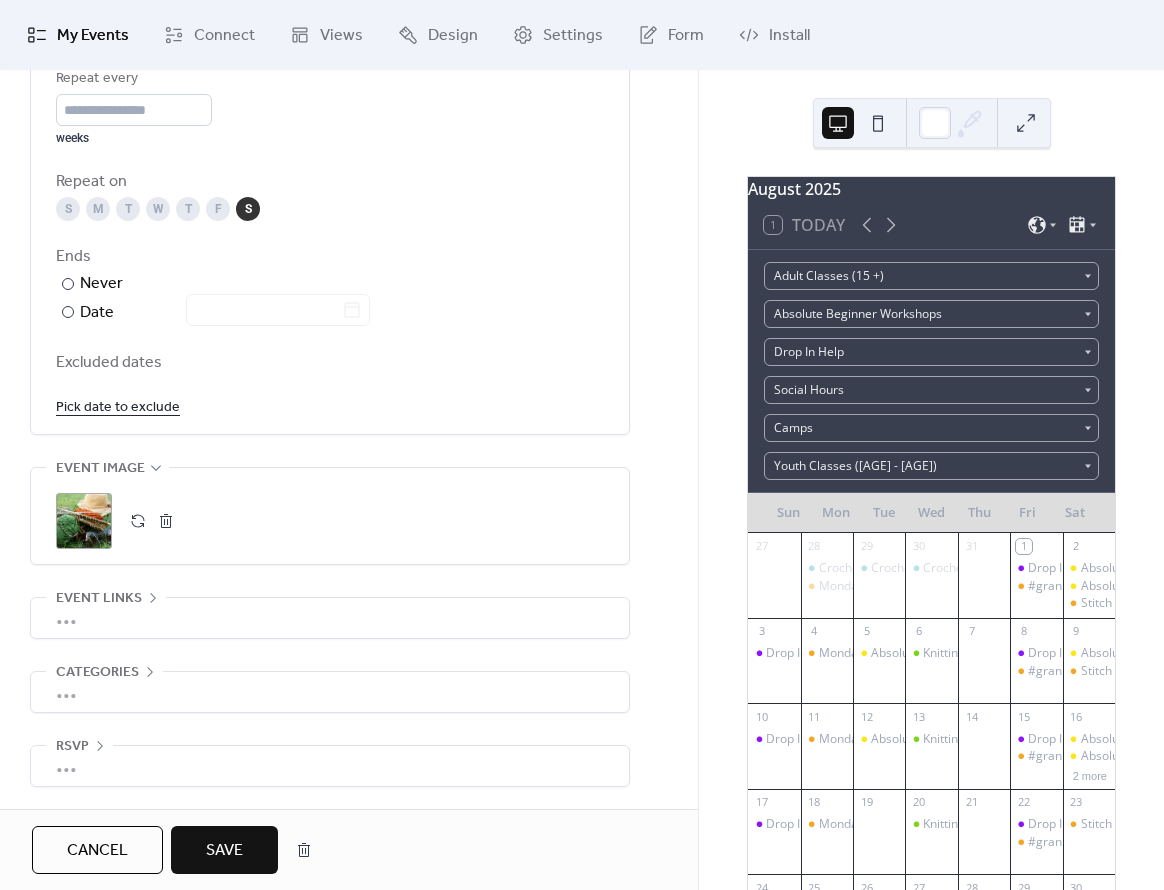 click on "Pick date to exclude" at bounding box center [118, 406] 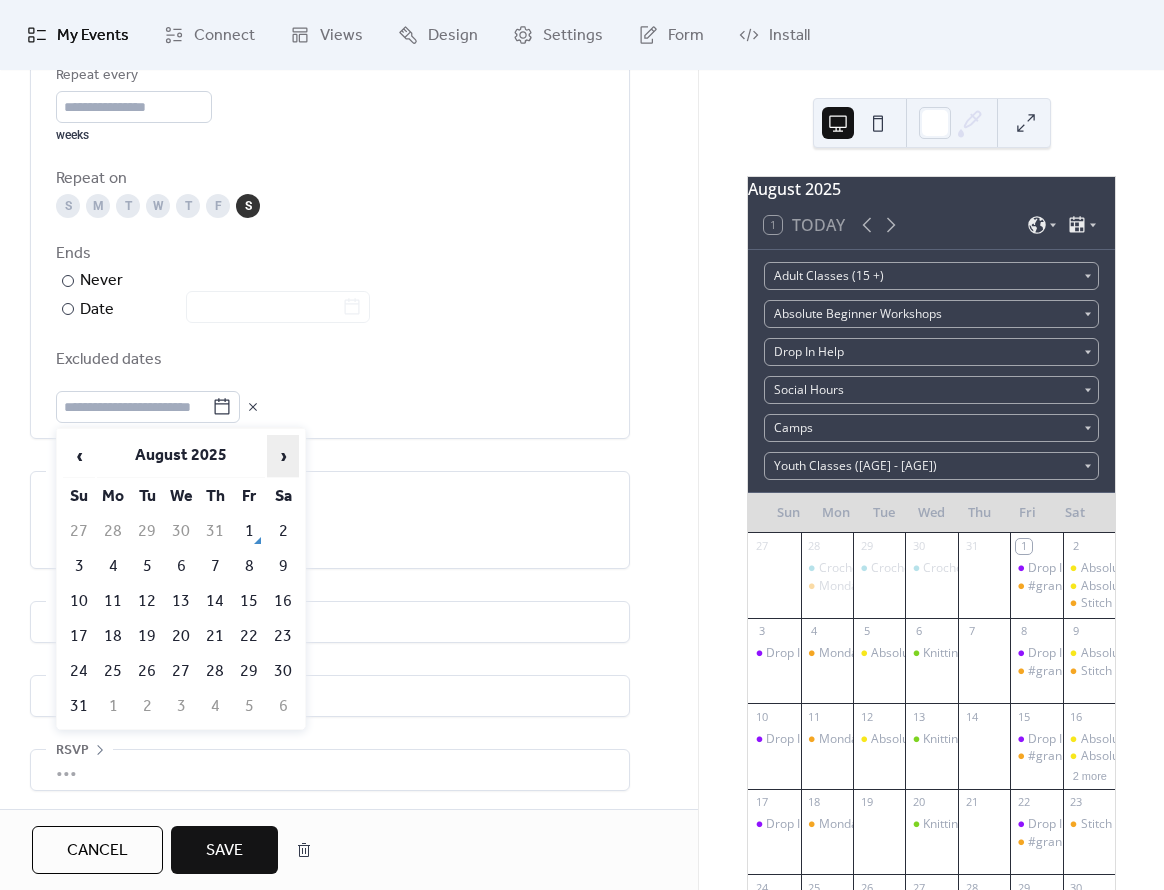 click on "›" at bounding box center [283, 456] 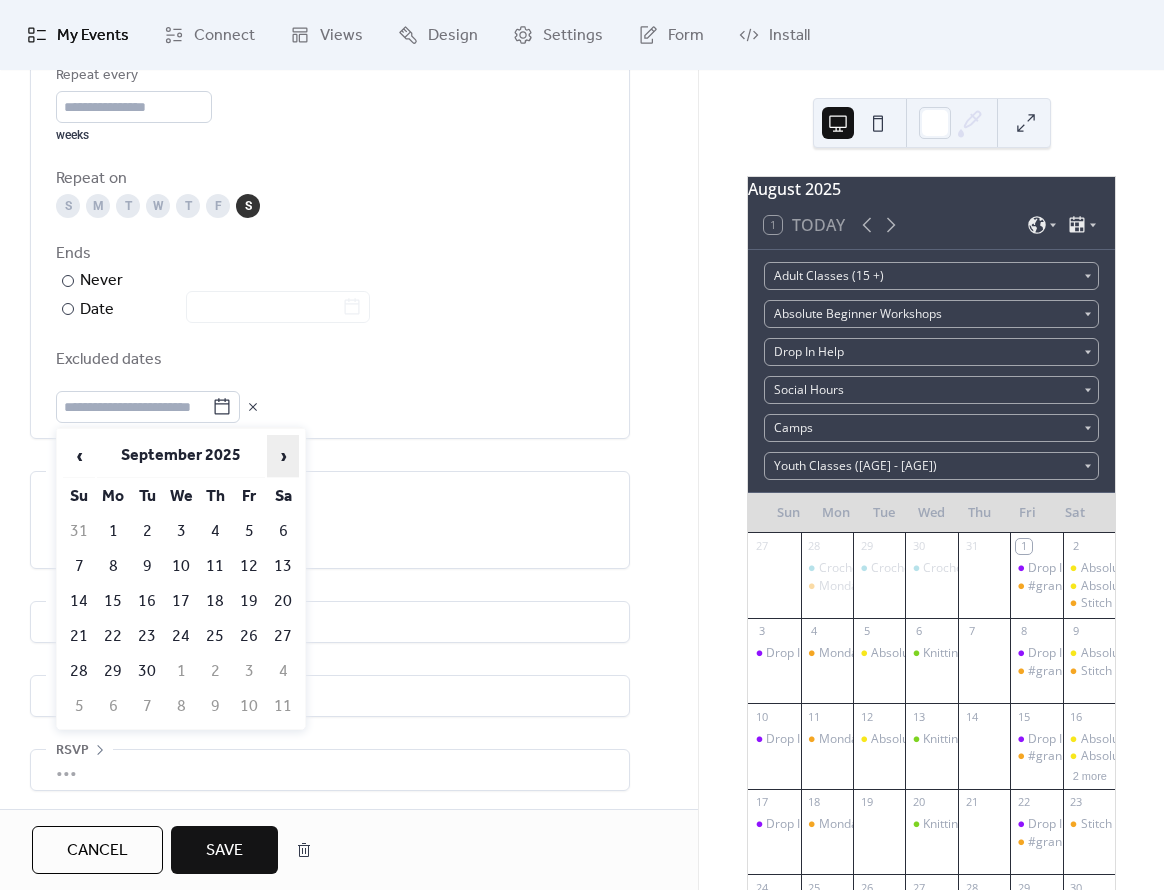 click on "›" at bounding box center (283, 456) 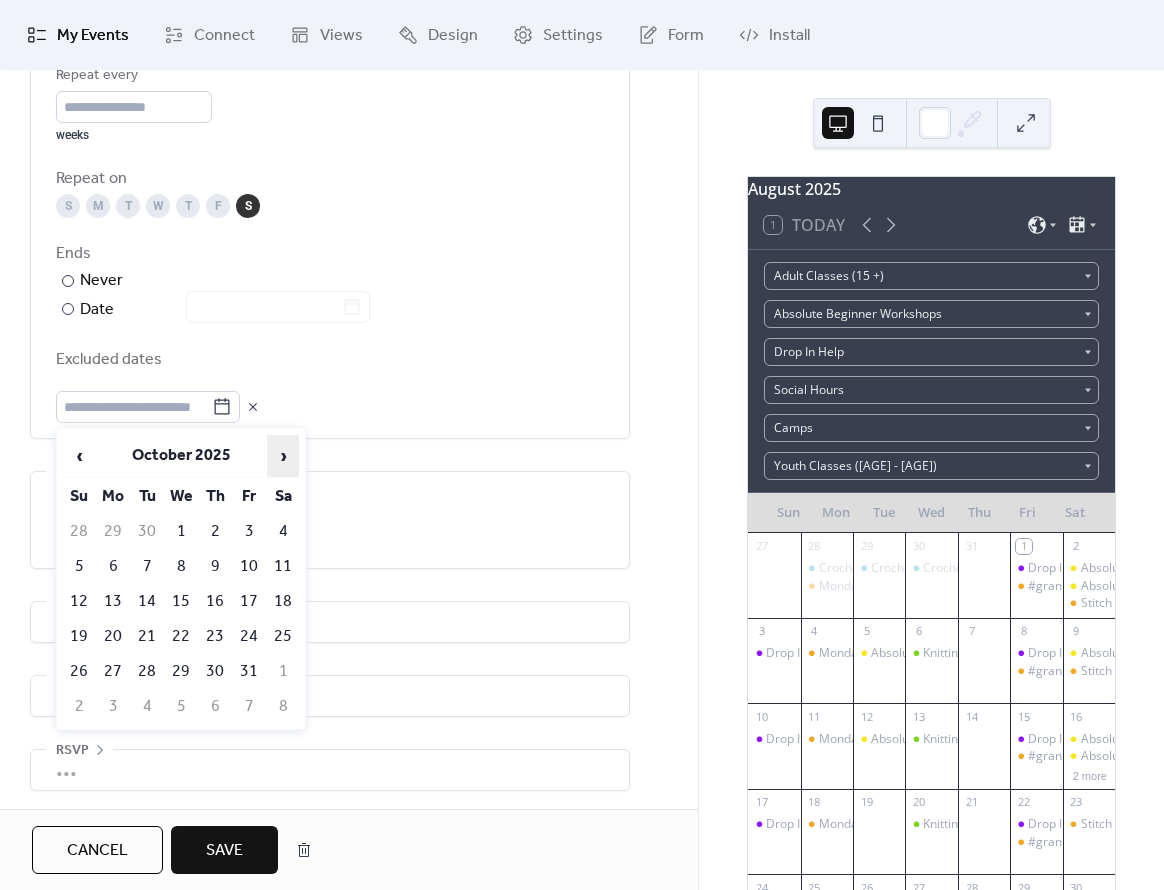 click on "›" at bounding box center [283, 456] 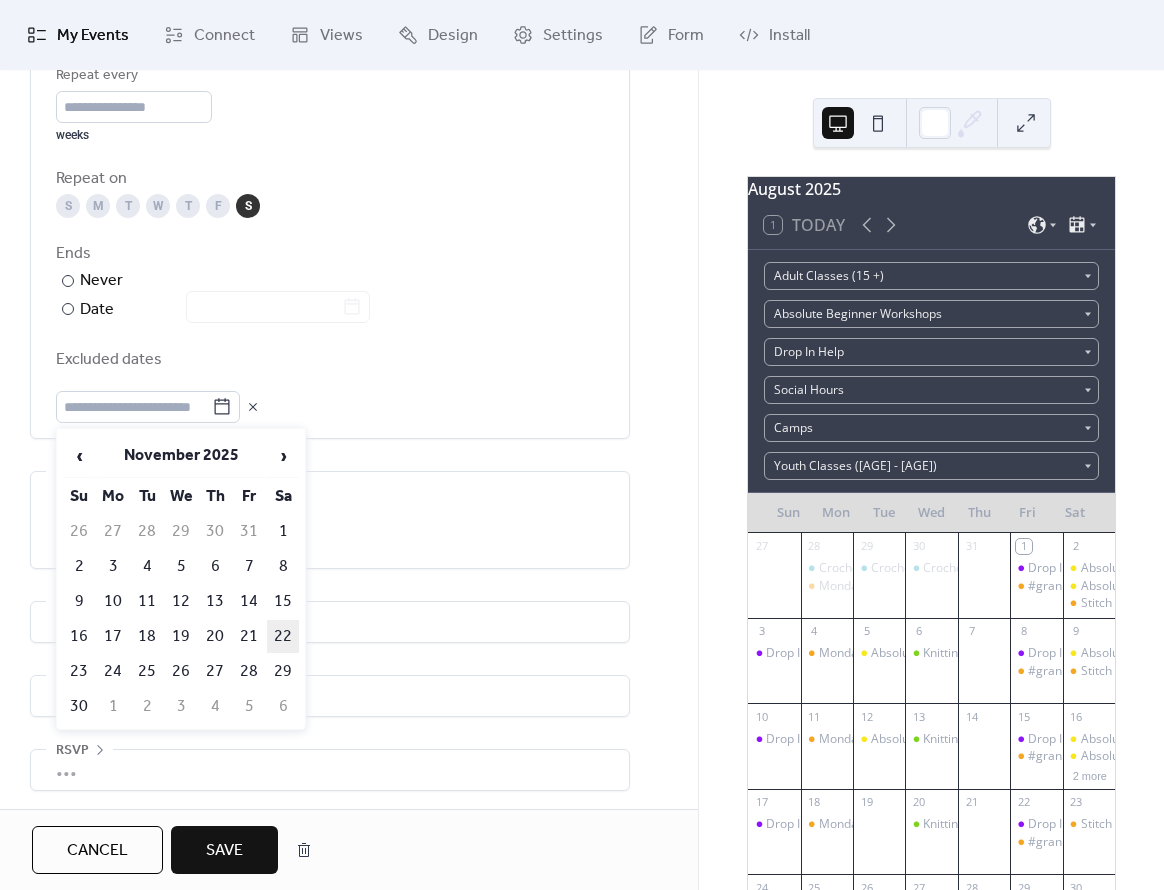 click on "22" at bounding box center [283, 636] 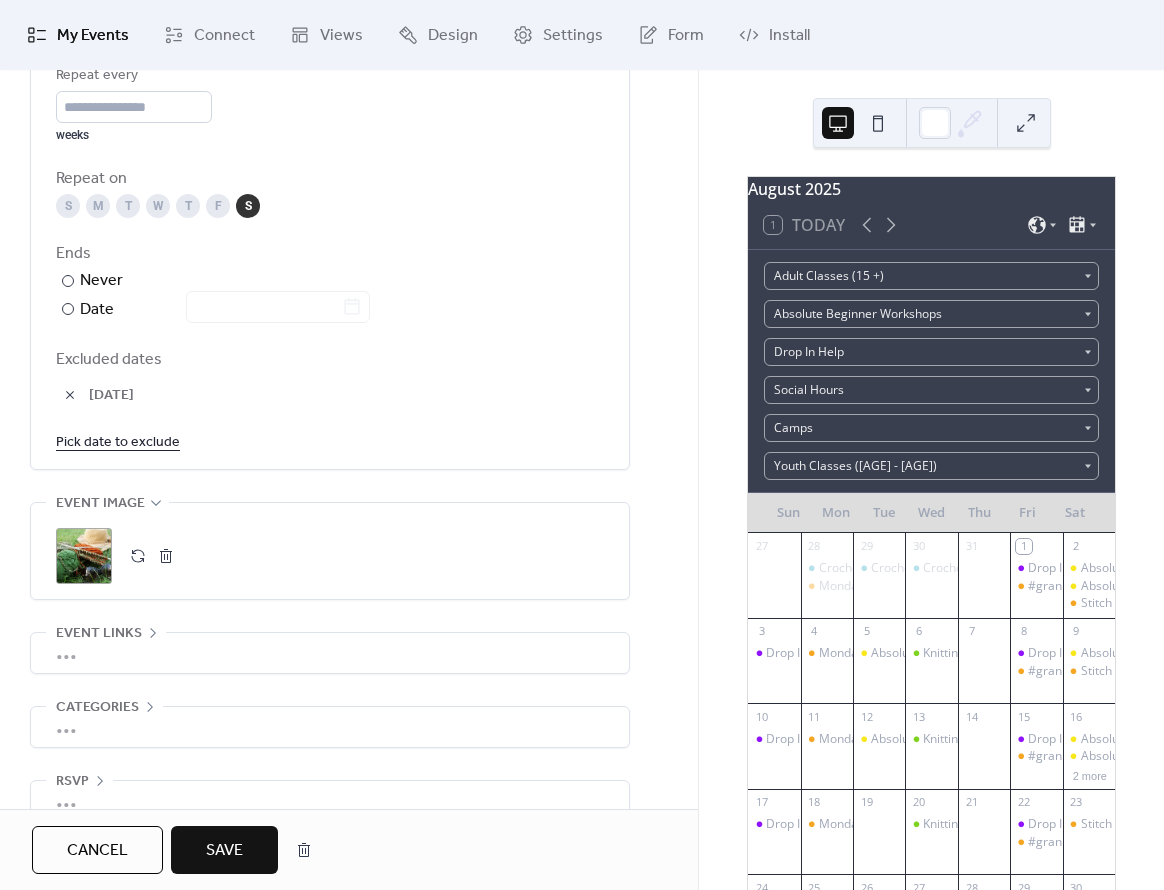 click on "Pick date to exclude" at bounding box center (118, 441) 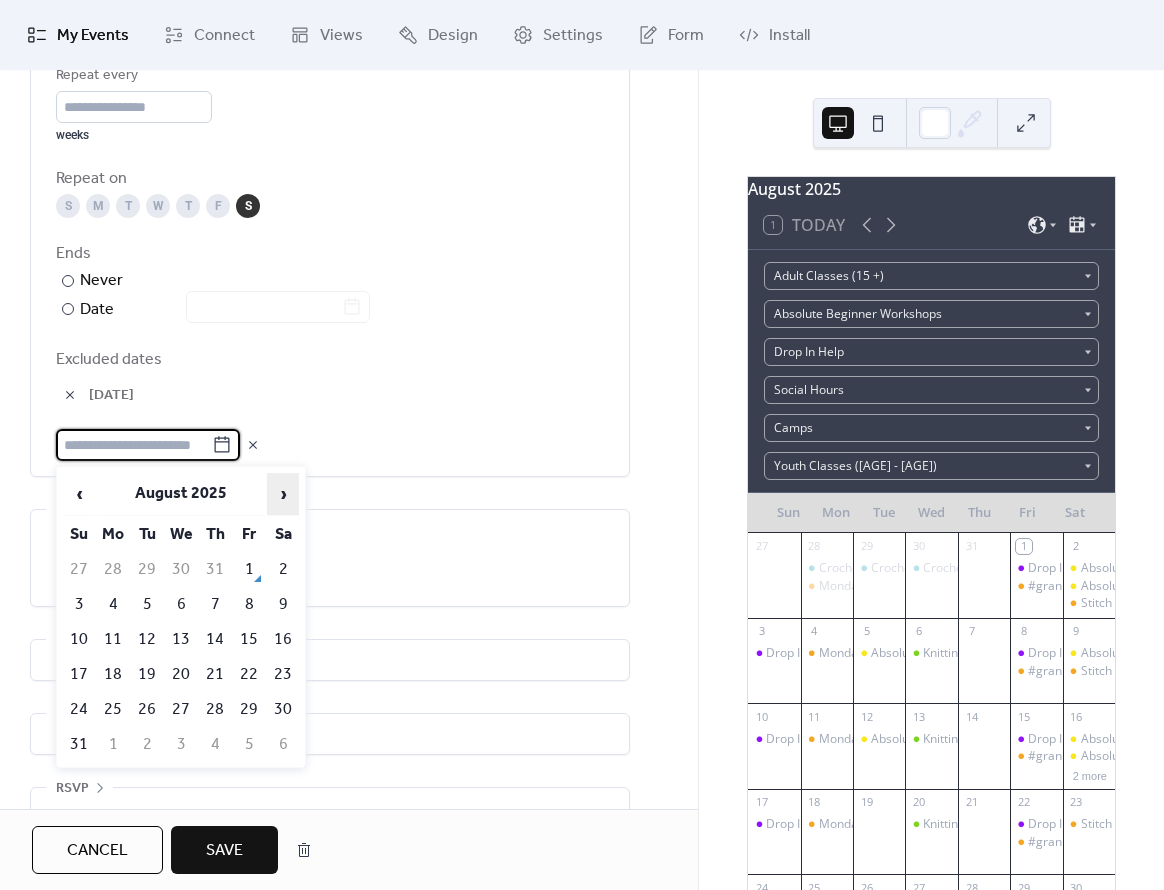 click on "›" at bounding box center [283, 494] 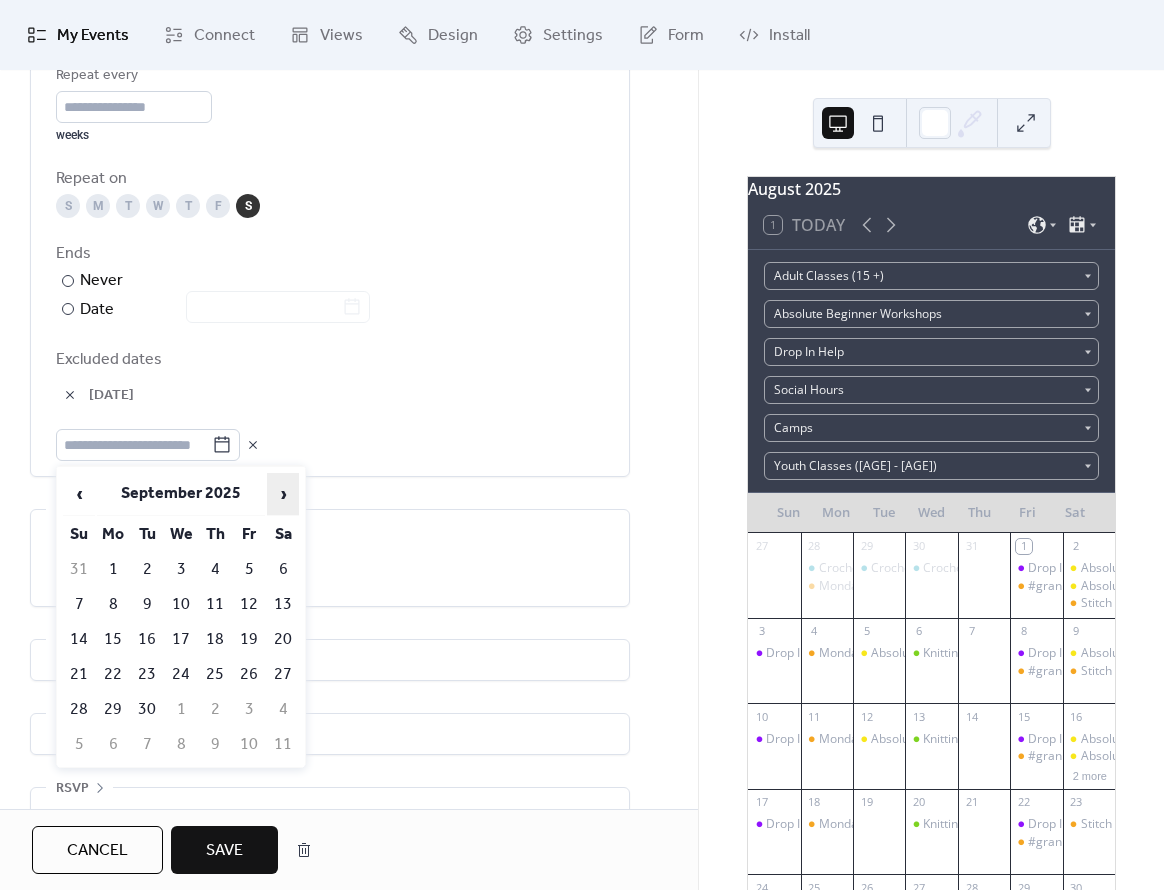 click on "›" at bounding box center (283, 494) 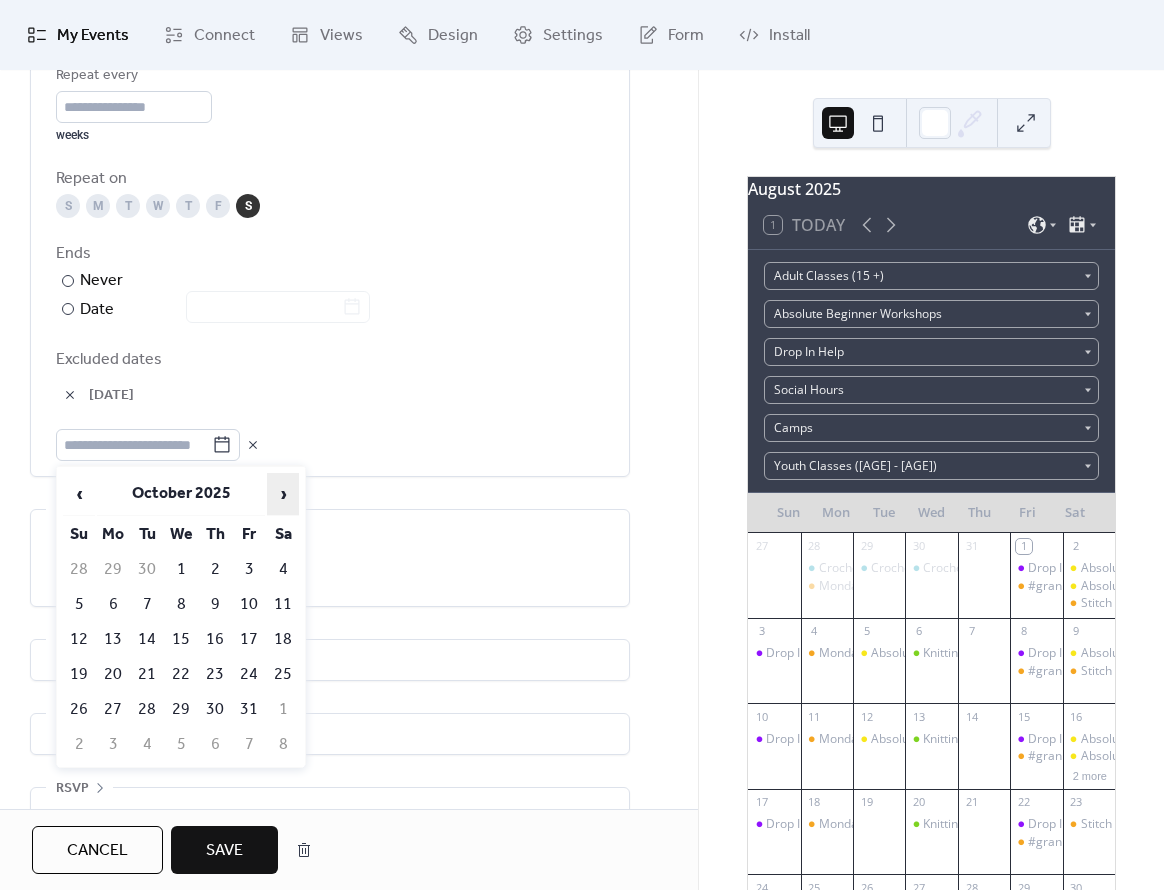 click on "›" at bounding box center [283, 494] 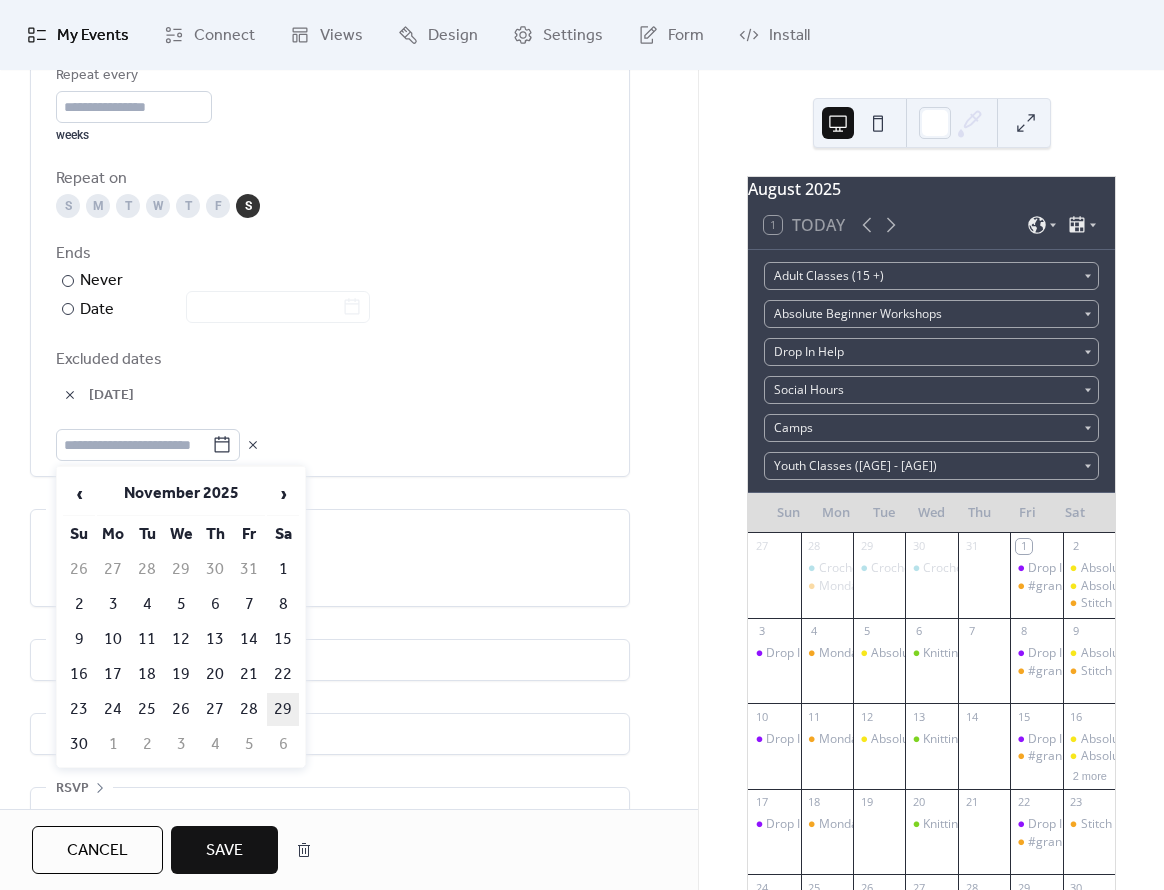 click on "29" at bounding box center [283, 709] 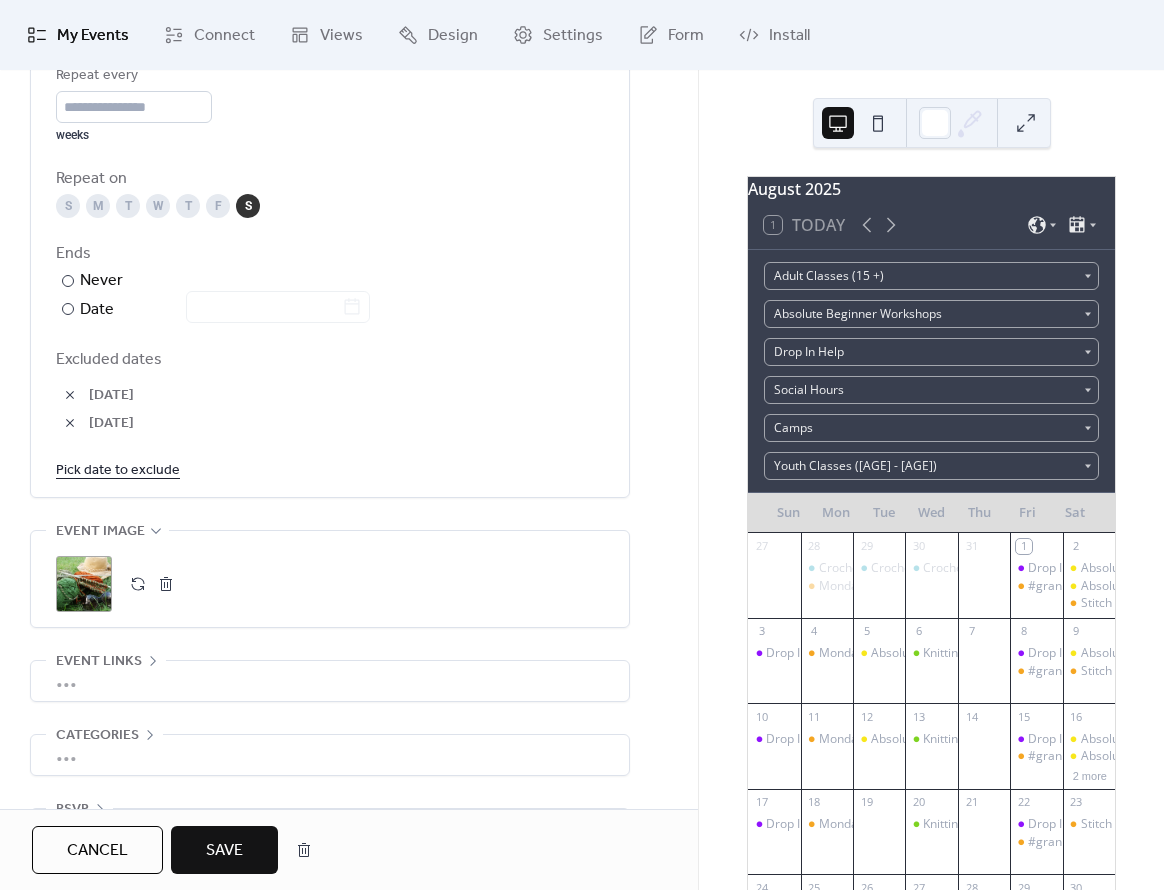 click on "Pick date to exclude" at bounding box center [118, 469] 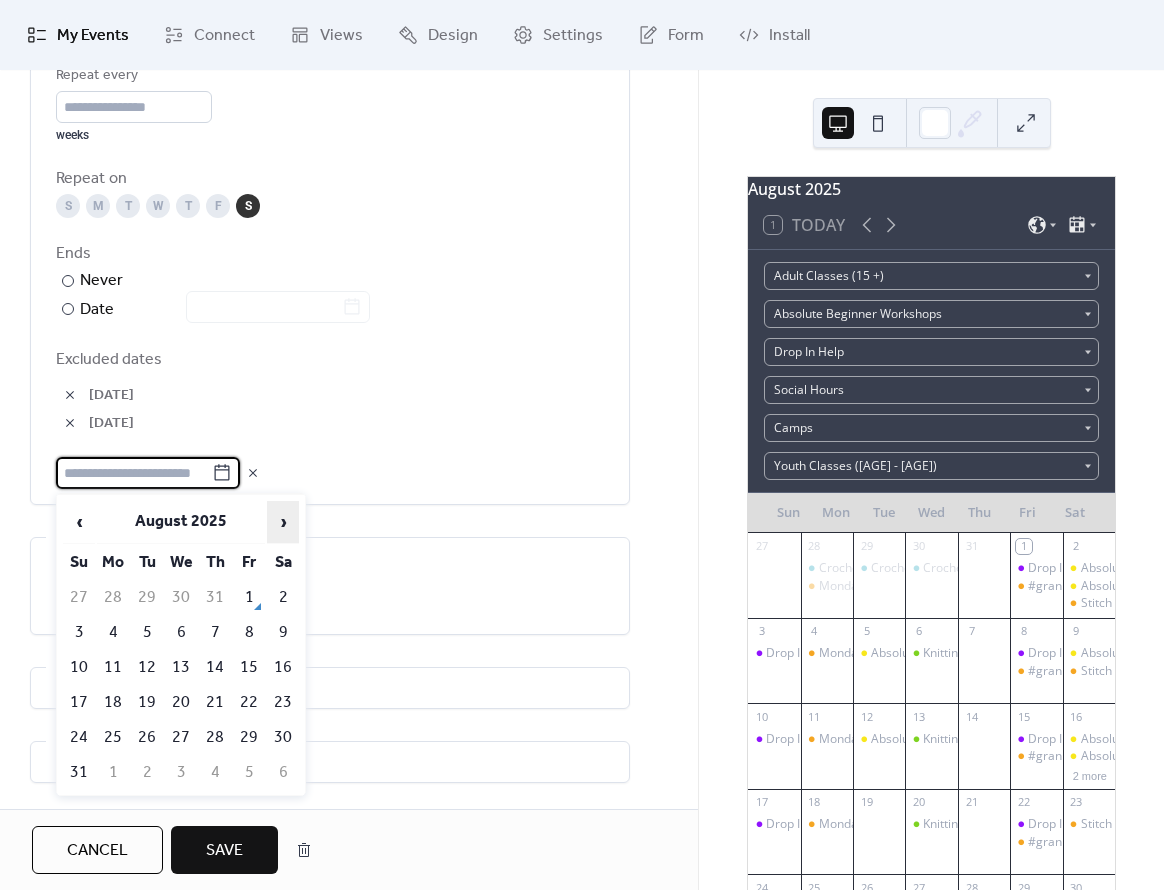 click on "›" at bounding box center [283, 522] 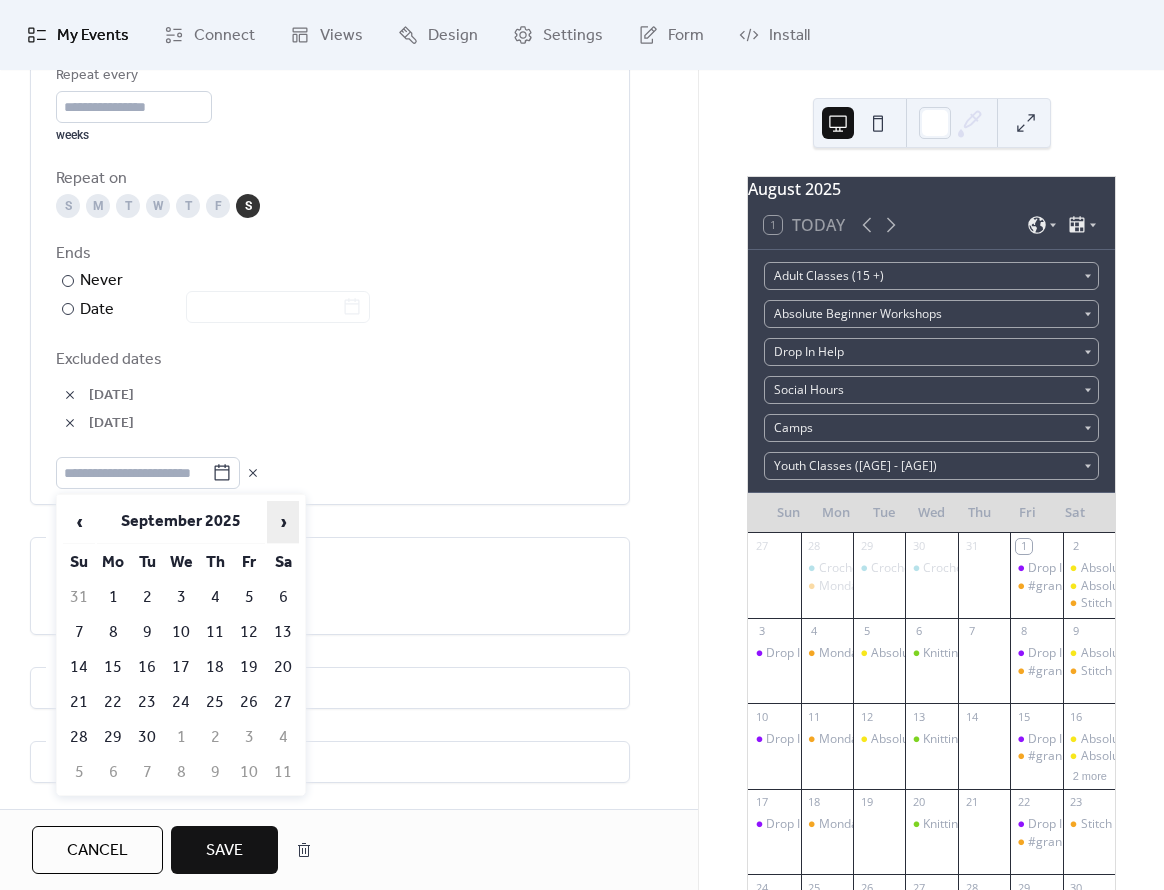 click on "›" at bounding box center [283, 522] 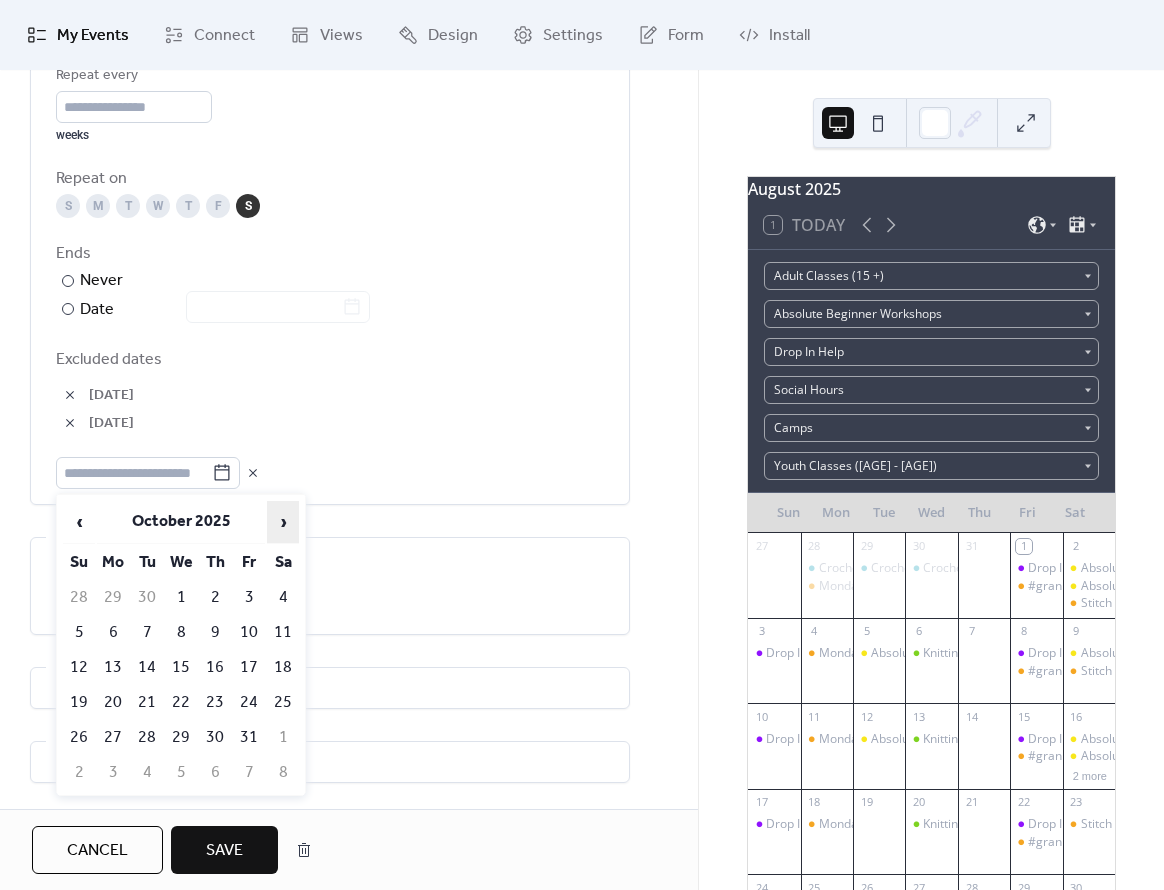 click on "›" at bounding box center [283, 522] 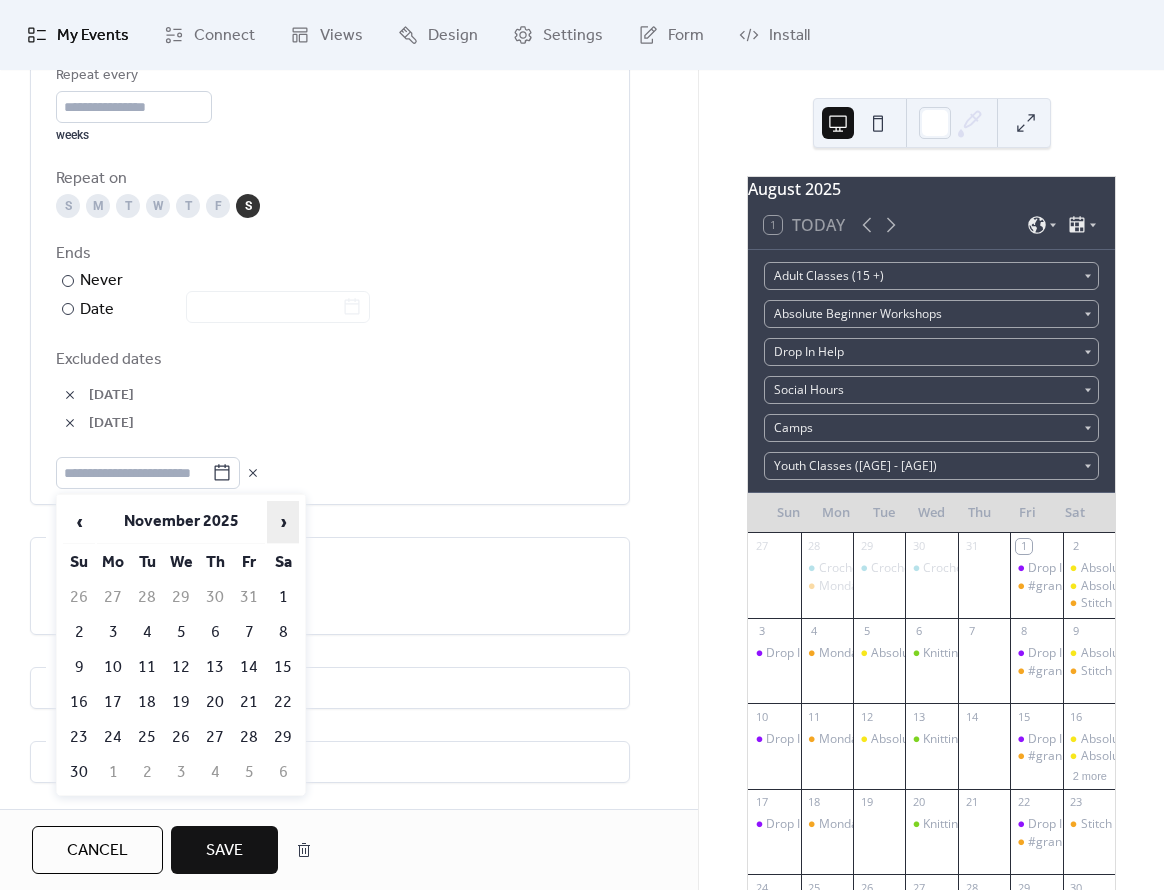 click on "›" at bounding box center (283, 522) 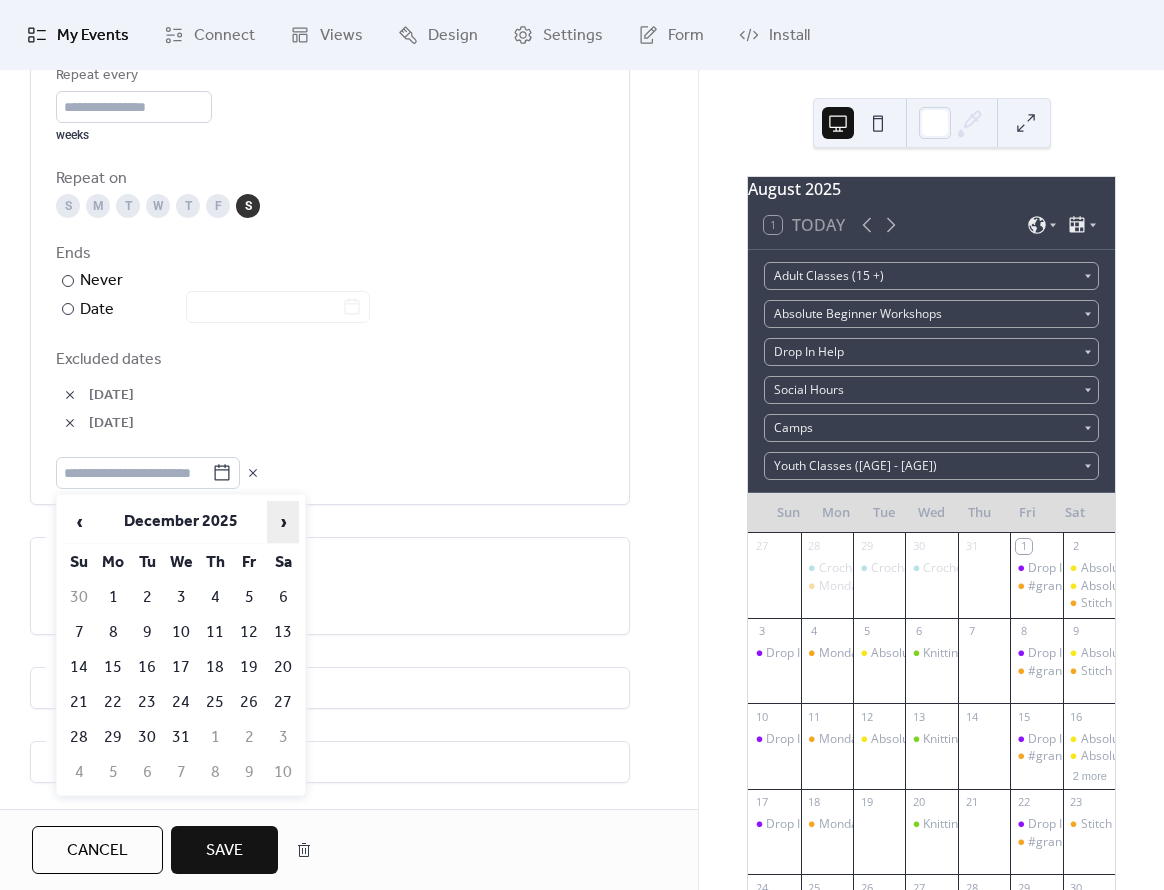 click on "›" at bounding box center [283, 522] 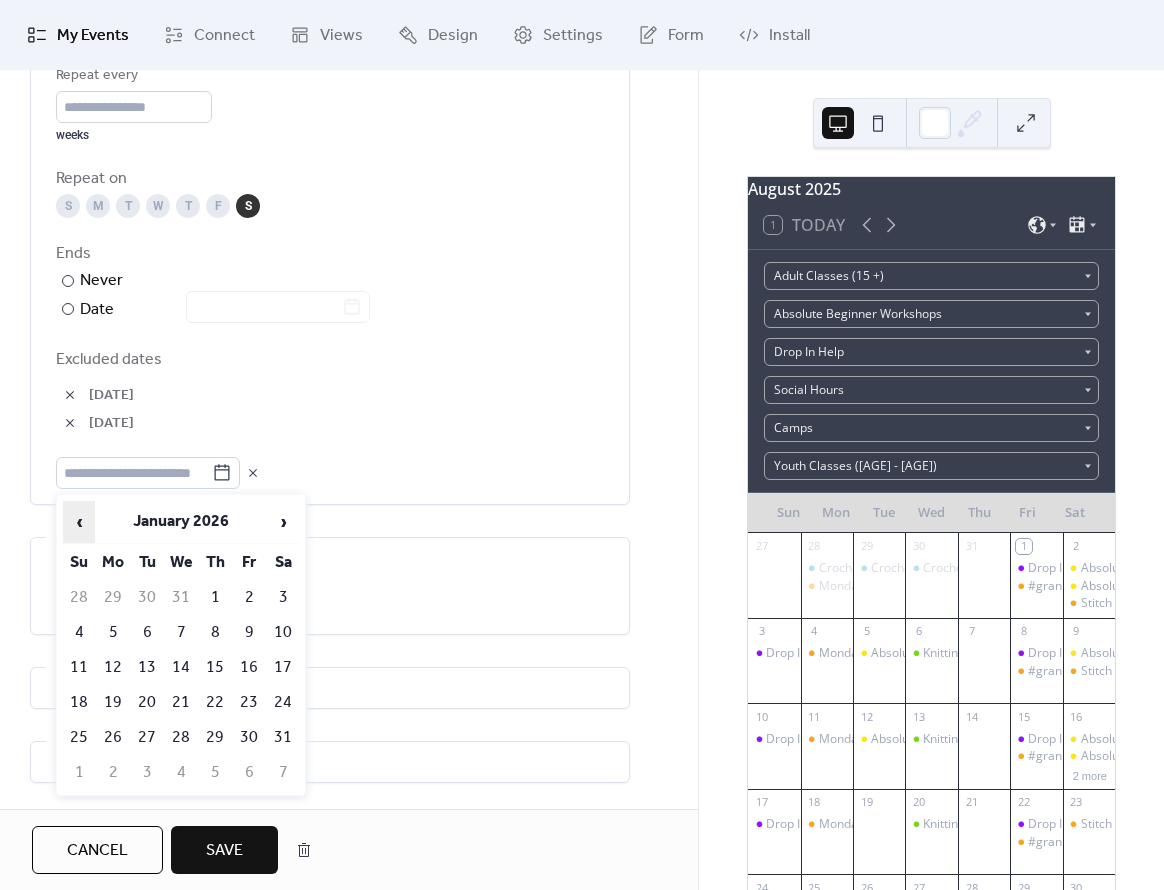 click on "‹" at bounding box center (79, 522) 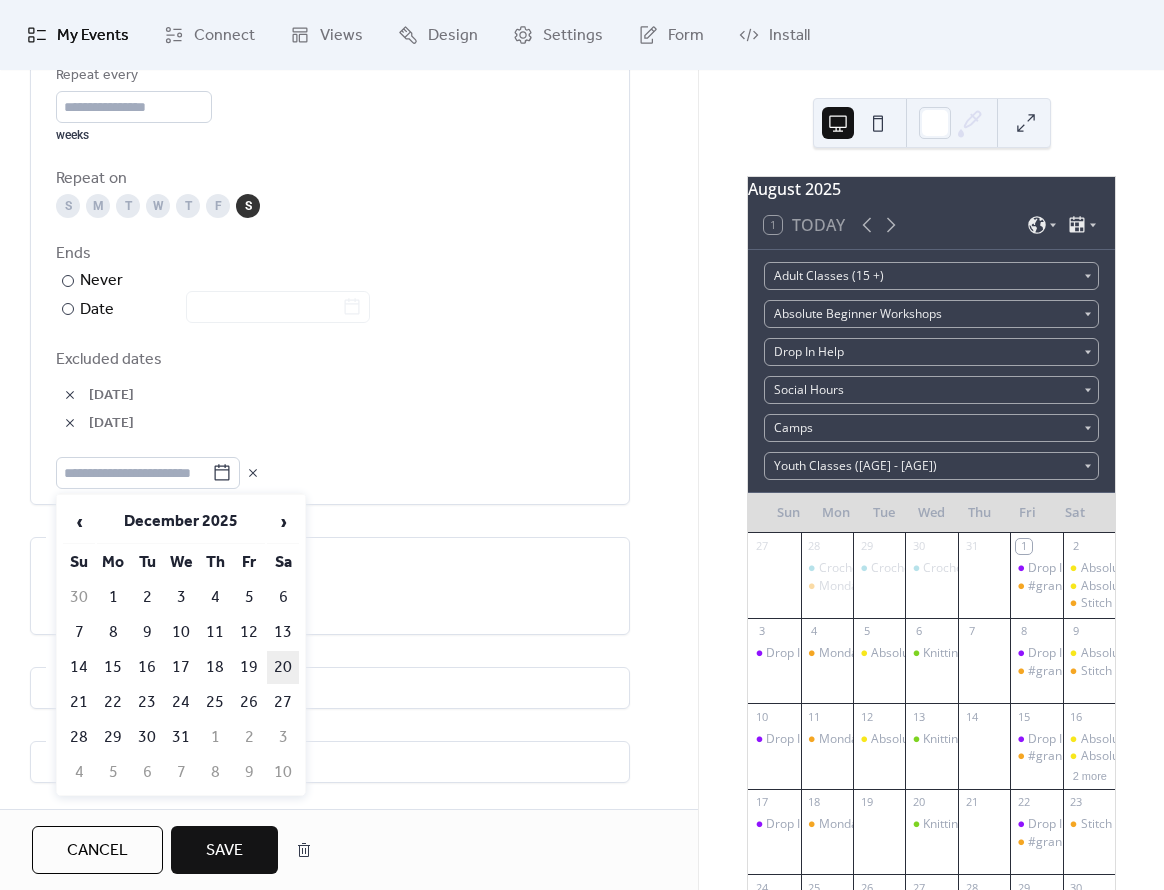 click on "20" at bounding box center [283, 667] 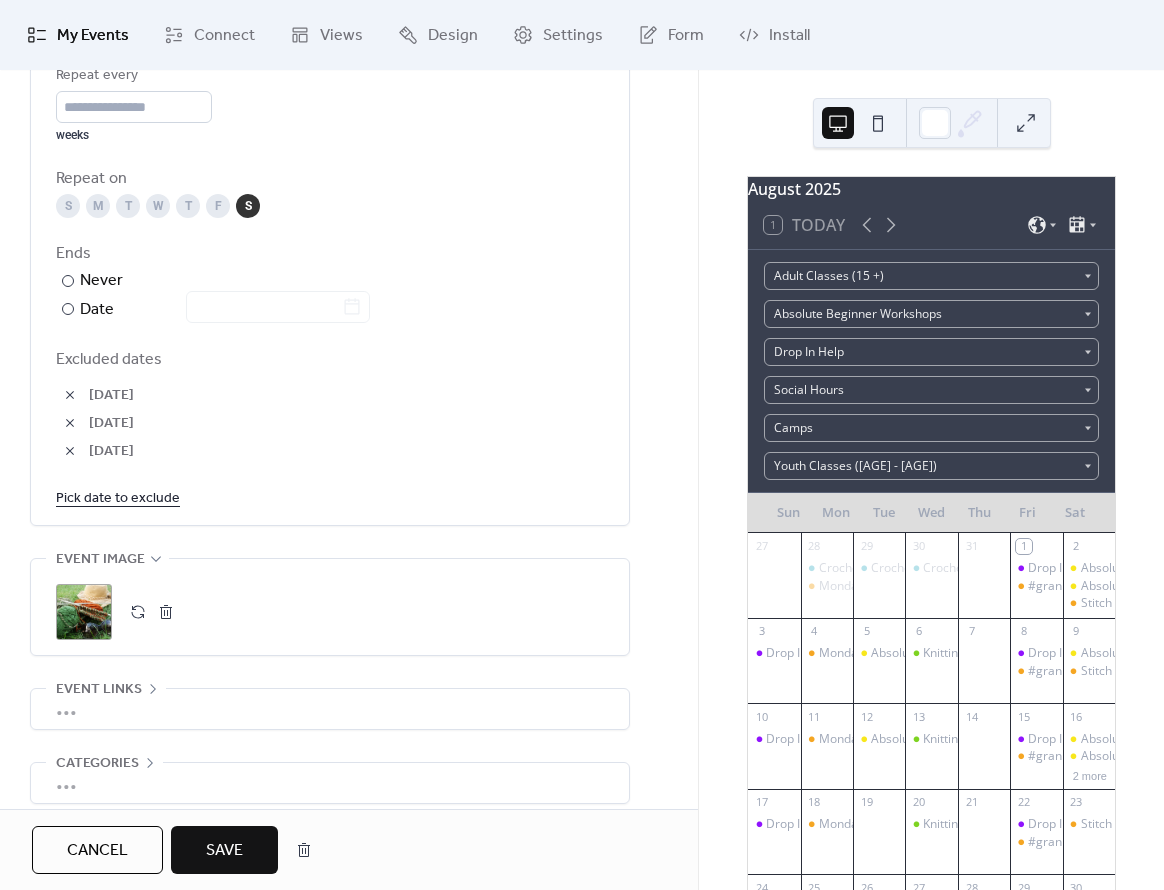 click on "Pick date to exclude" at bounding box center (118, 497) 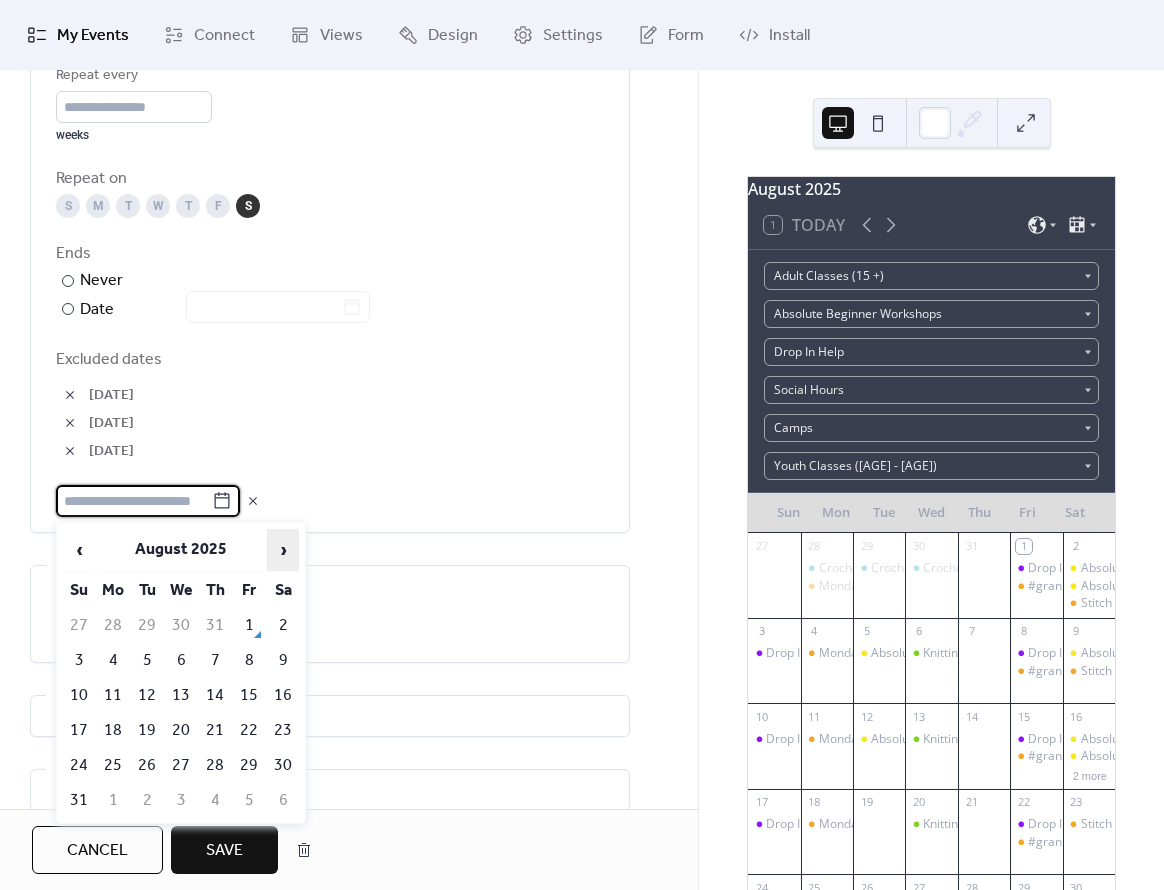 click on "›" at bounding box center [283, 550] 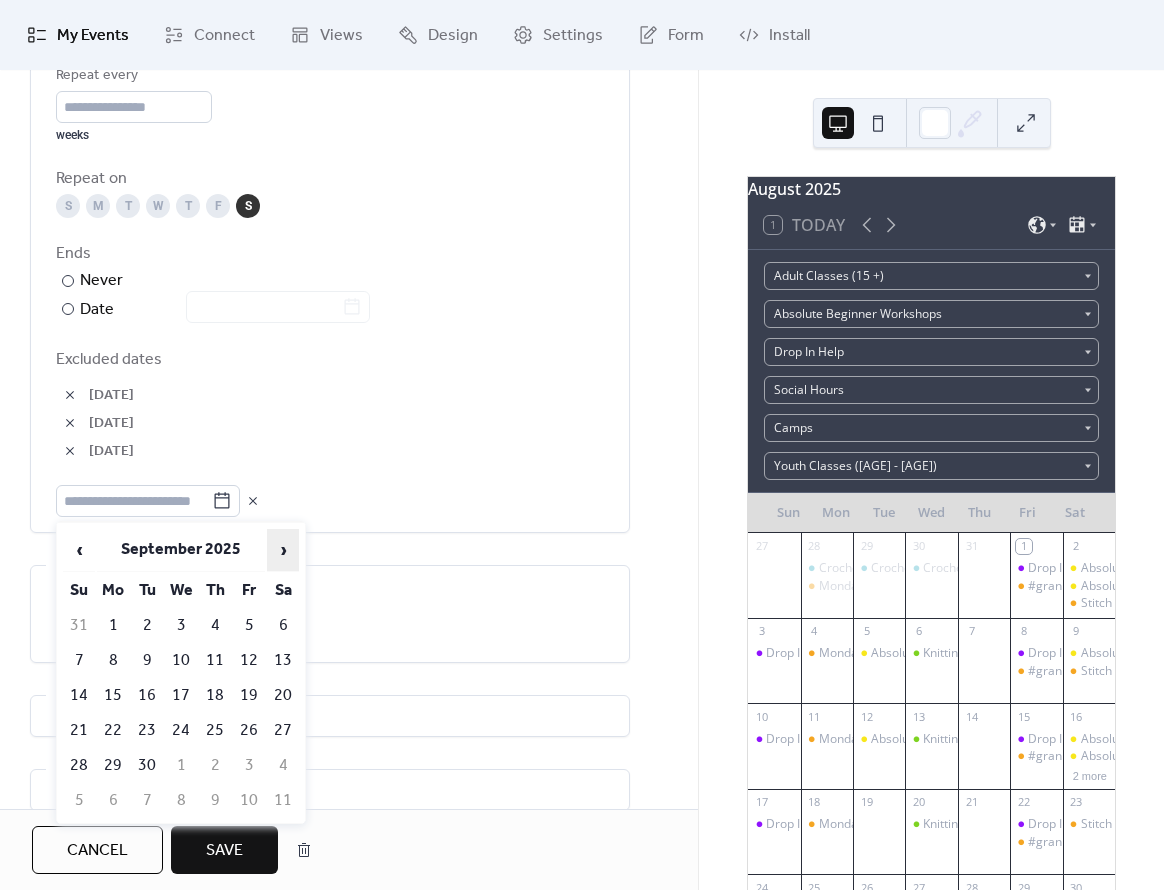 click on "›" at bounding box center (283, 550) 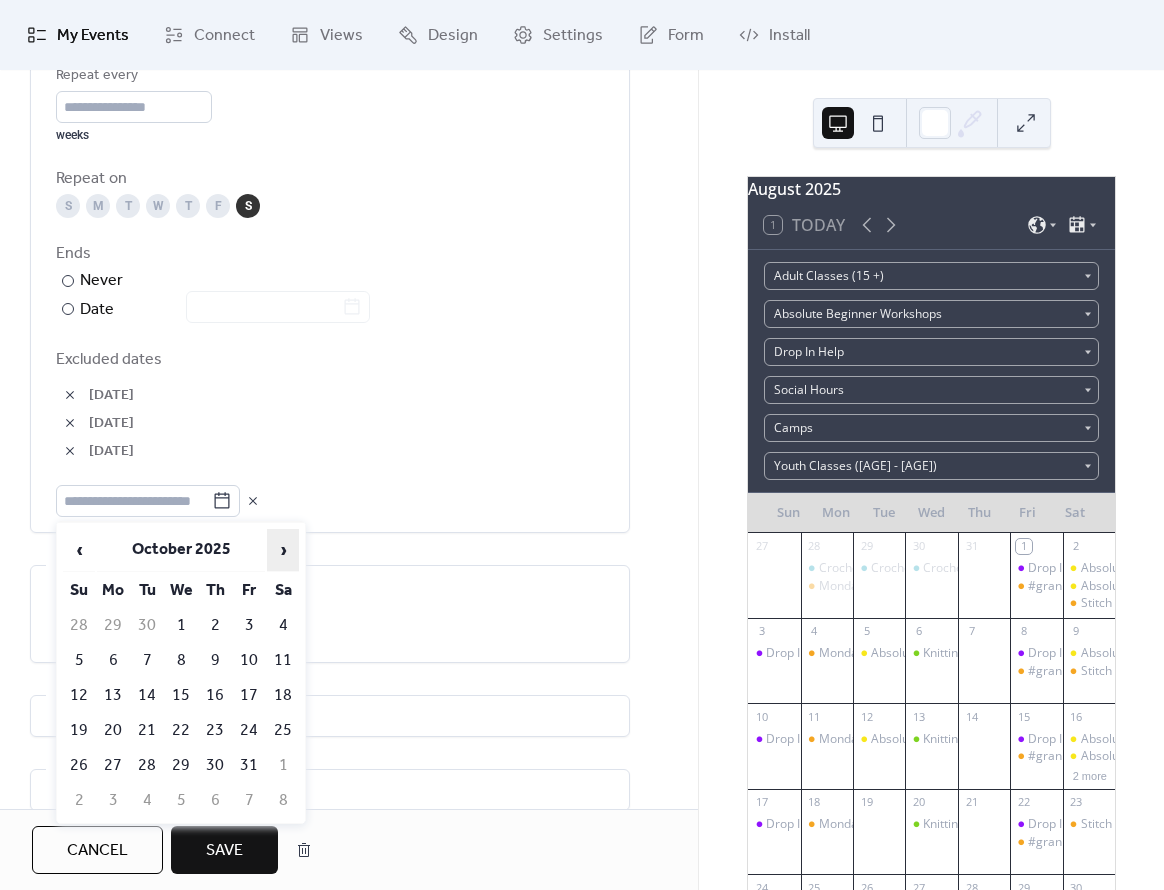 click on "›" at bounding box center [283, 550] 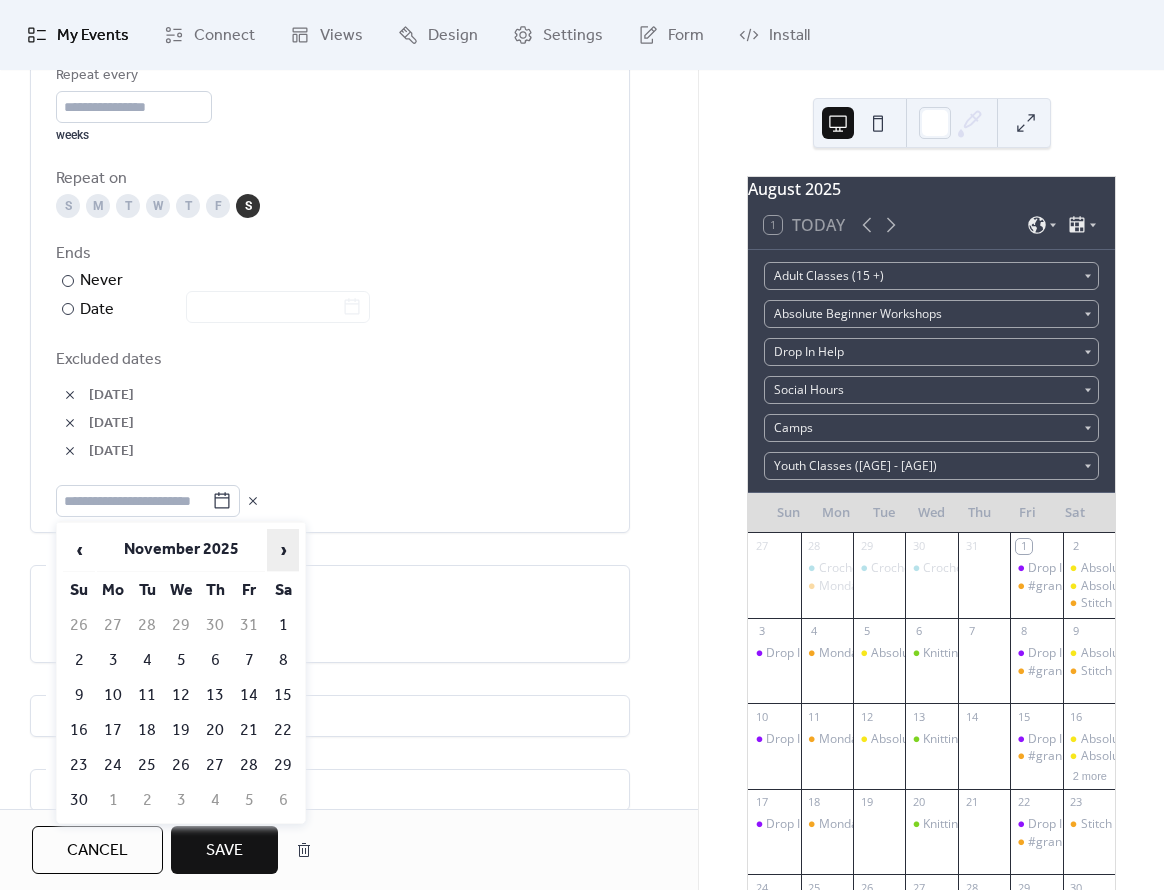 click on "›" at bounding box center (283, 550) 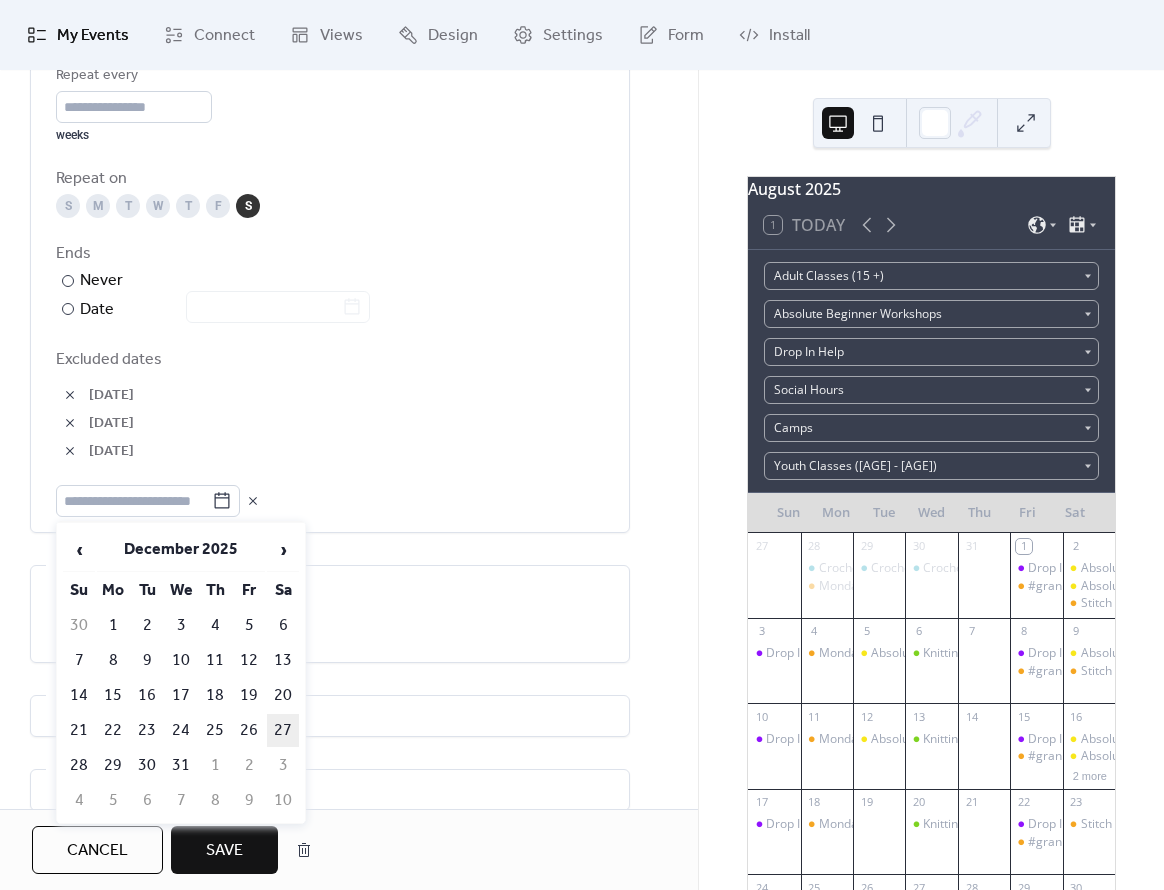click on "27" at bounding box center (283, 730) 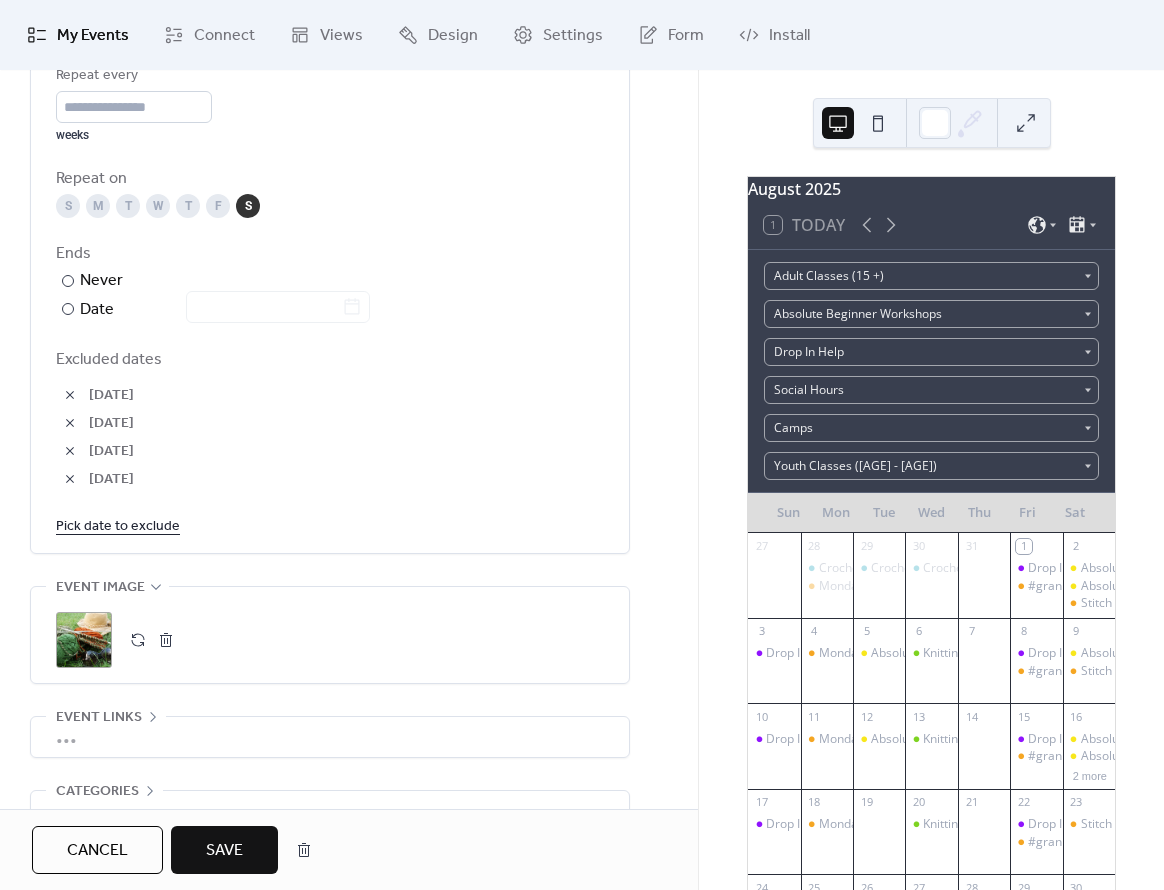 click on "[DATE]" at bounding box center [346, 452] 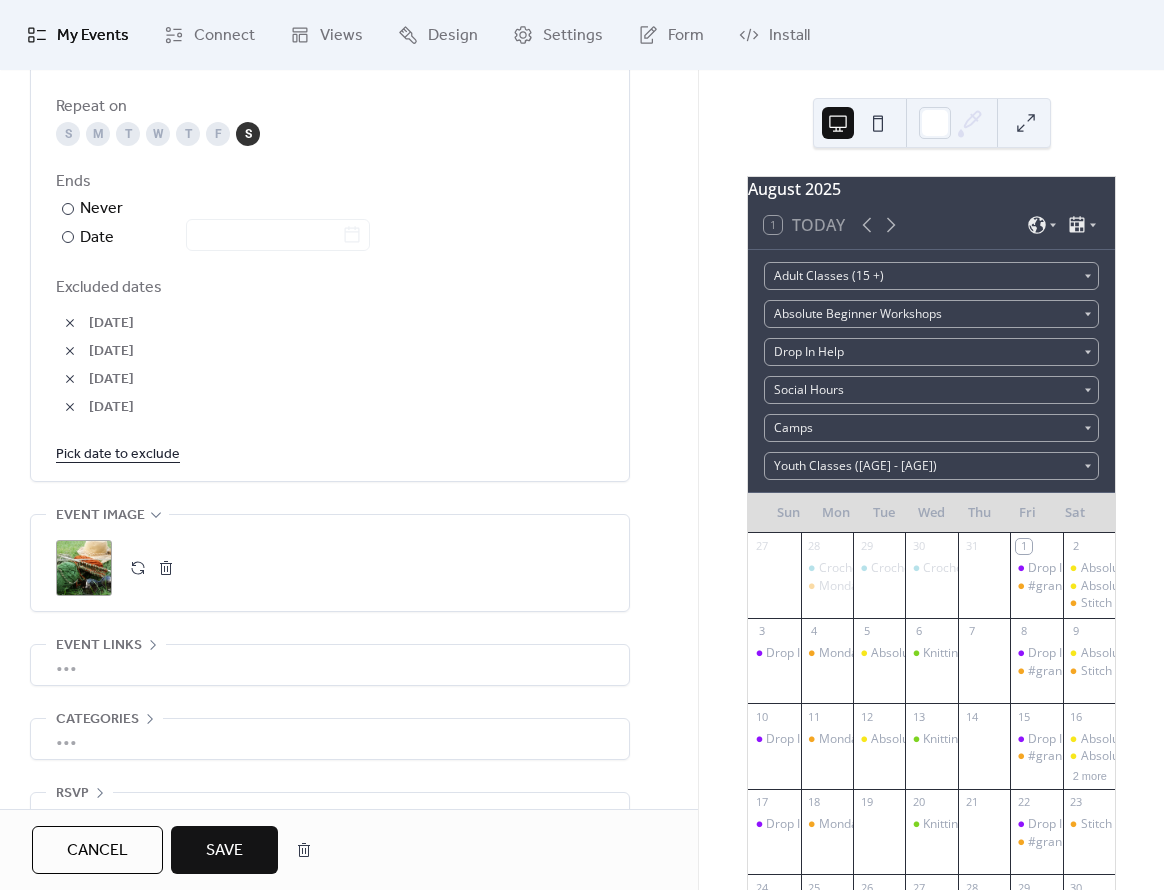 scroll, scrollTop: 1145, scrollLeft: 0, axis: vertical 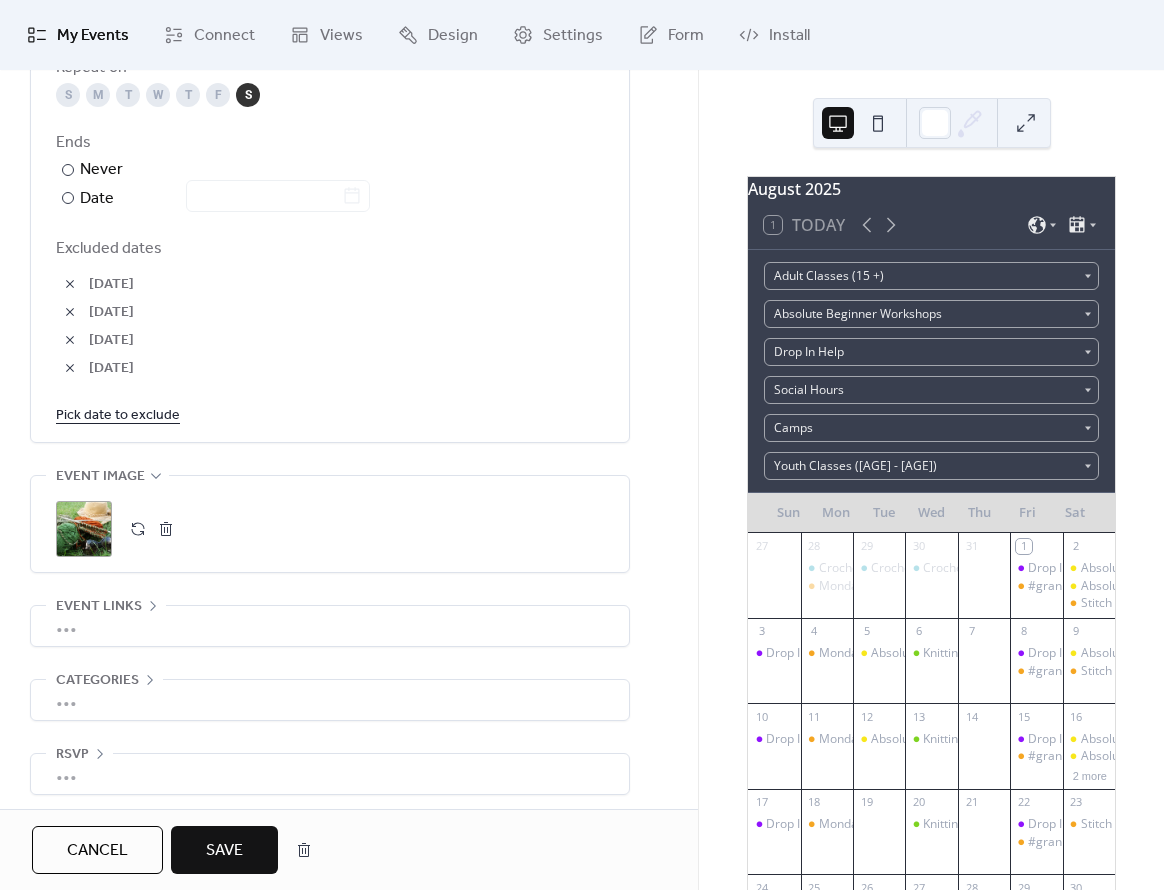 click on "Pick date to exclude" at bounding box center [118, 414] 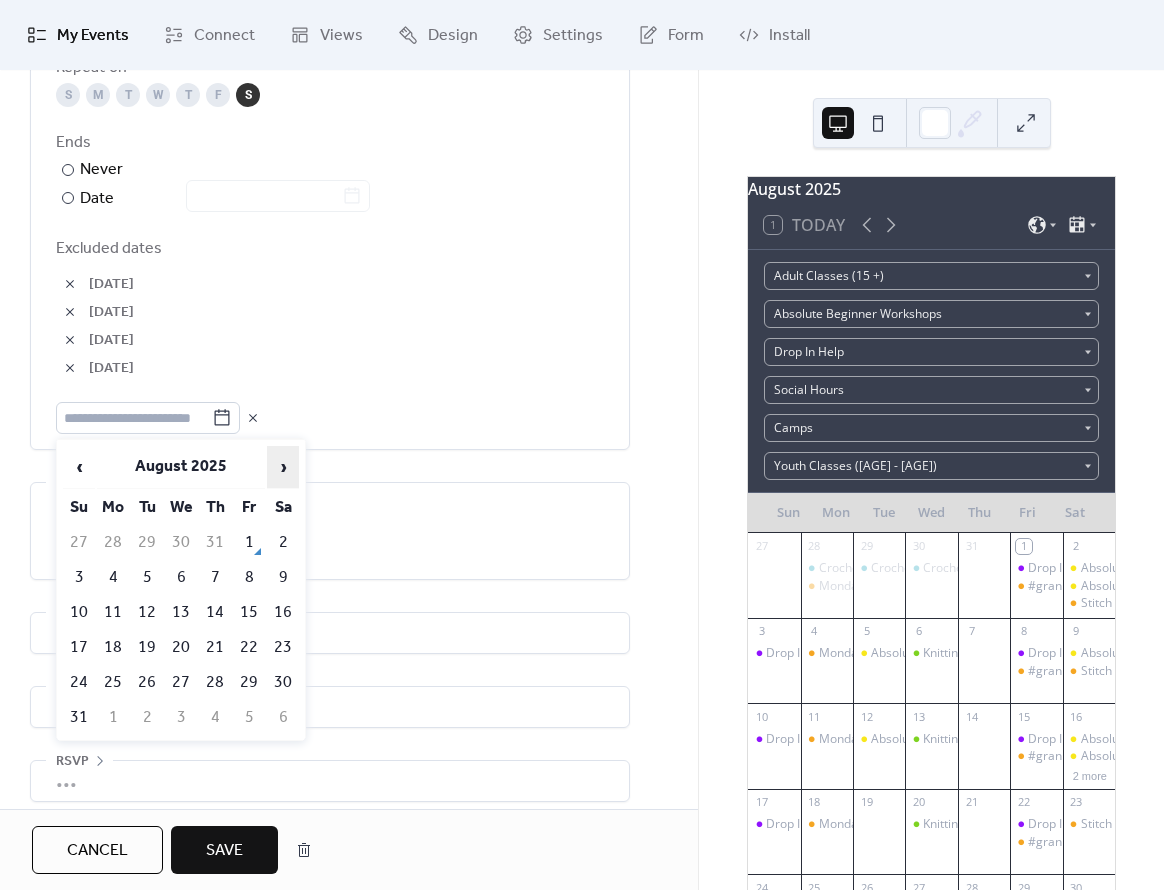 click on "›" at bounding box center (283, 467) 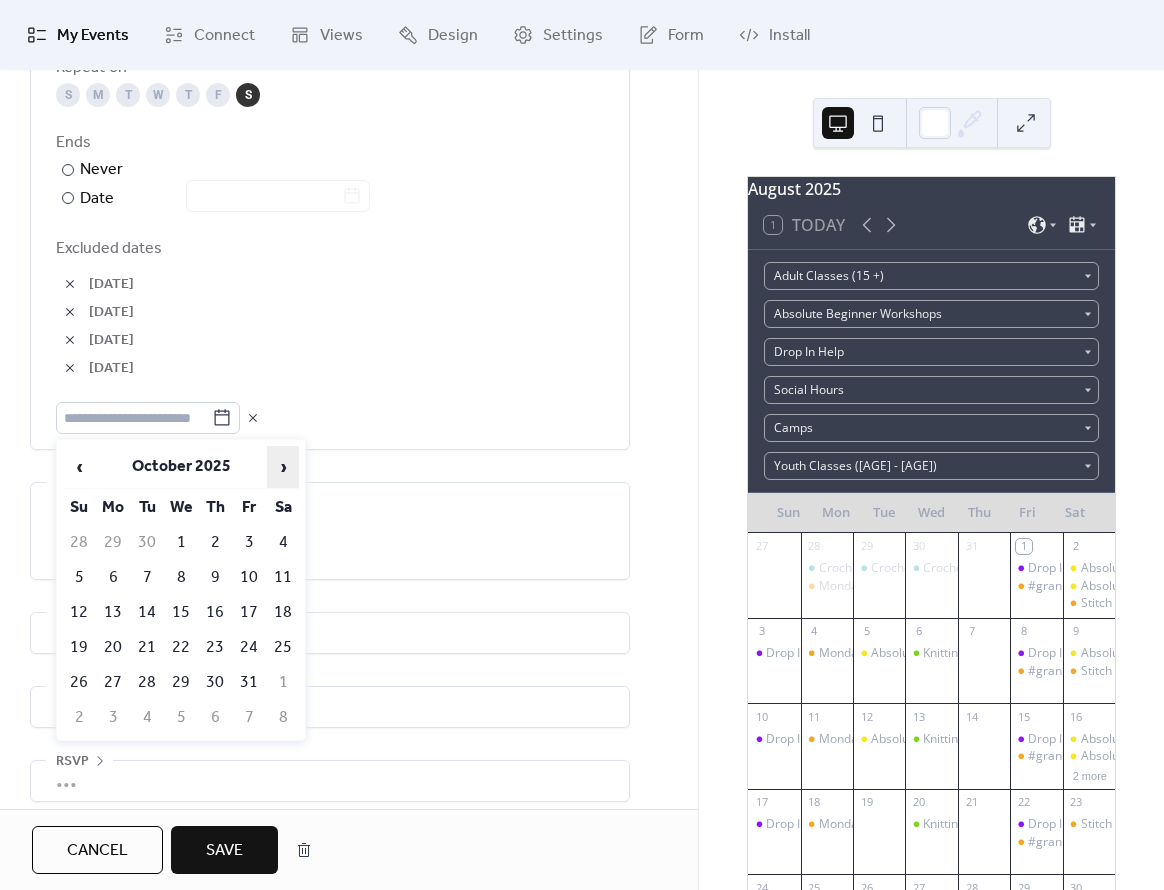 click on "›" at bounding box center (283, 467) 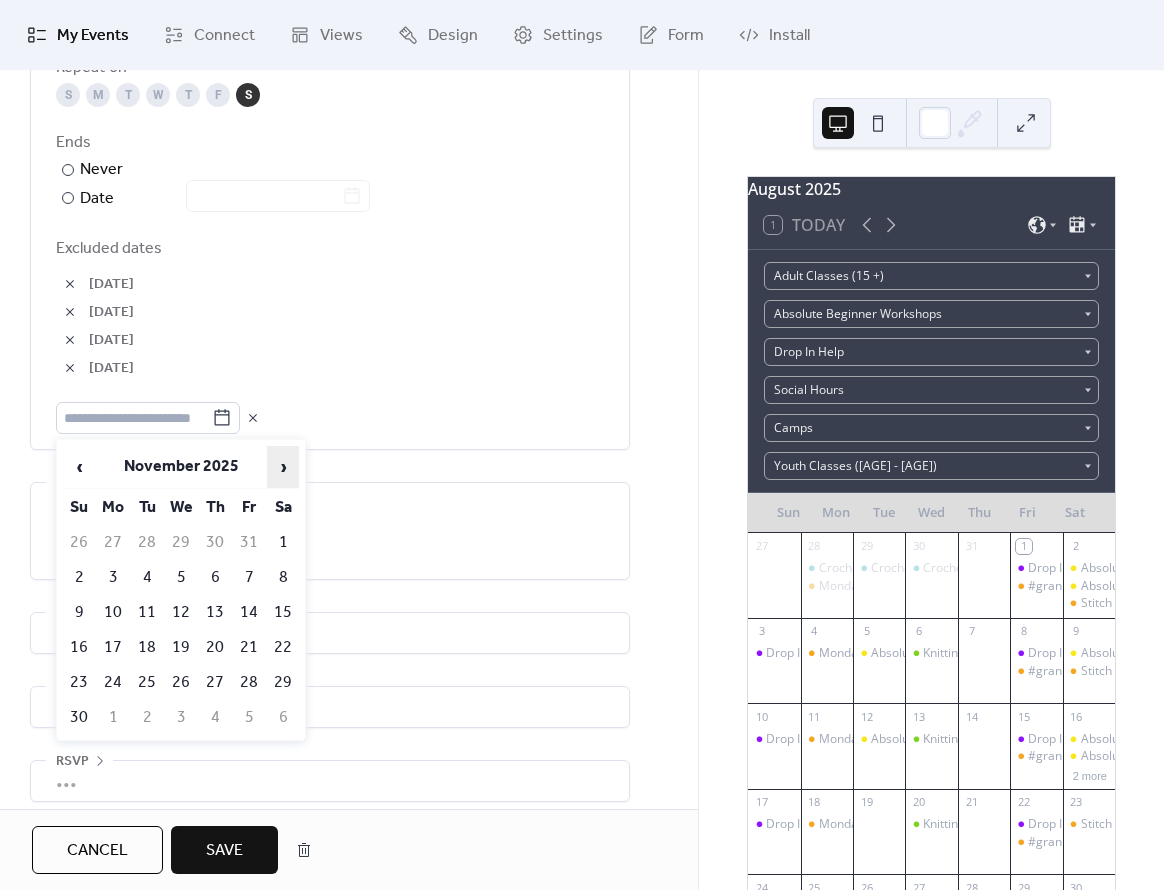 click on "›" at bounding box center [283, 467] 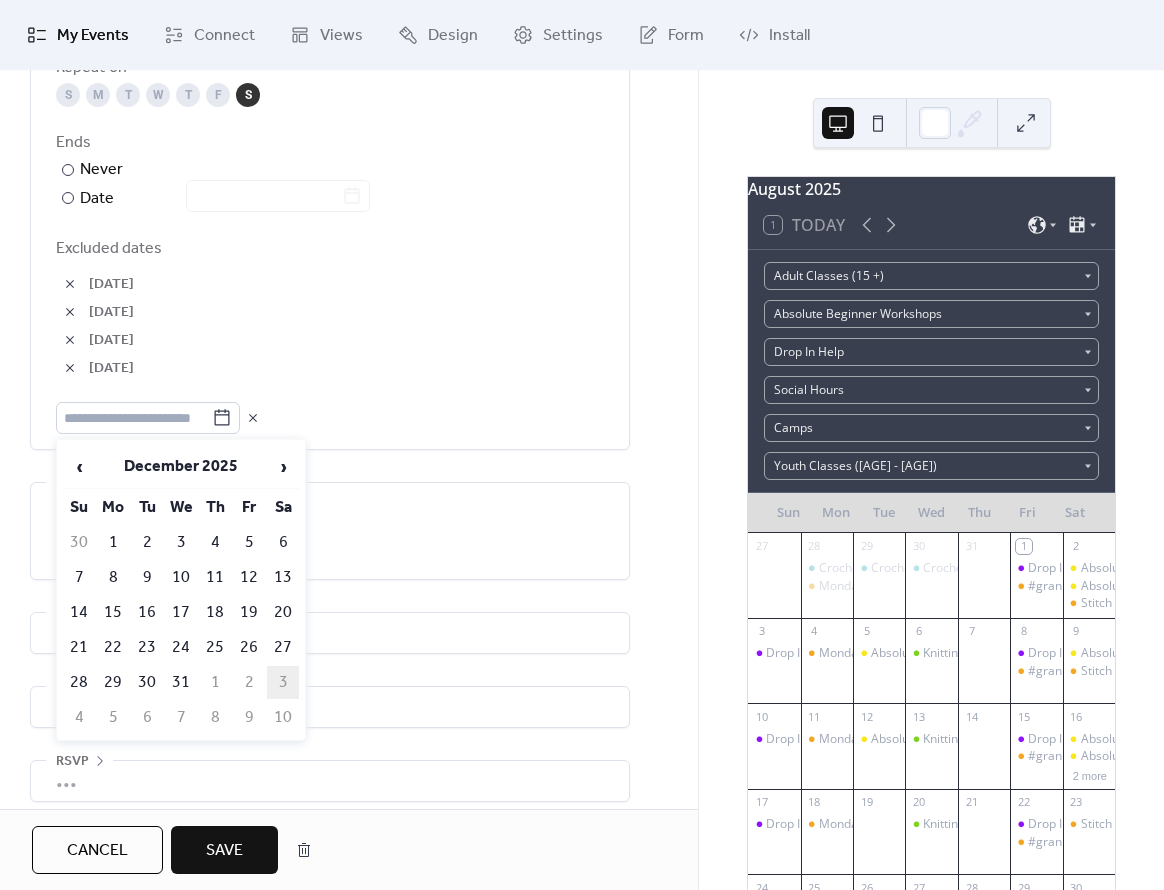 click on "3" at bounding box center (283, 682) 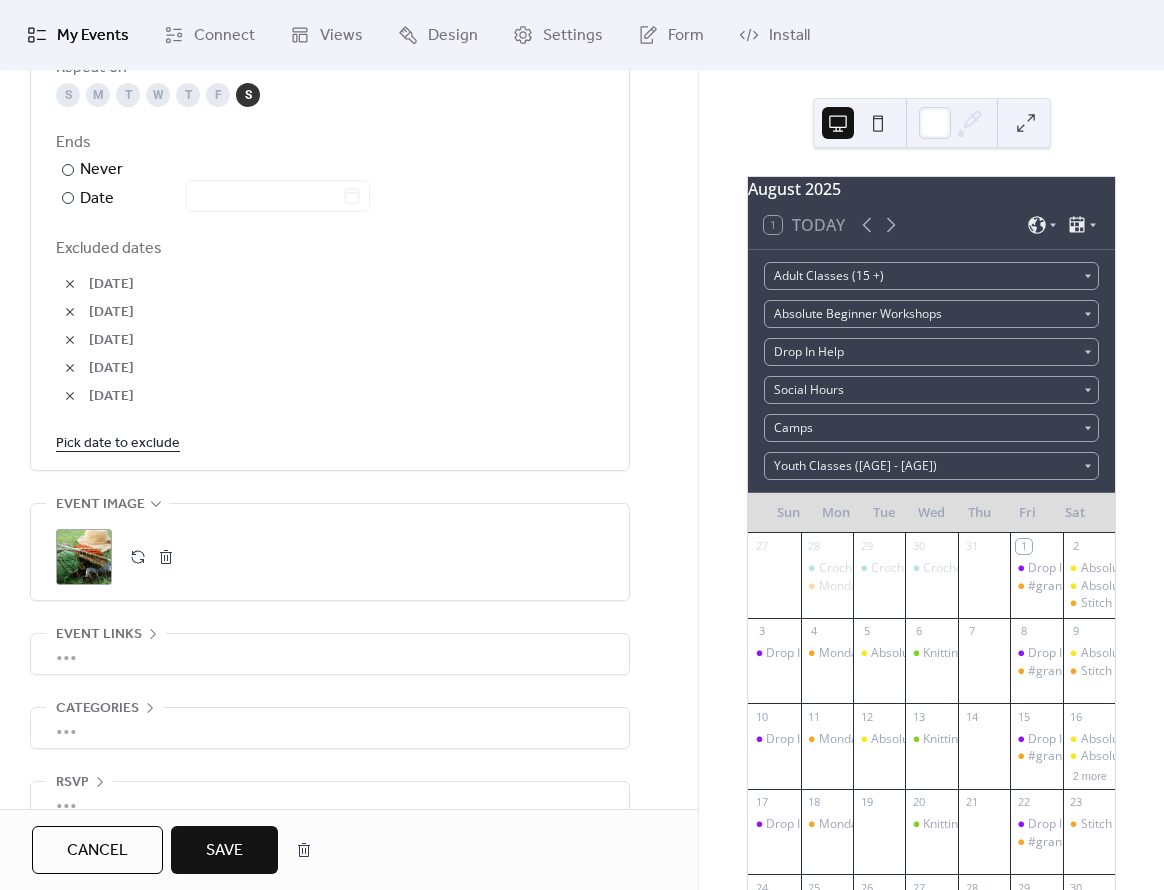 click on "[DATE]" at bounding box center [346, 341] 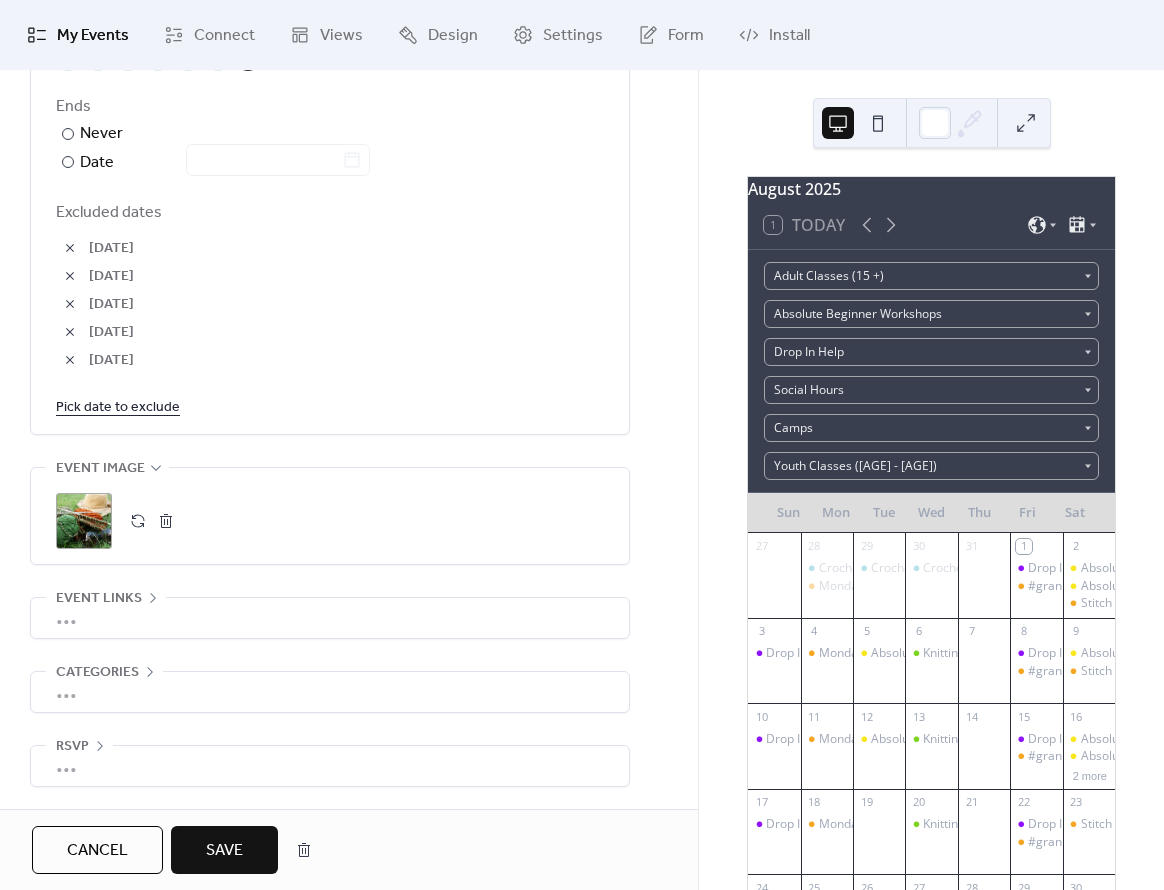 click on "•••" at bounding box center (330, 692) 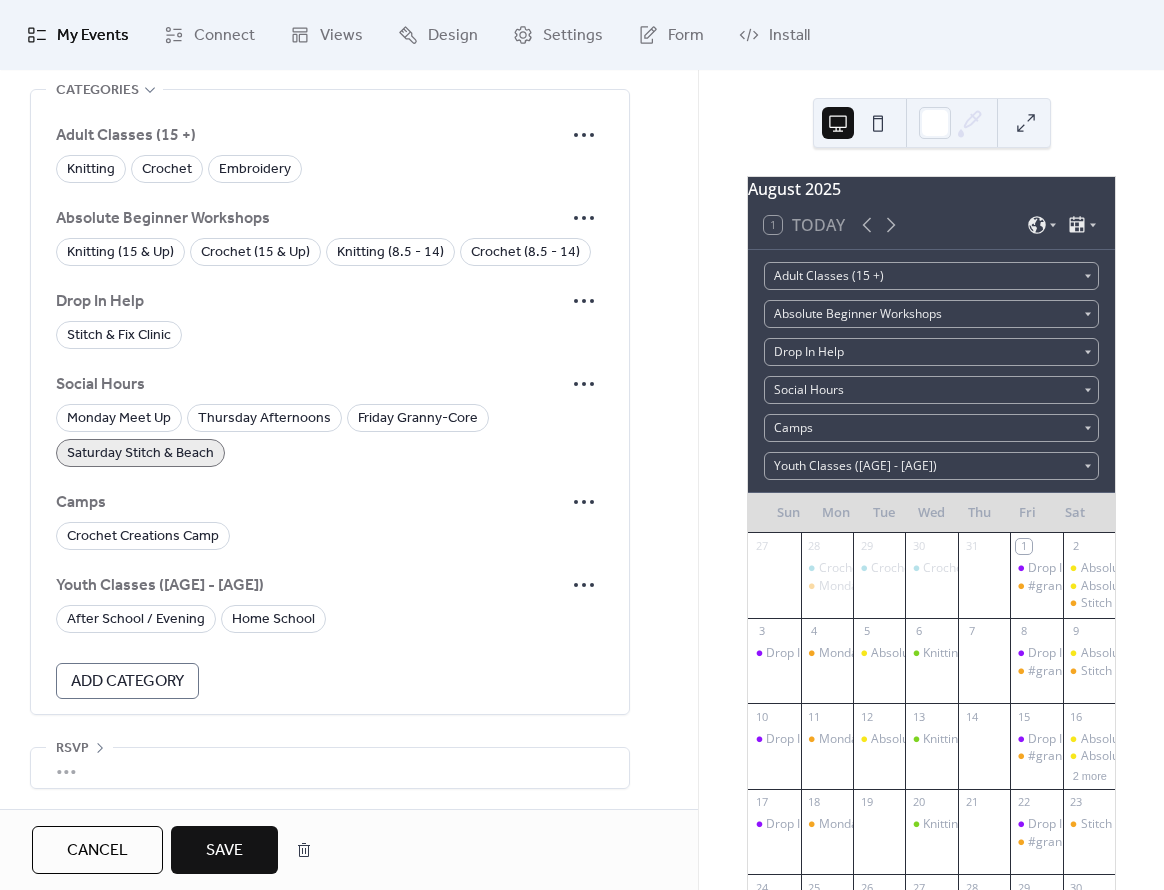 scroll, scrollTop: 1770, scrollLeft: 0, axis: vertical 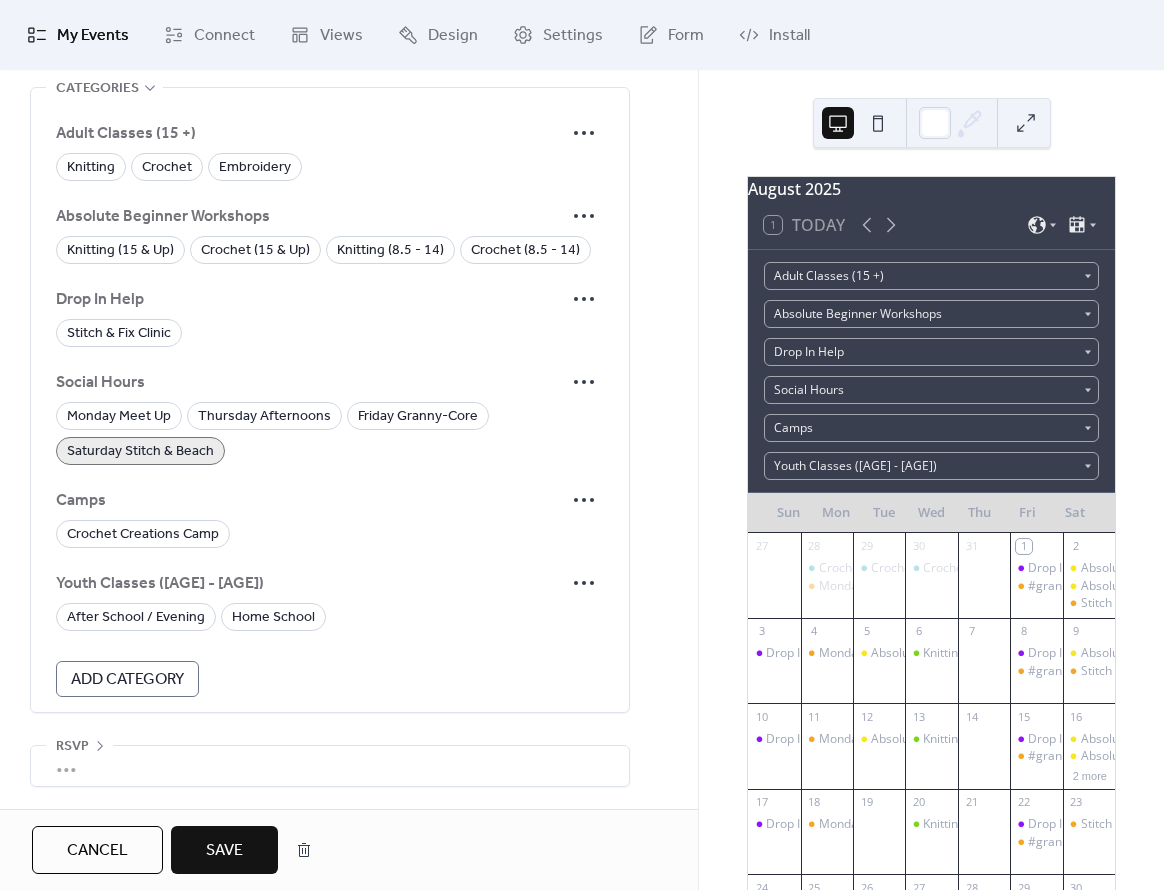 click on "Save" at bounding box center (224, 851) 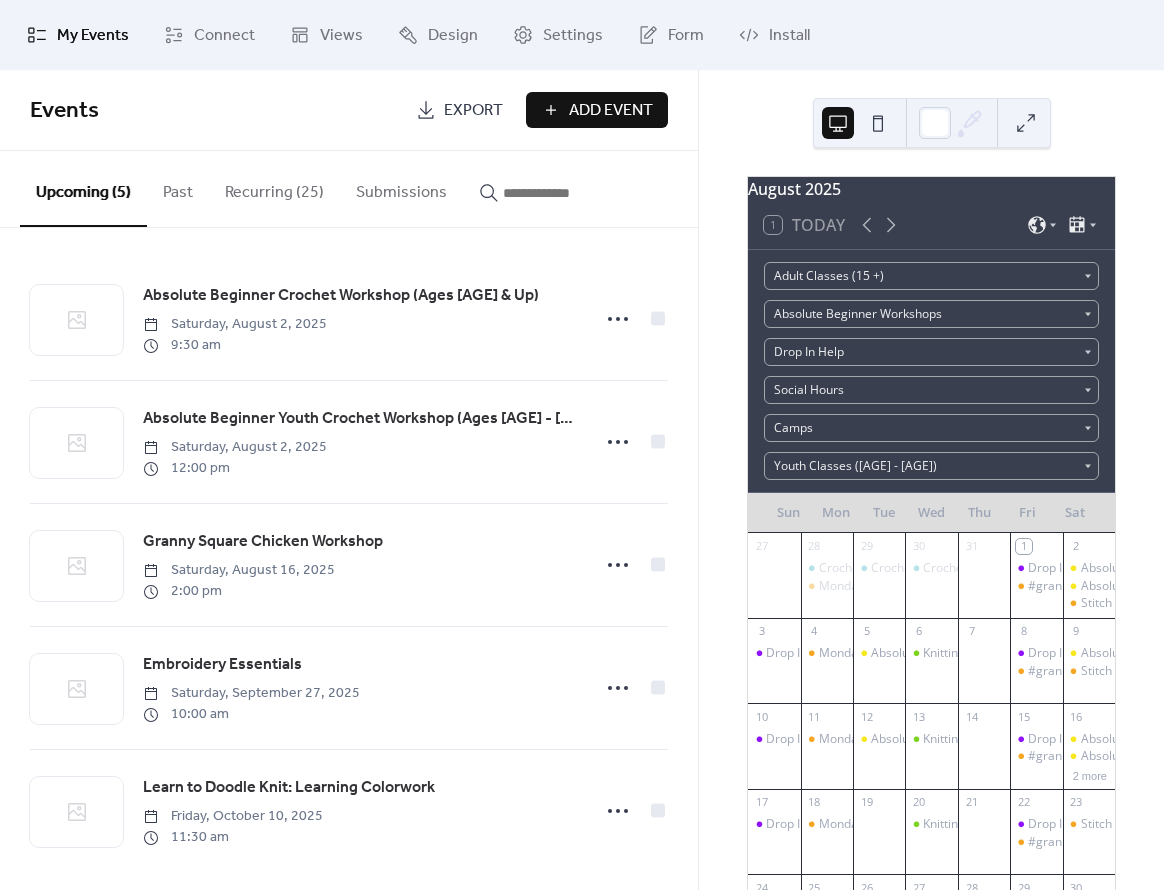 click on "Recurring (25)" at bounding box center [274, 188] 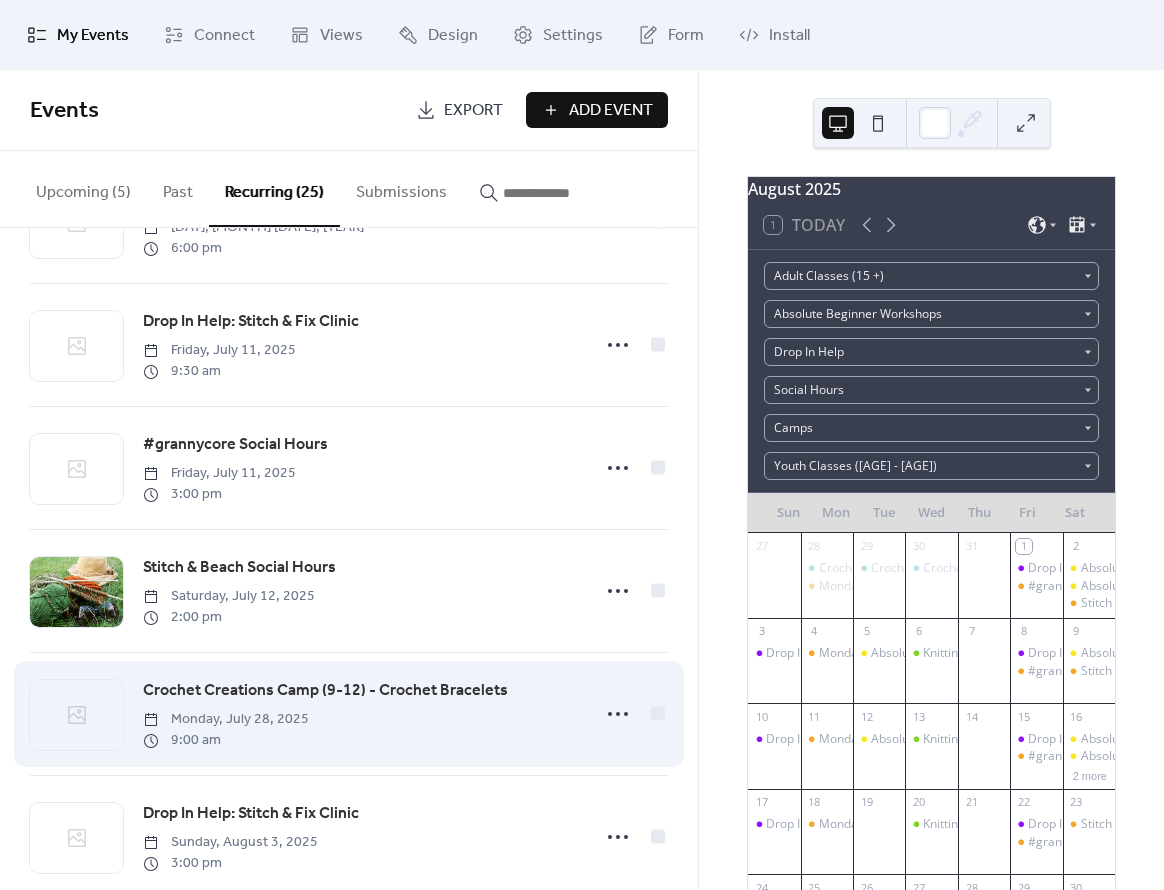 scroll, scrollTop: 222, scrollLeft: 0, axis: vertical 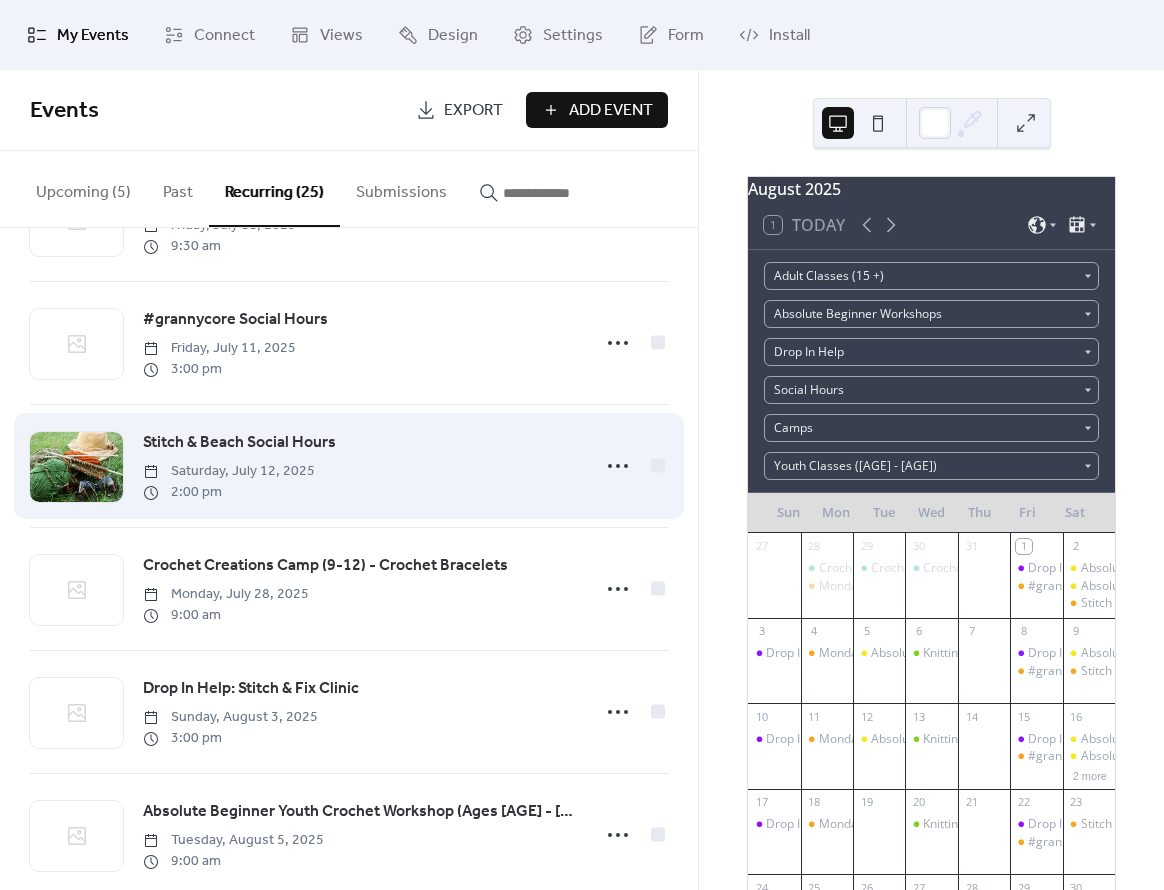 click on "Stitch & Beach Social Hours" at bounding box center [239, 443] 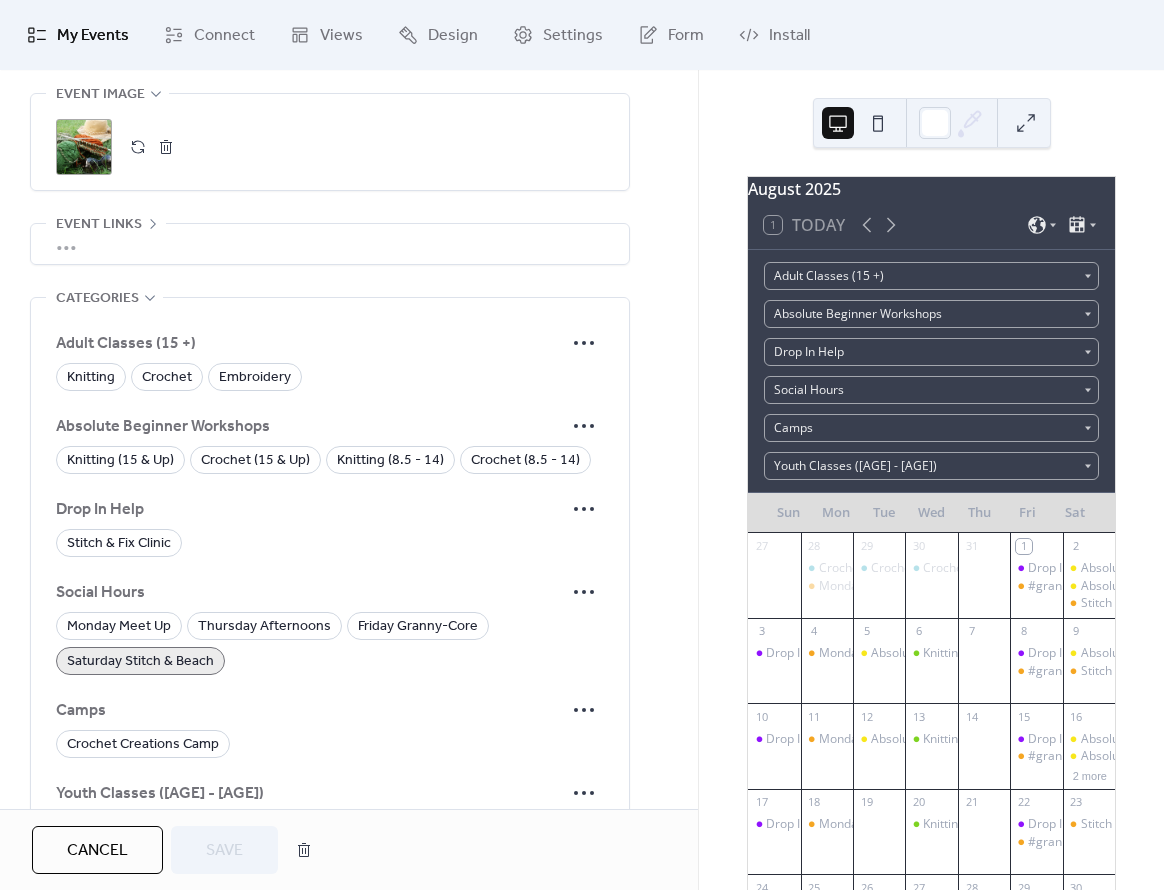 scroll, scrollTop: 1770, scrollLeft: 0, axis: vertical 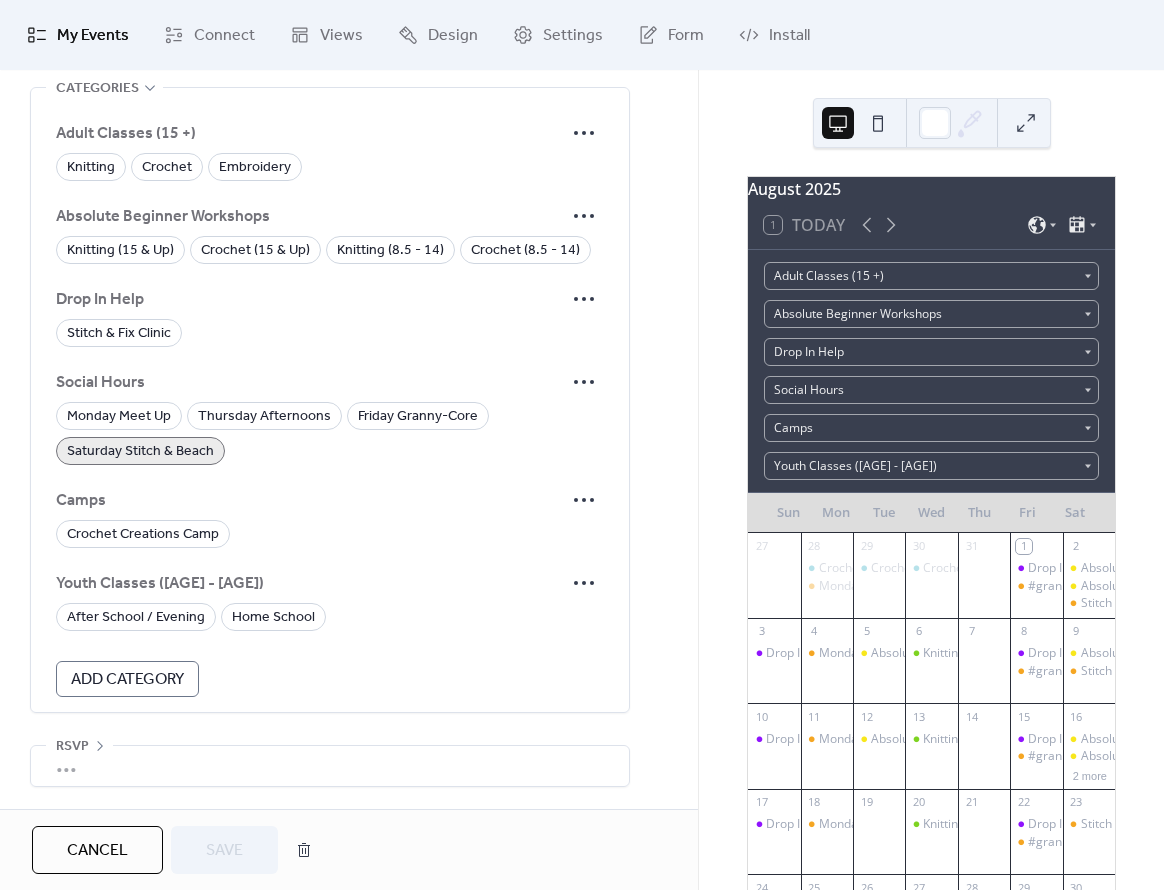 click on "•••" at bounding box center (330, 766) 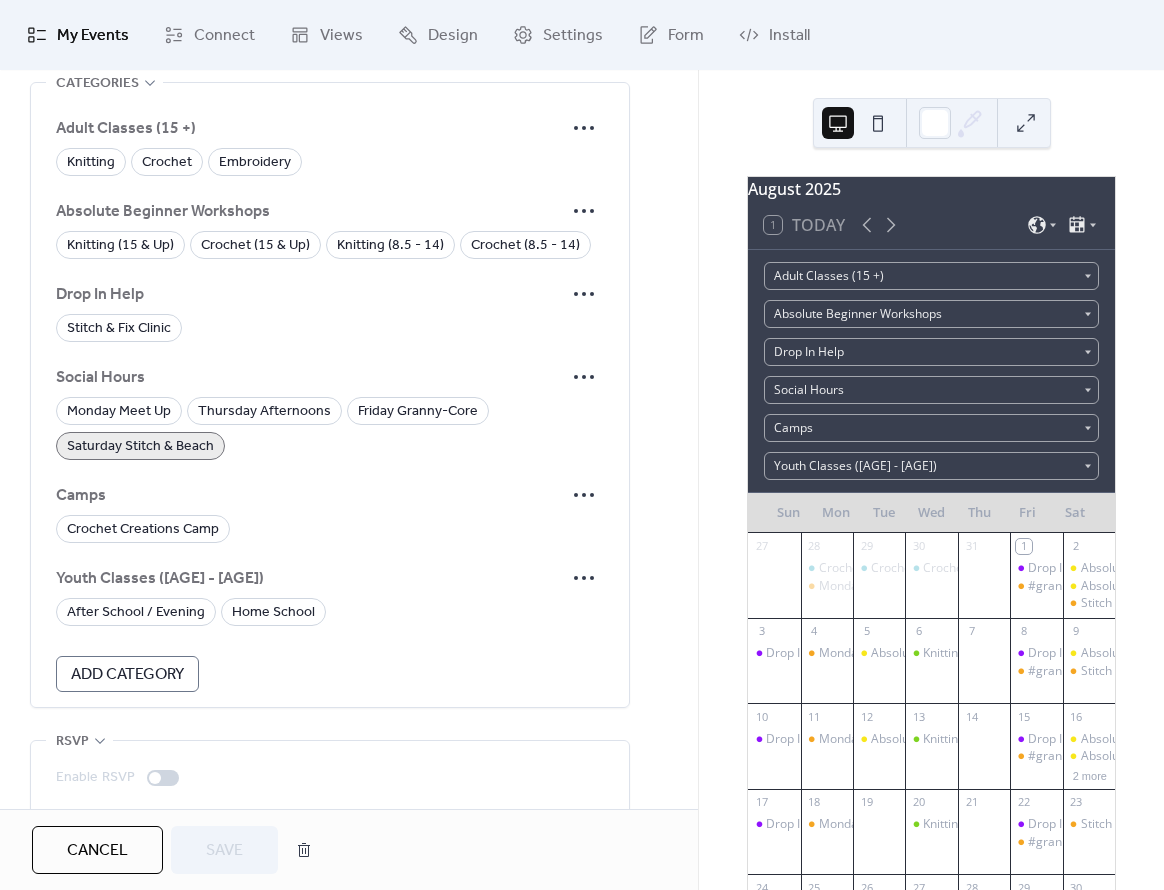 scroll, scrollTop: 1770, scrollLeft: 0, axis: vertical 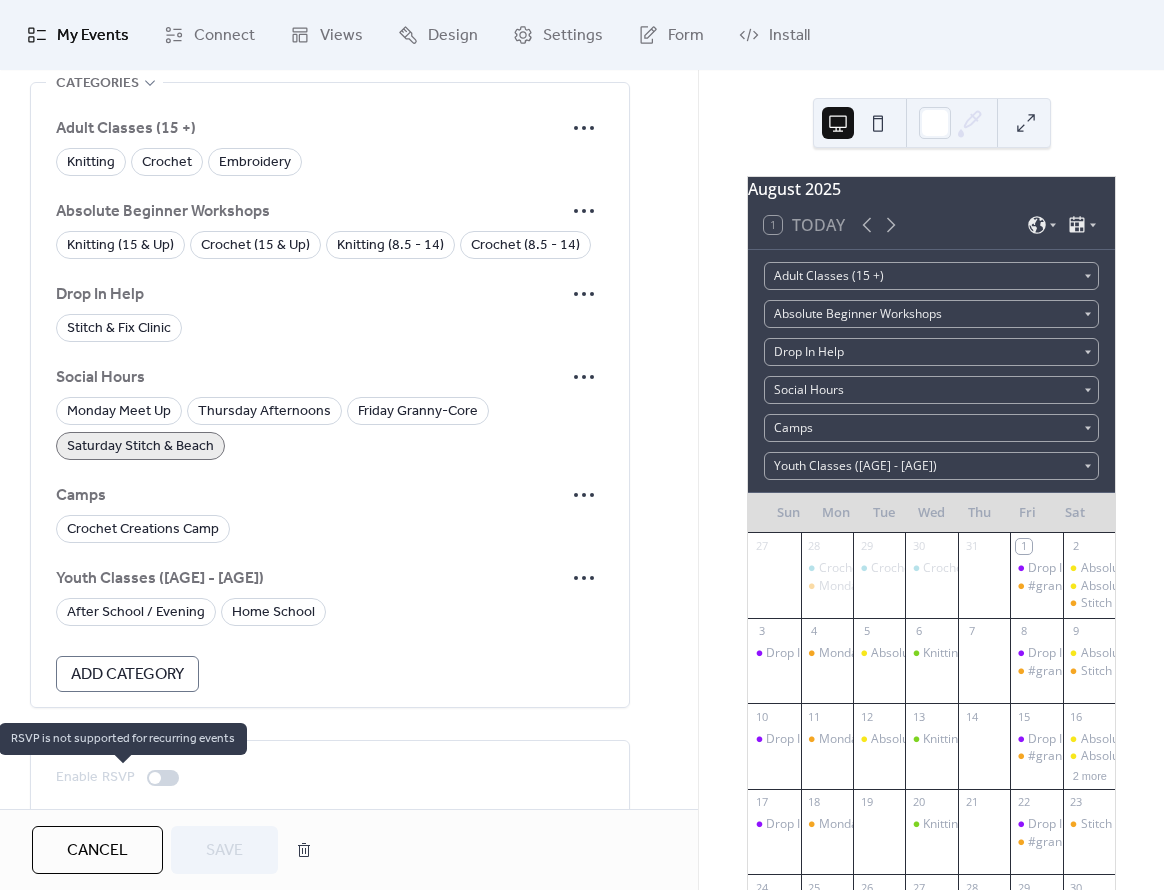 click at bounding box center [163, 778] 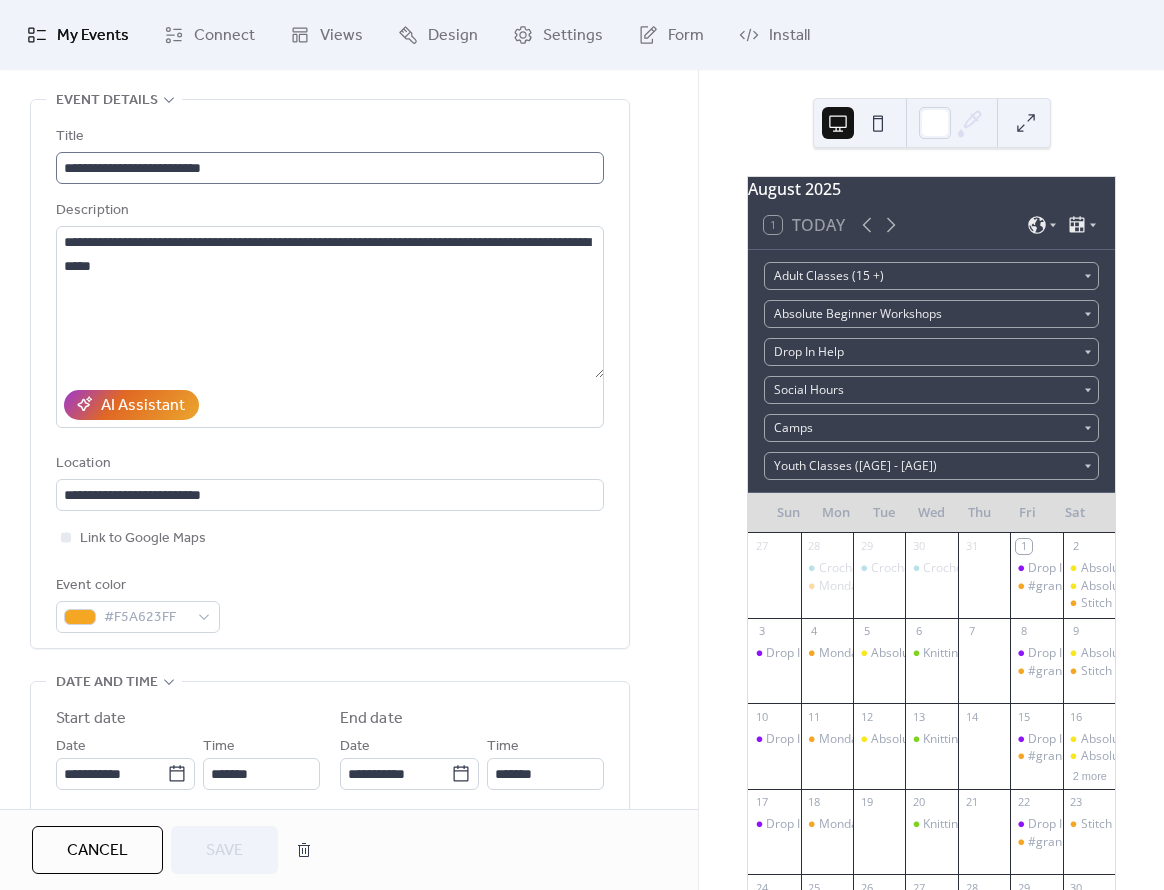 scroll, scrollTop: 0, scrollLeft: 0, axis: both 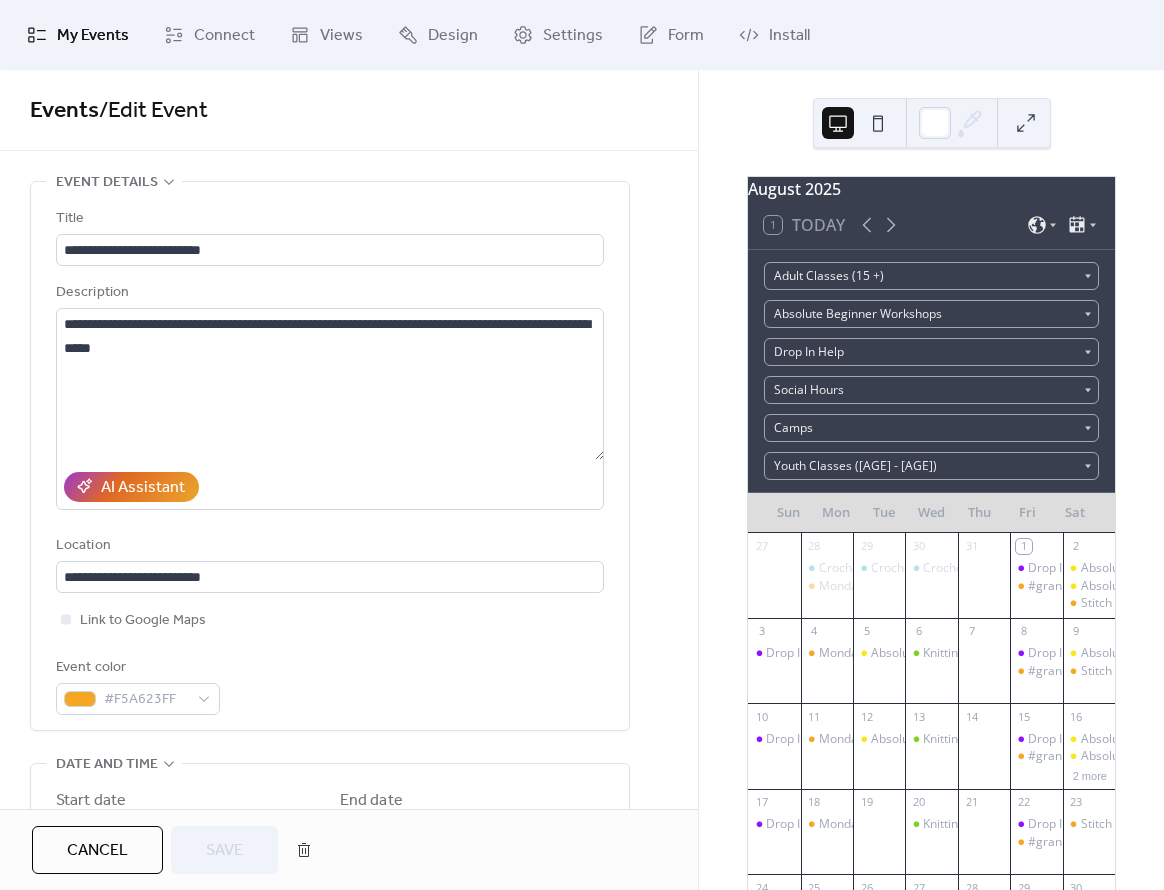 click on "**********" at bounding box center [349, 439] 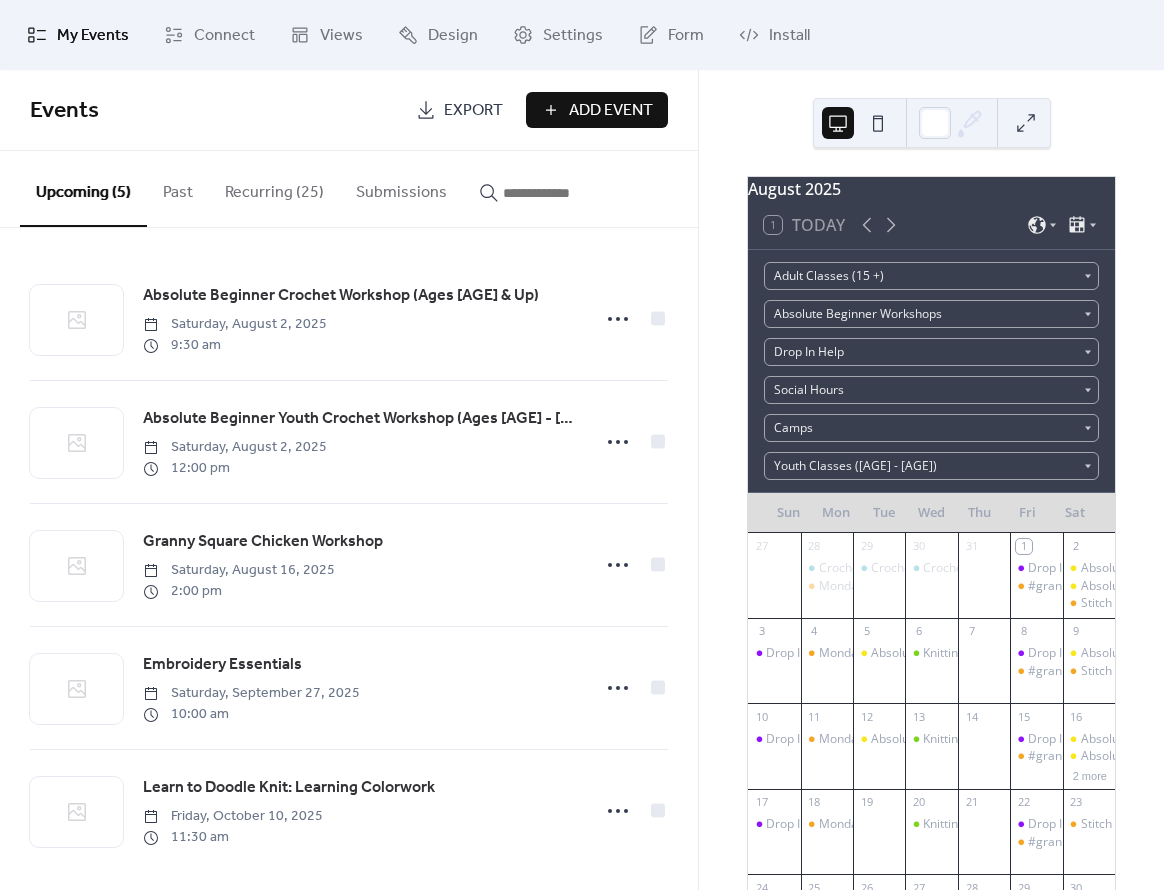 click on "Recurring (25)" at bounding box center (274, 188) 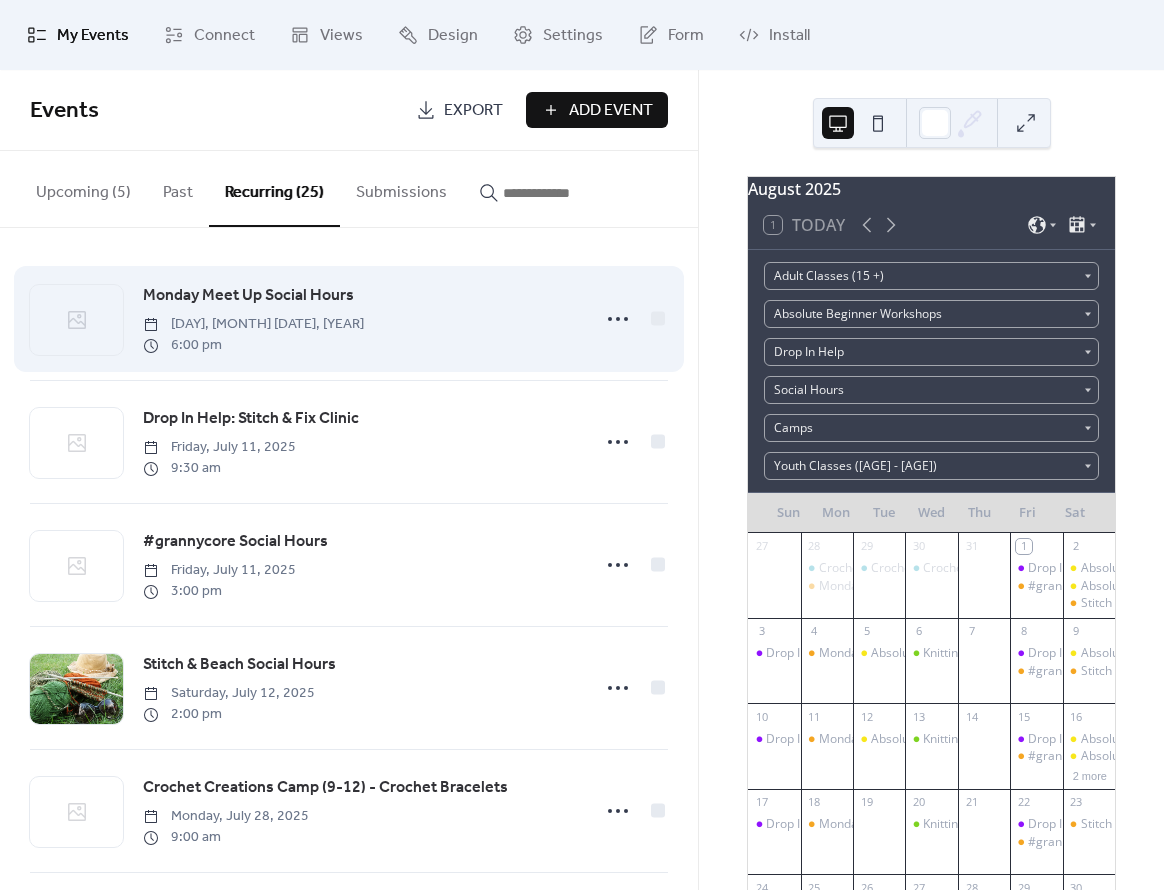 click at bounding box center (76, 320) 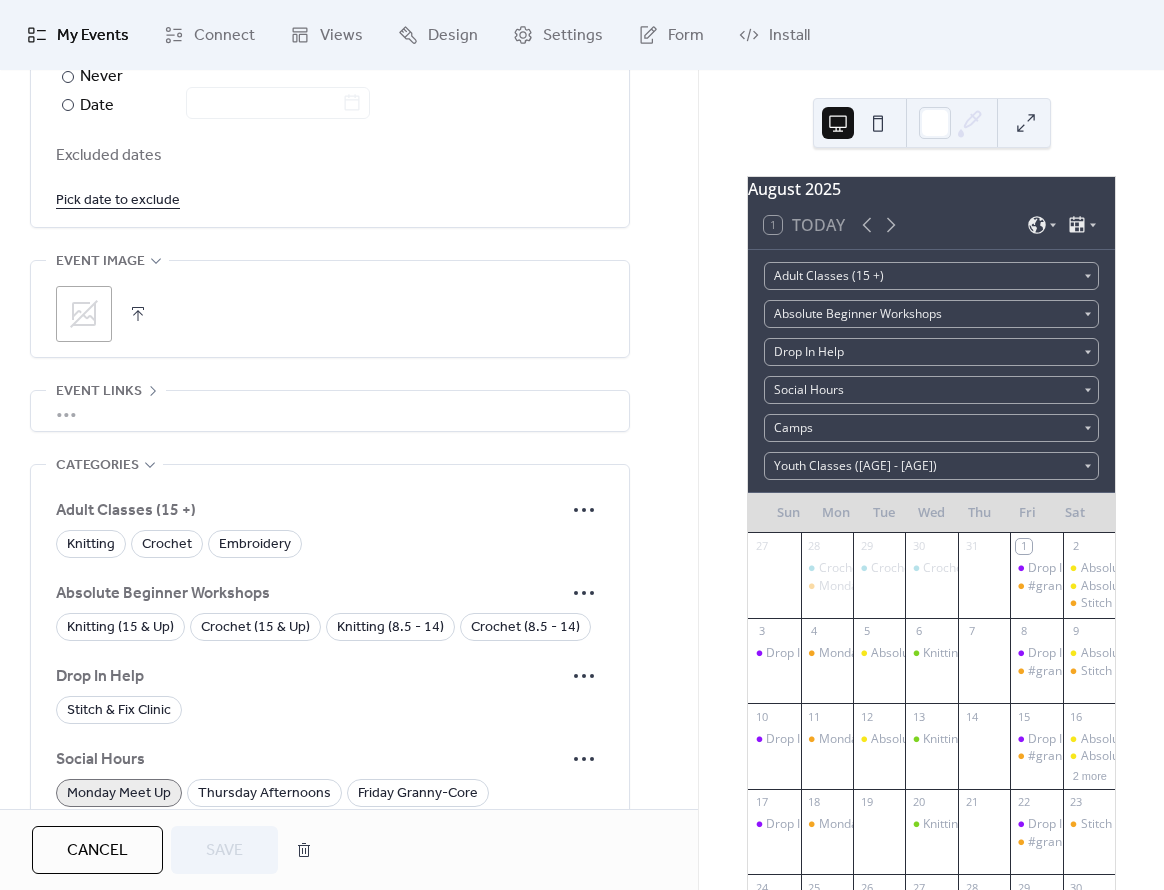 scroll, scrollTop: 1111, scrollLeft: 0, axis: vertical 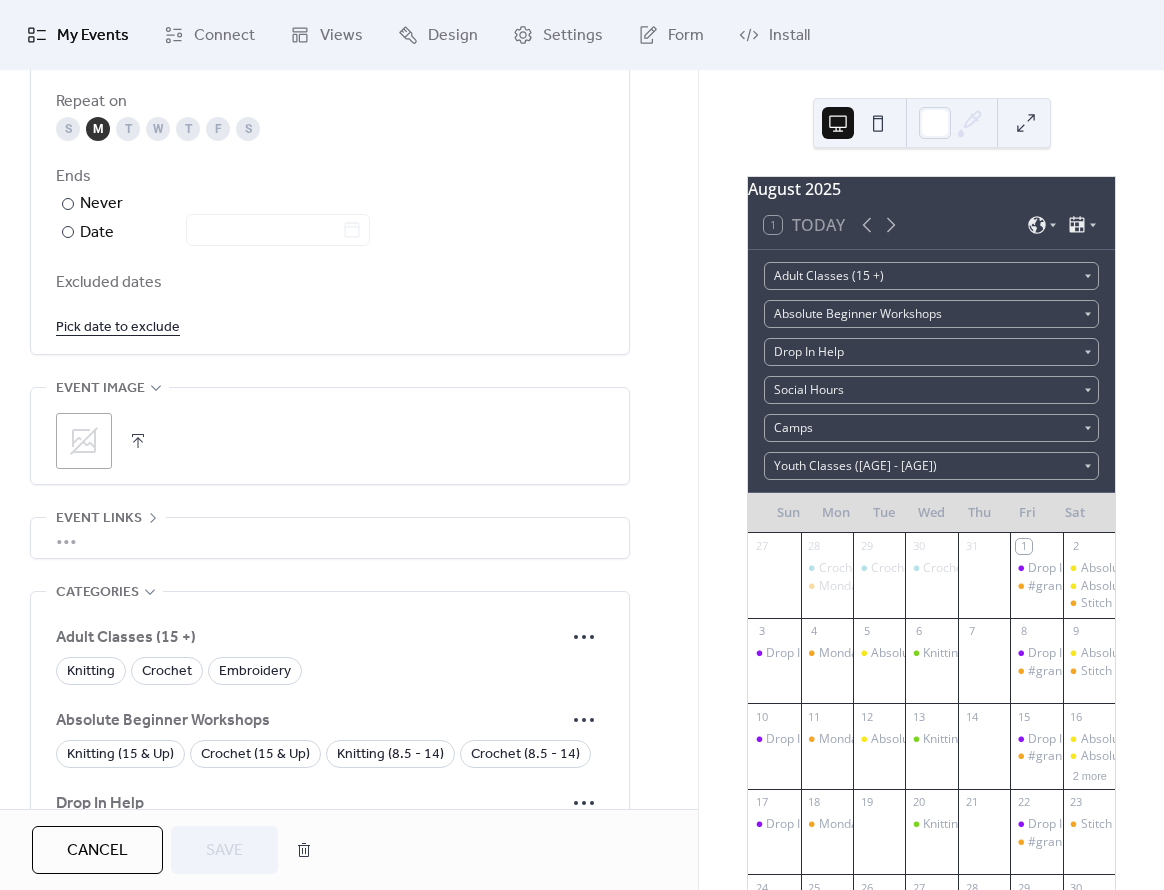 click 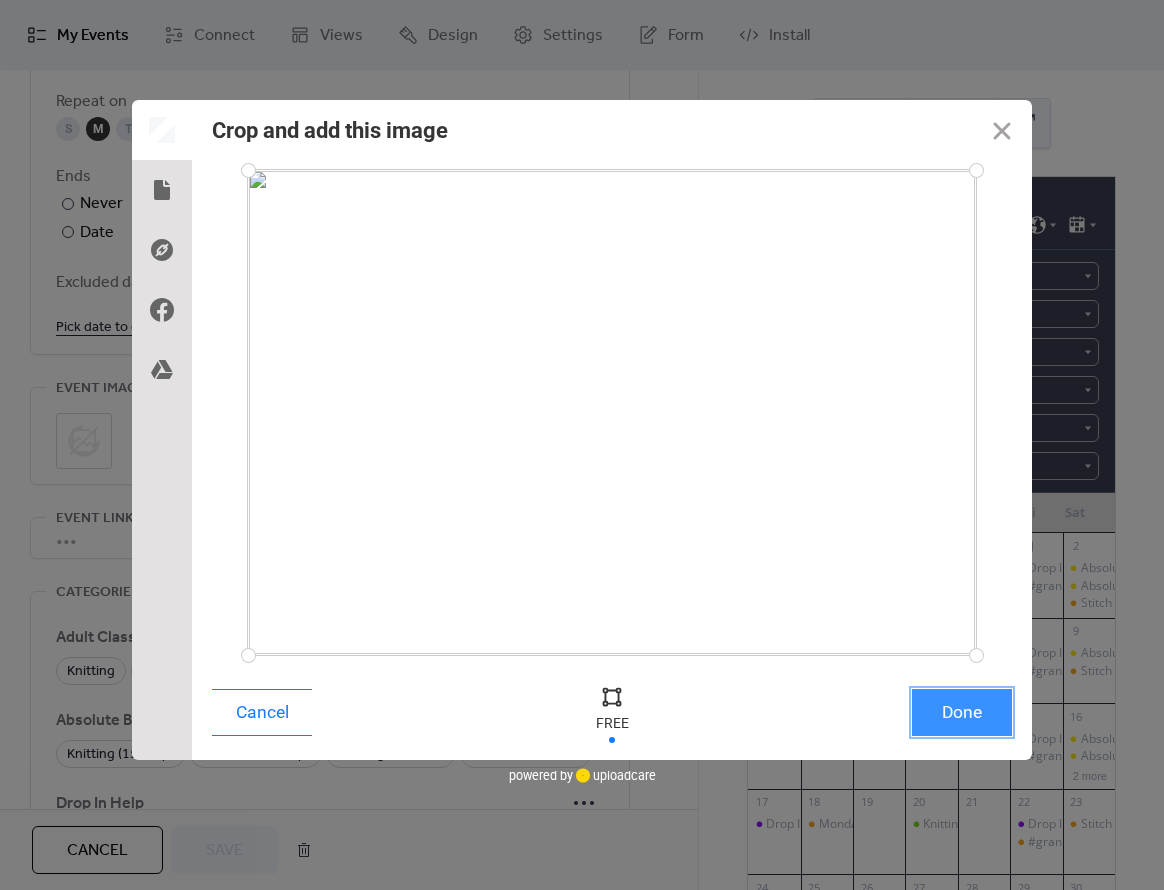 click on "Done" at bounding box center [962, 712] 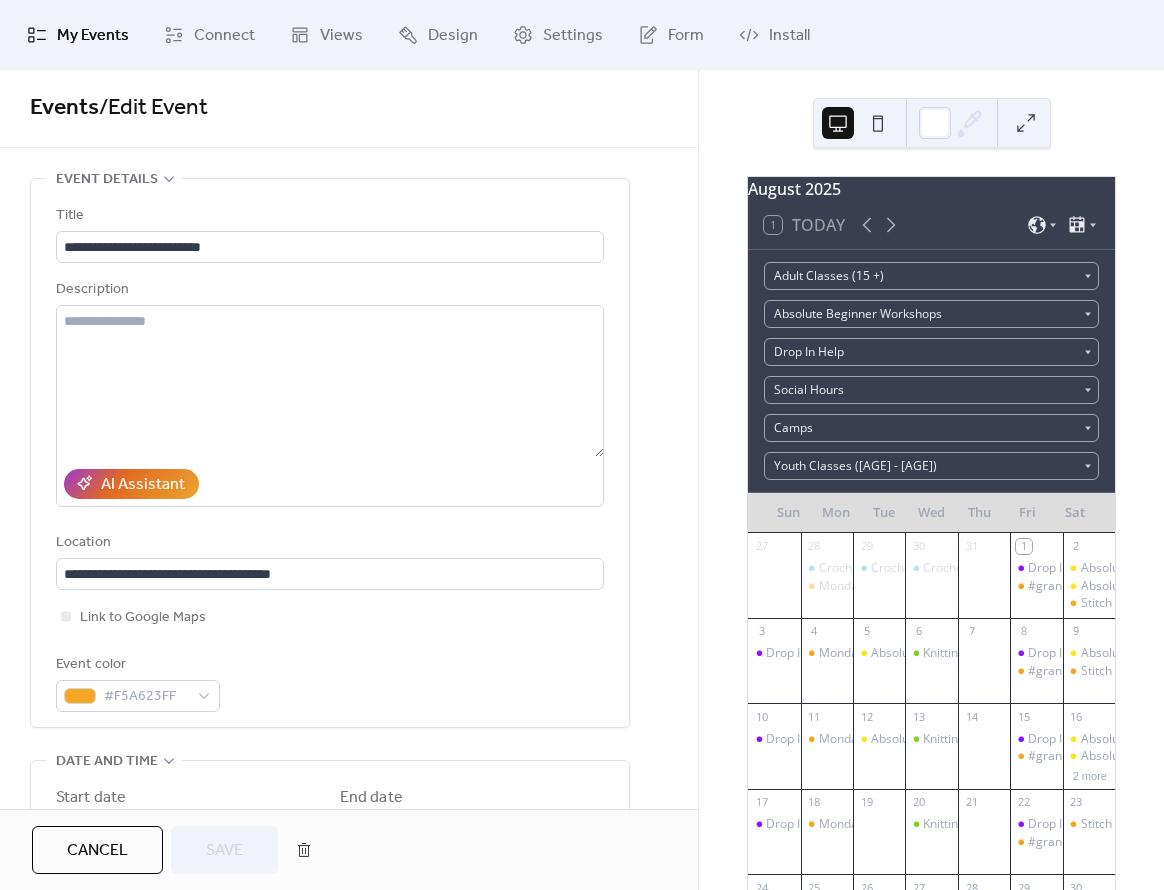 scroll, scrollTop: 0, scrollLeft: 0, axis: both 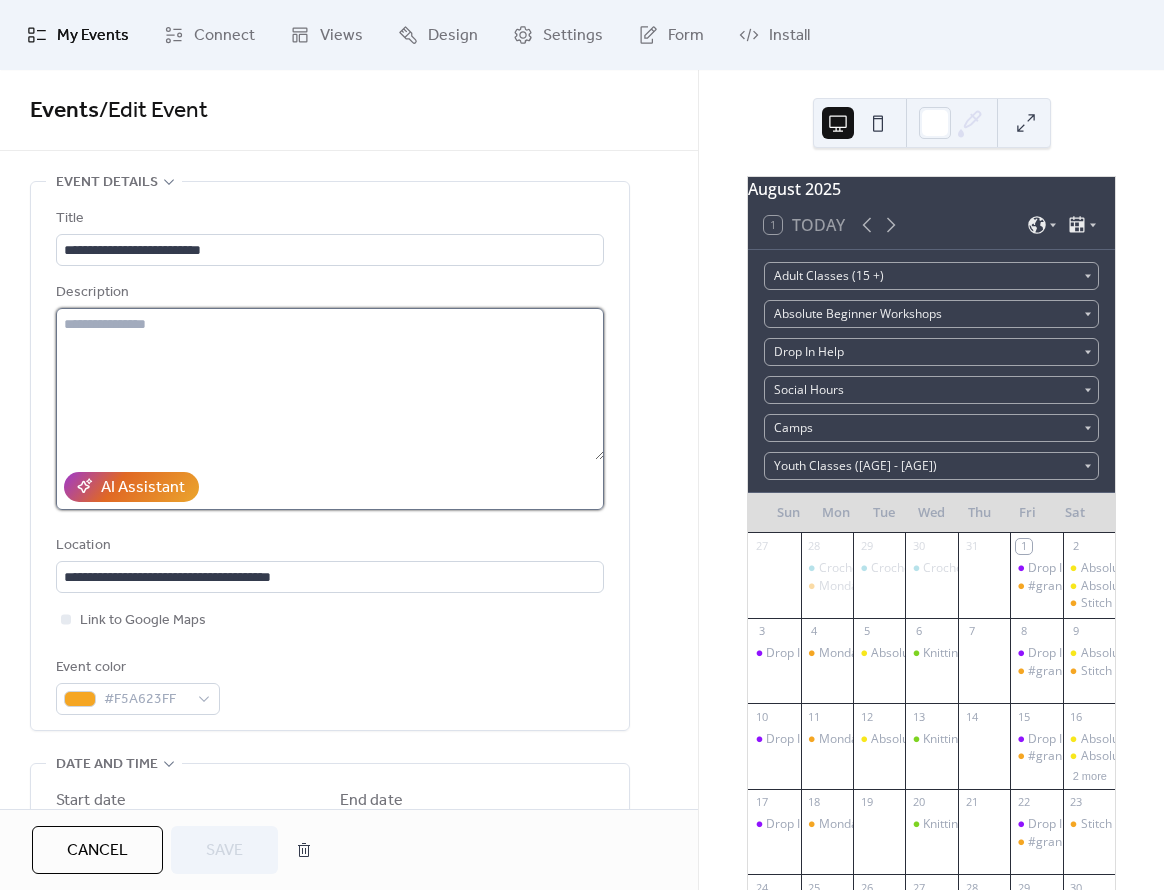 click at bounding box center [330, 384] 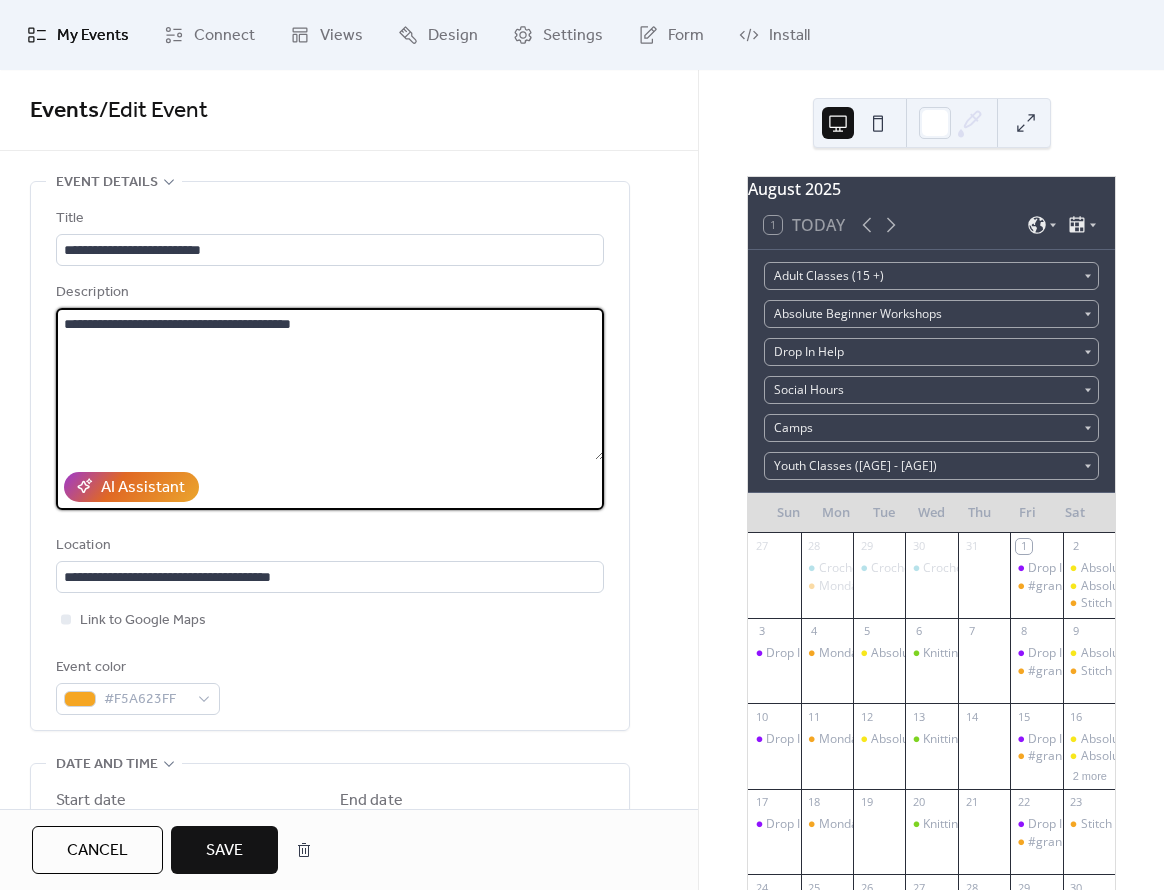 type on "**********" 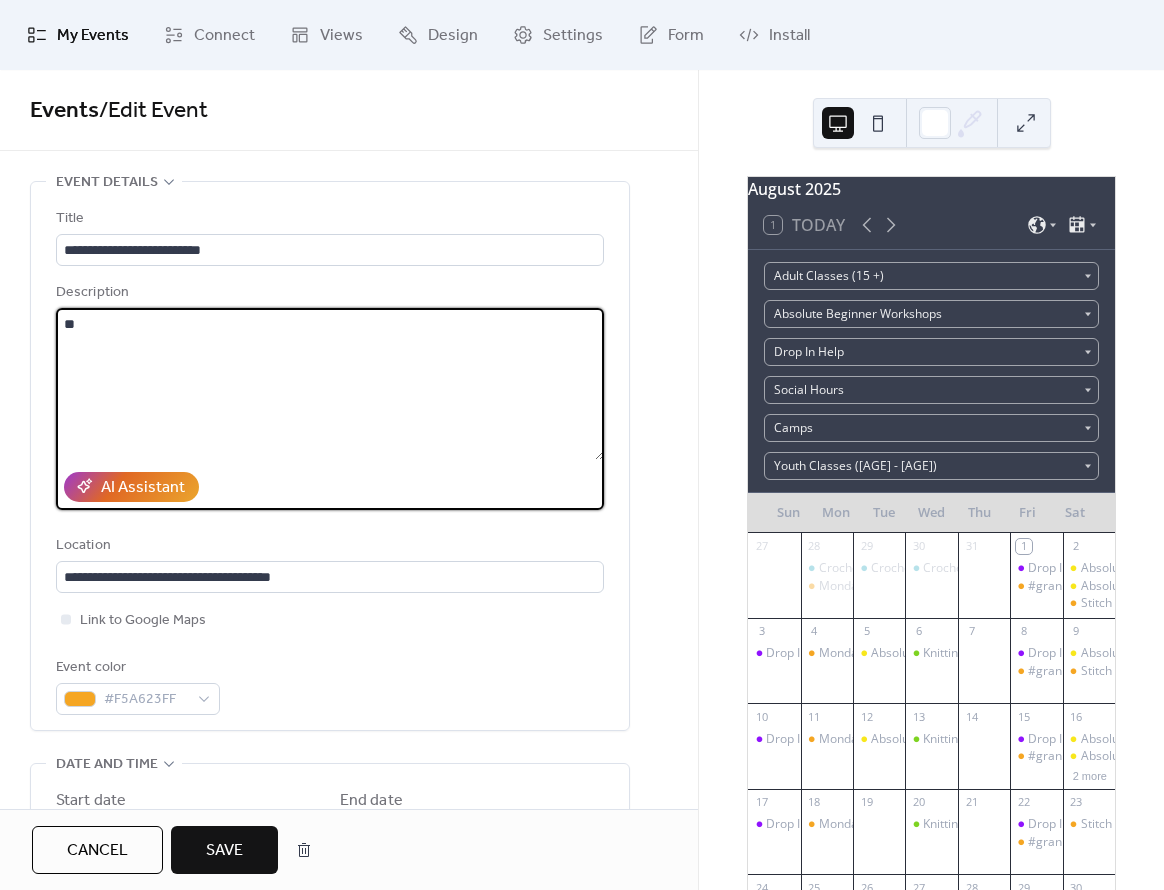 type on "*" 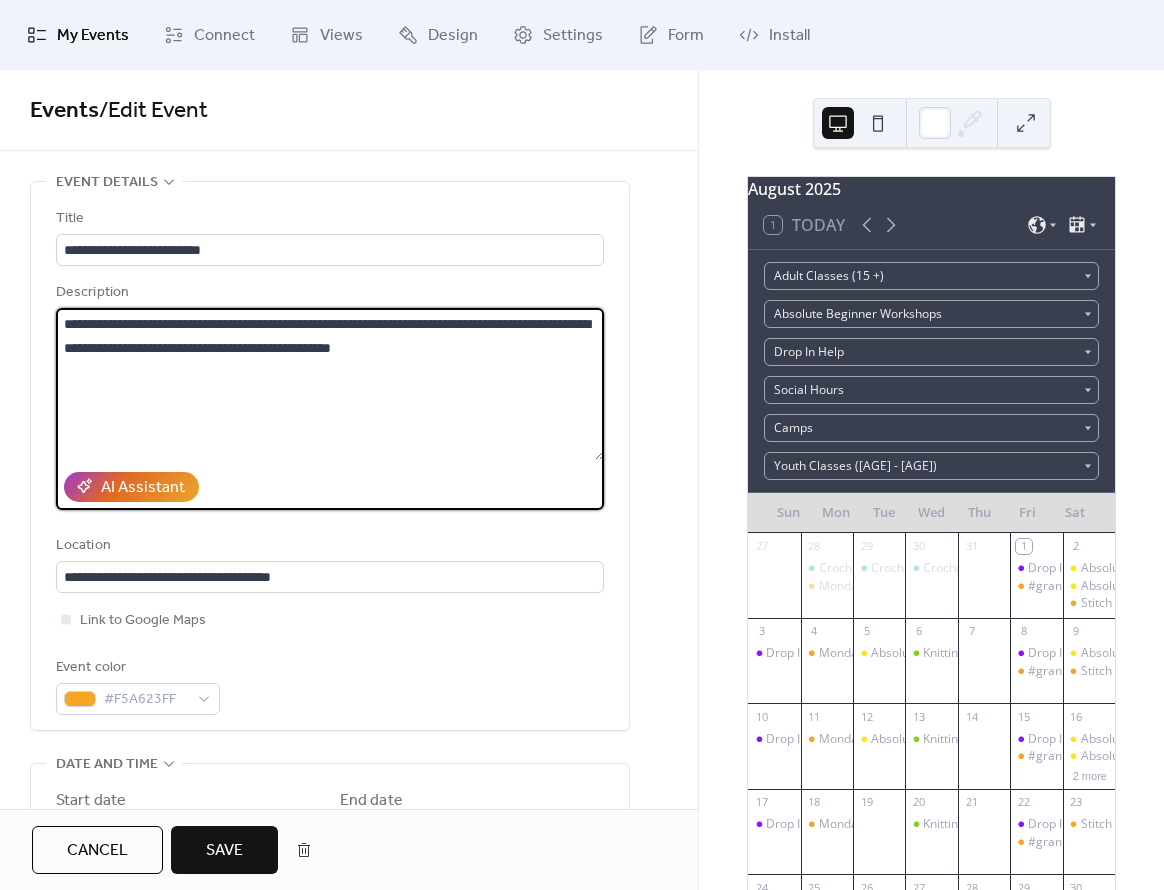 drag, startPoint x: 540, startPoint y: 359, endPoint x: 106, endPoint y: 353, distance: 434.04147 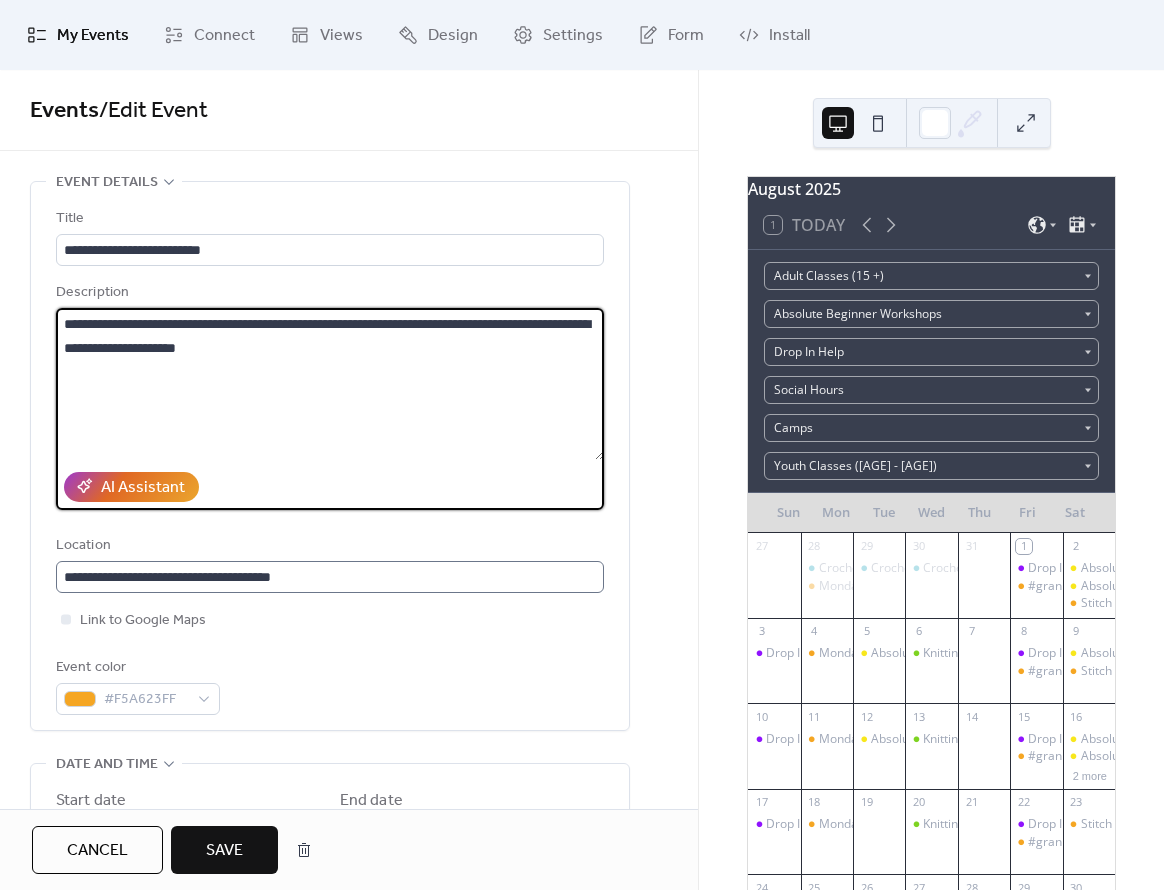 type on "**********" 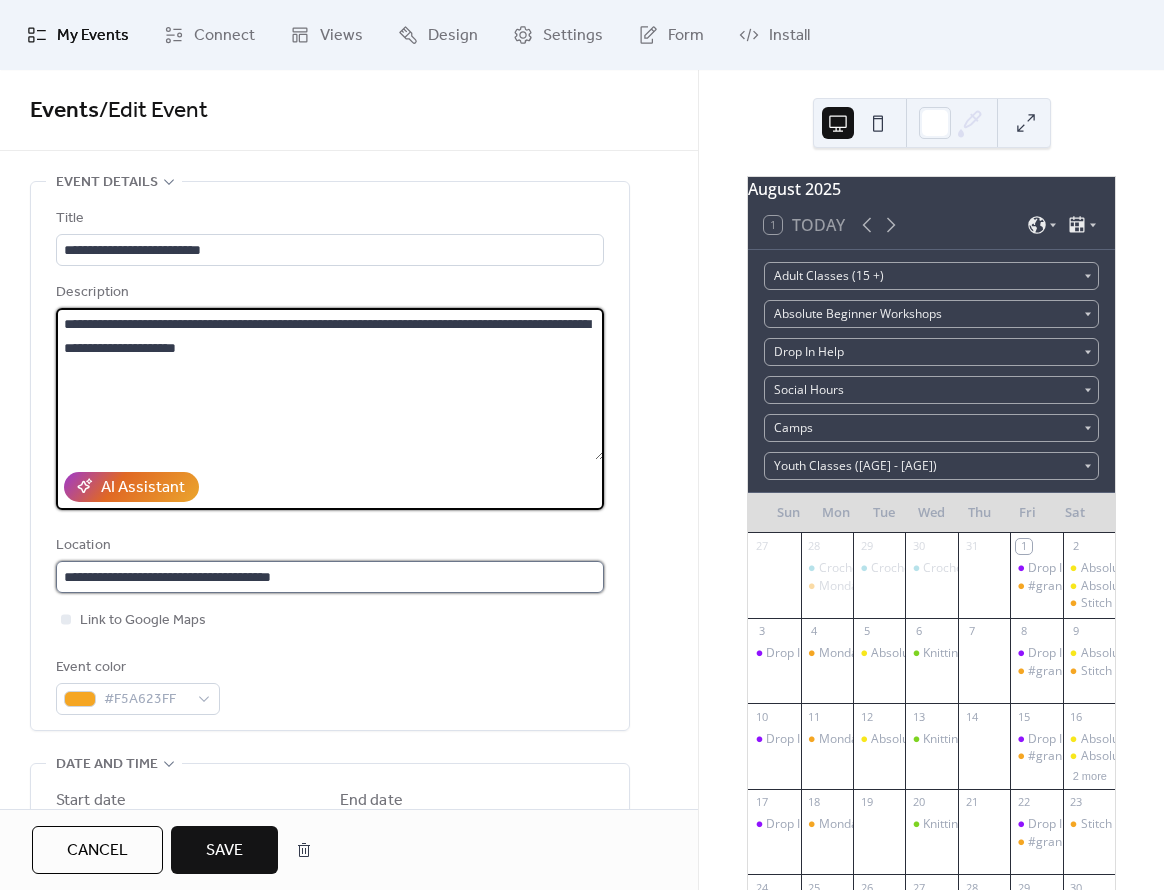 click on "**********" at bounding box center (330, 577) 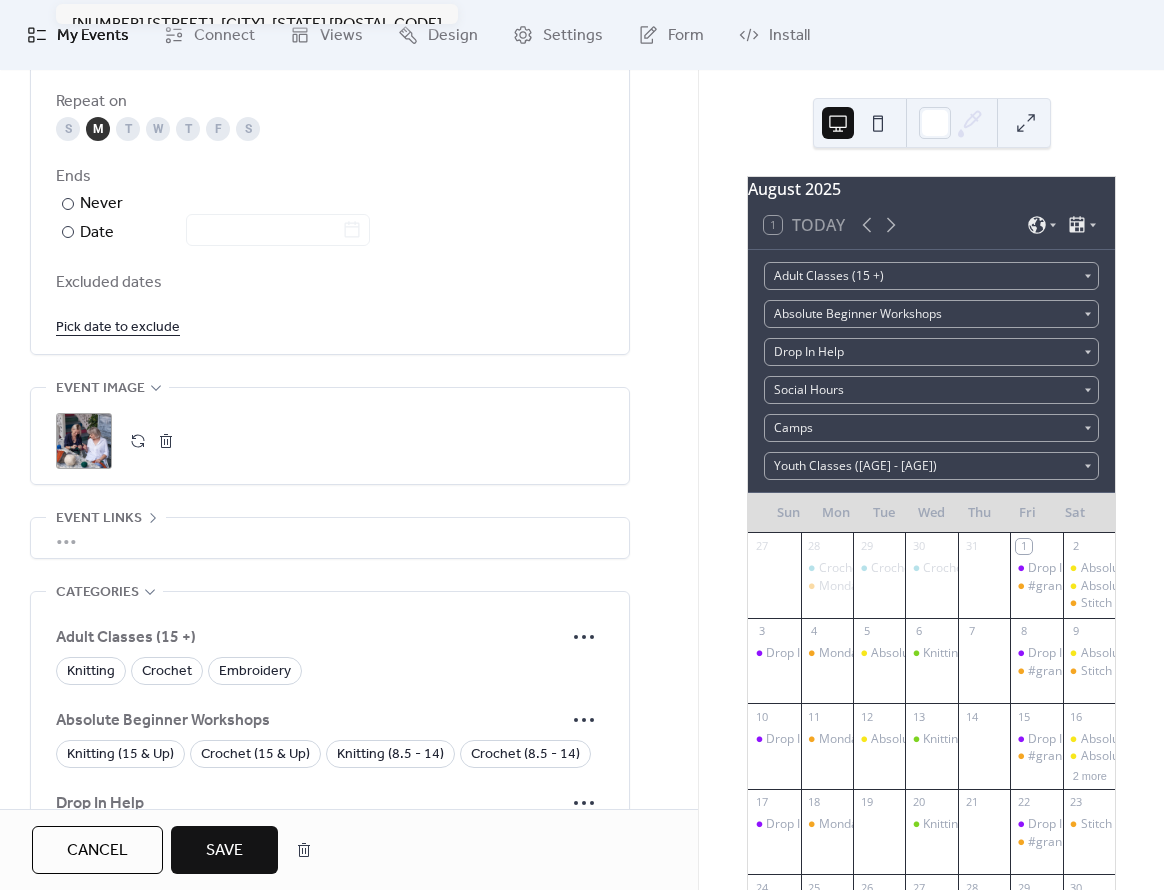 scroll, scrollTop: 1555, scrollLeft: 0, axis: vertical 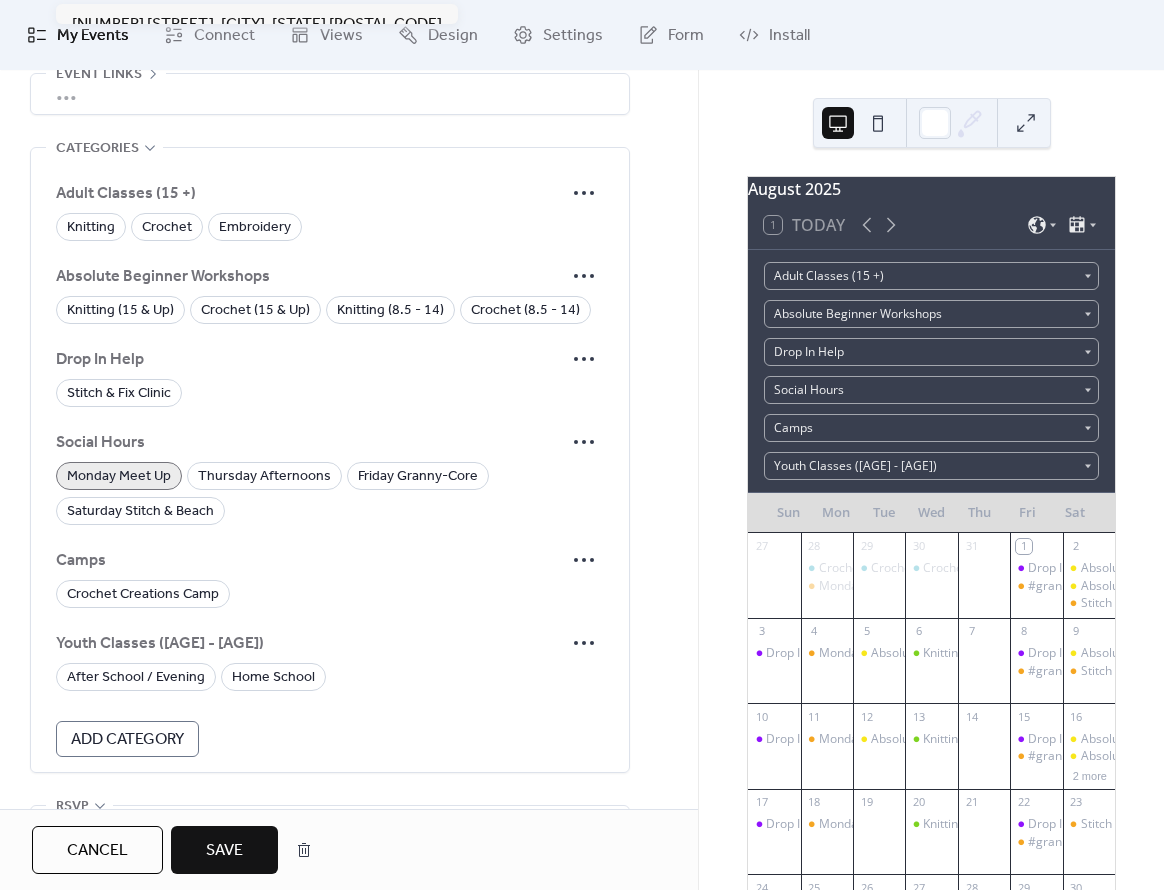 drag, startPoint x: 218, startPoint y: 852, endPoint x: 242, endPoint y: 842, distance: 26 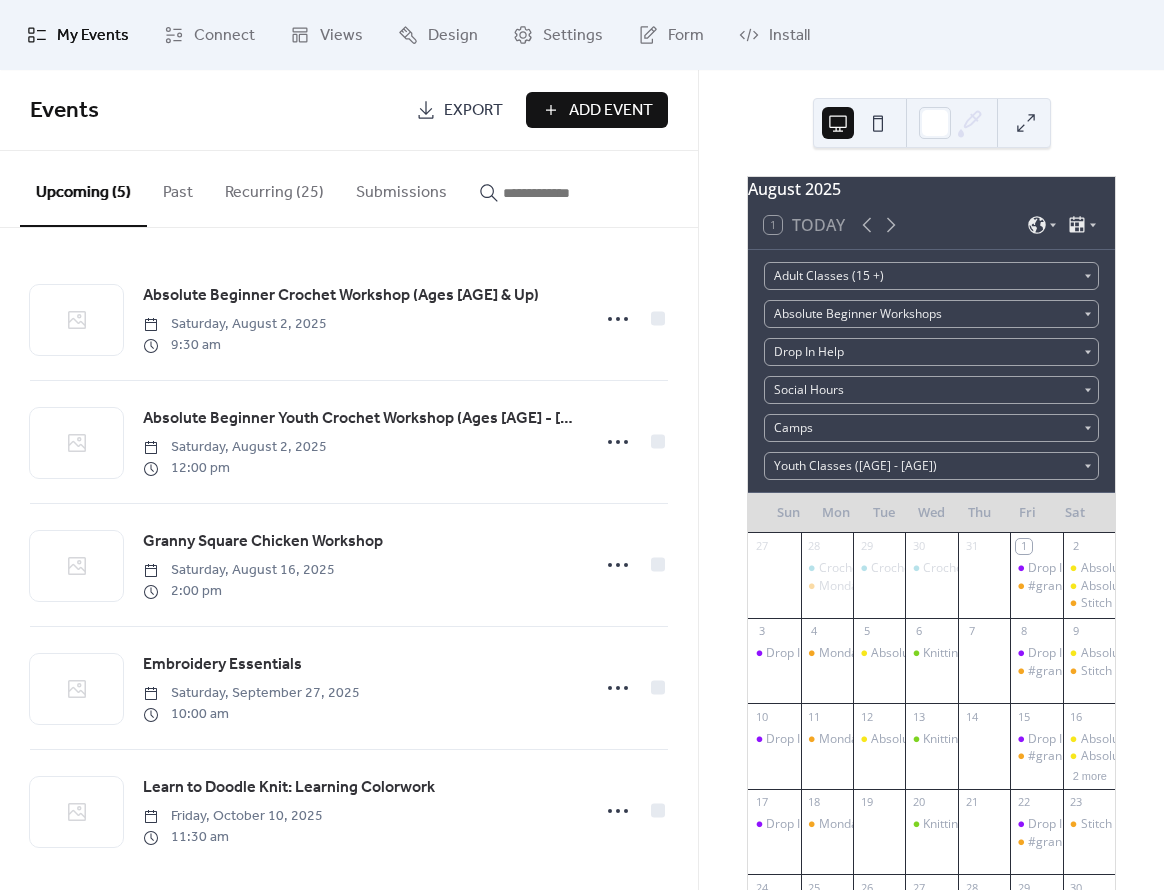 click on "Recurring (25)" at bounding box center [274, 188] 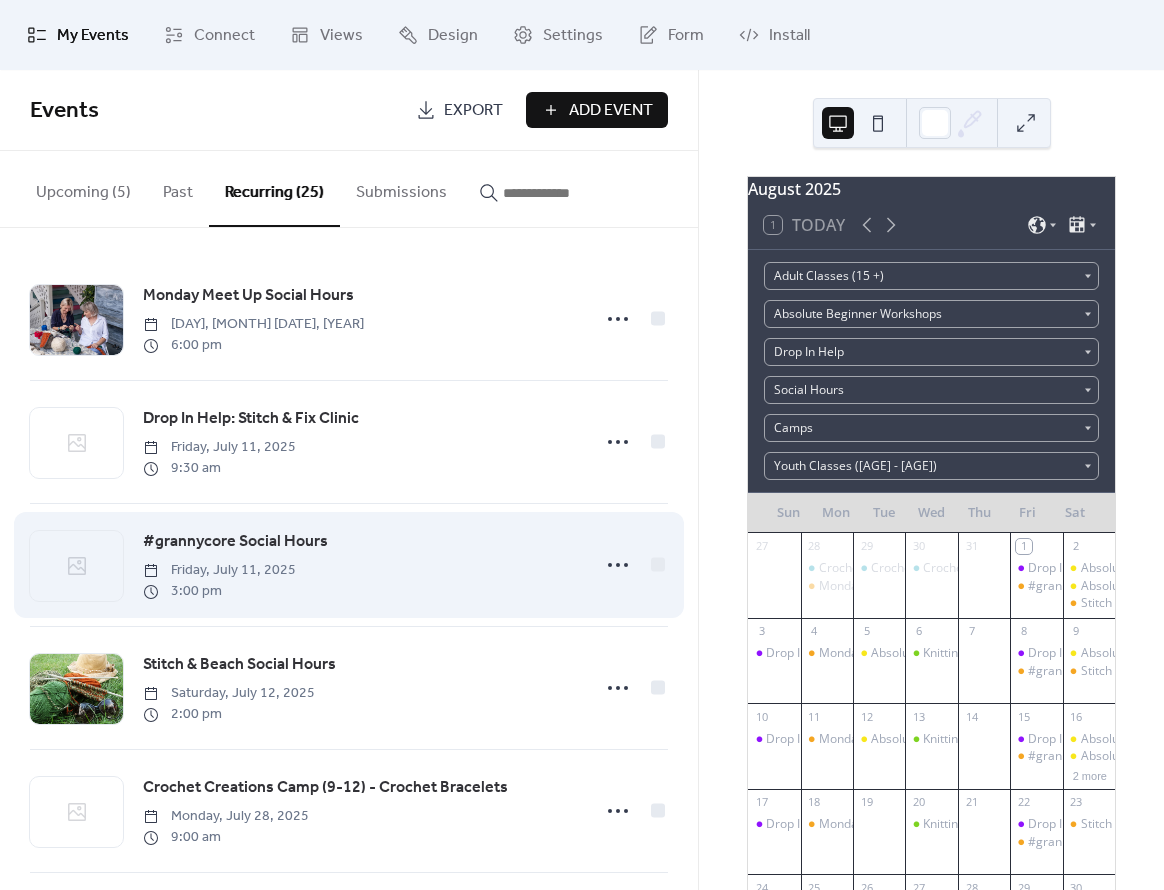 click on "#grannycore Social Hours" at bounding box center [235, 542] 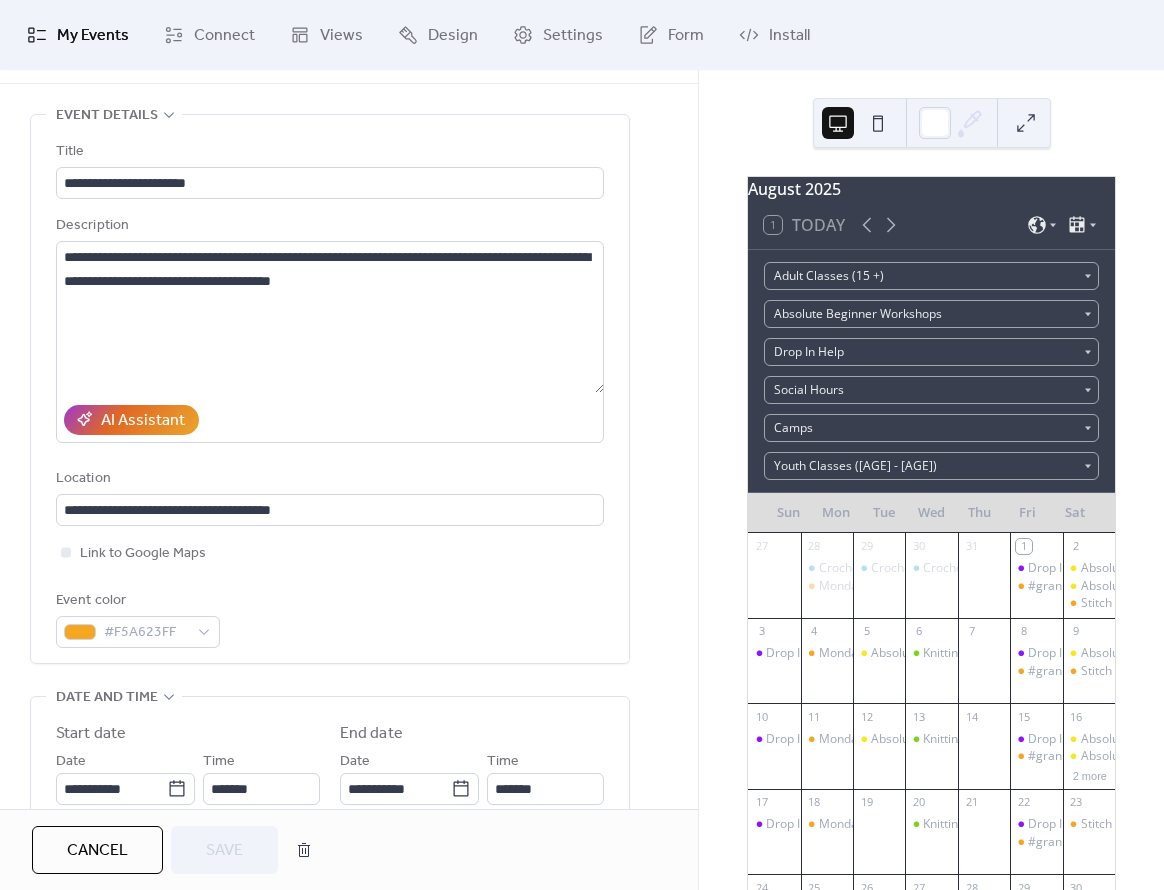 scroll, scrollTop: 0, scrollLeft: 0, axis: both 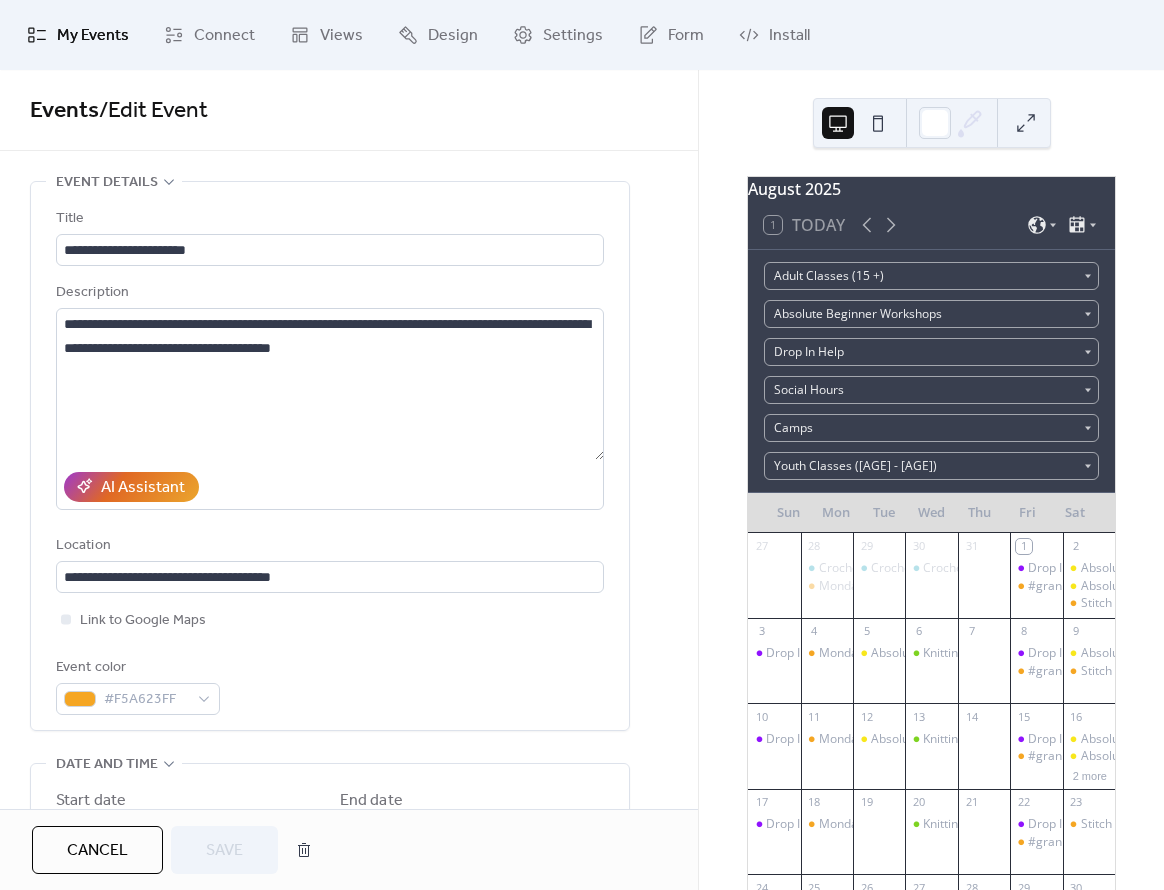 click on "My Events" at bounding box center [93, 36] 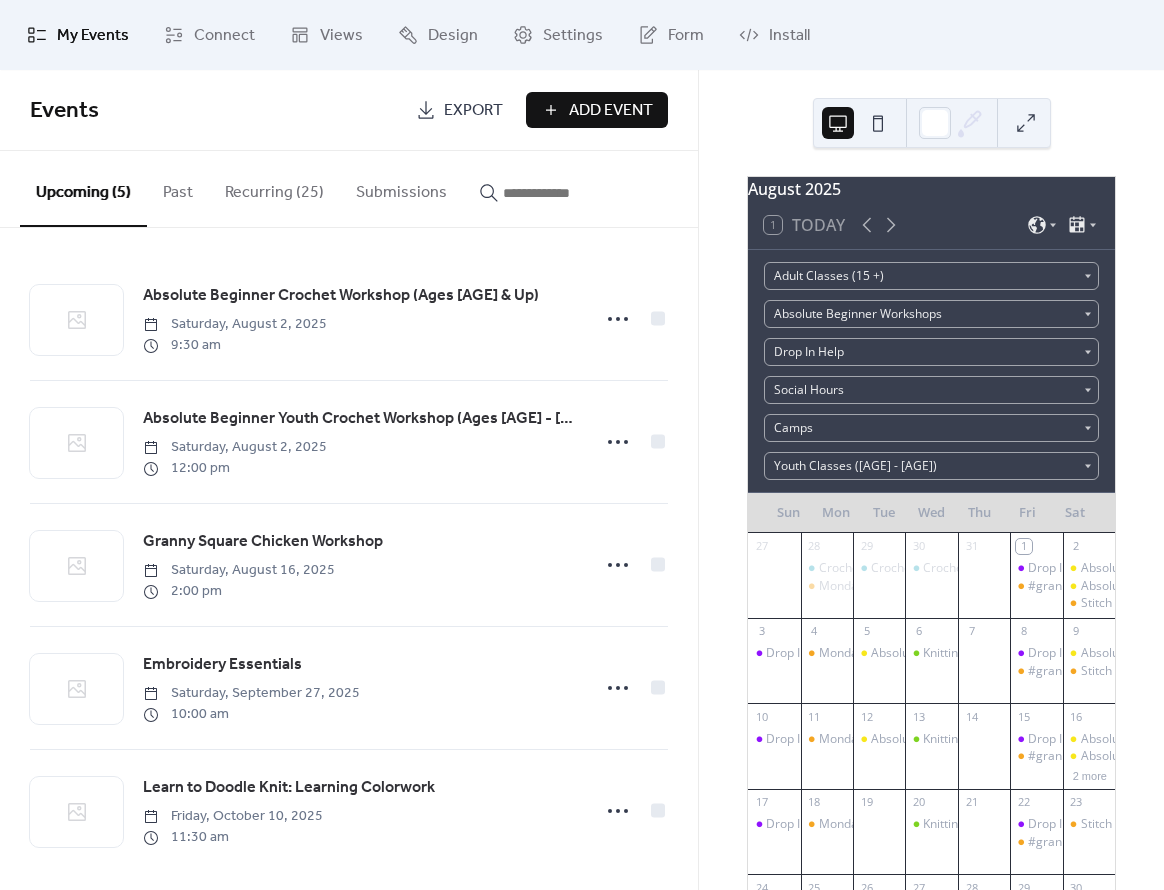 click on "Recurring (25)" at bounding box center [274, 188] 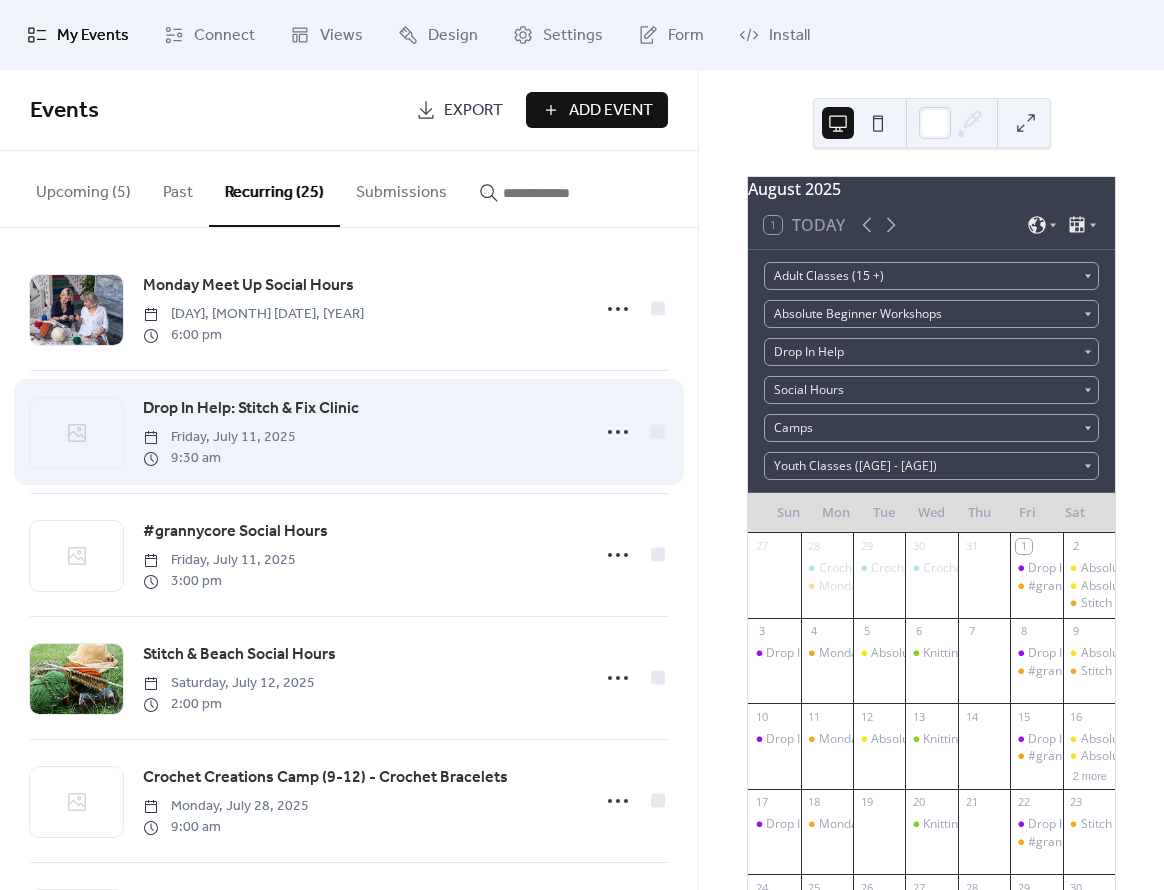 scroll, scrollTop: 0, scrollLeft: 0, axis: both 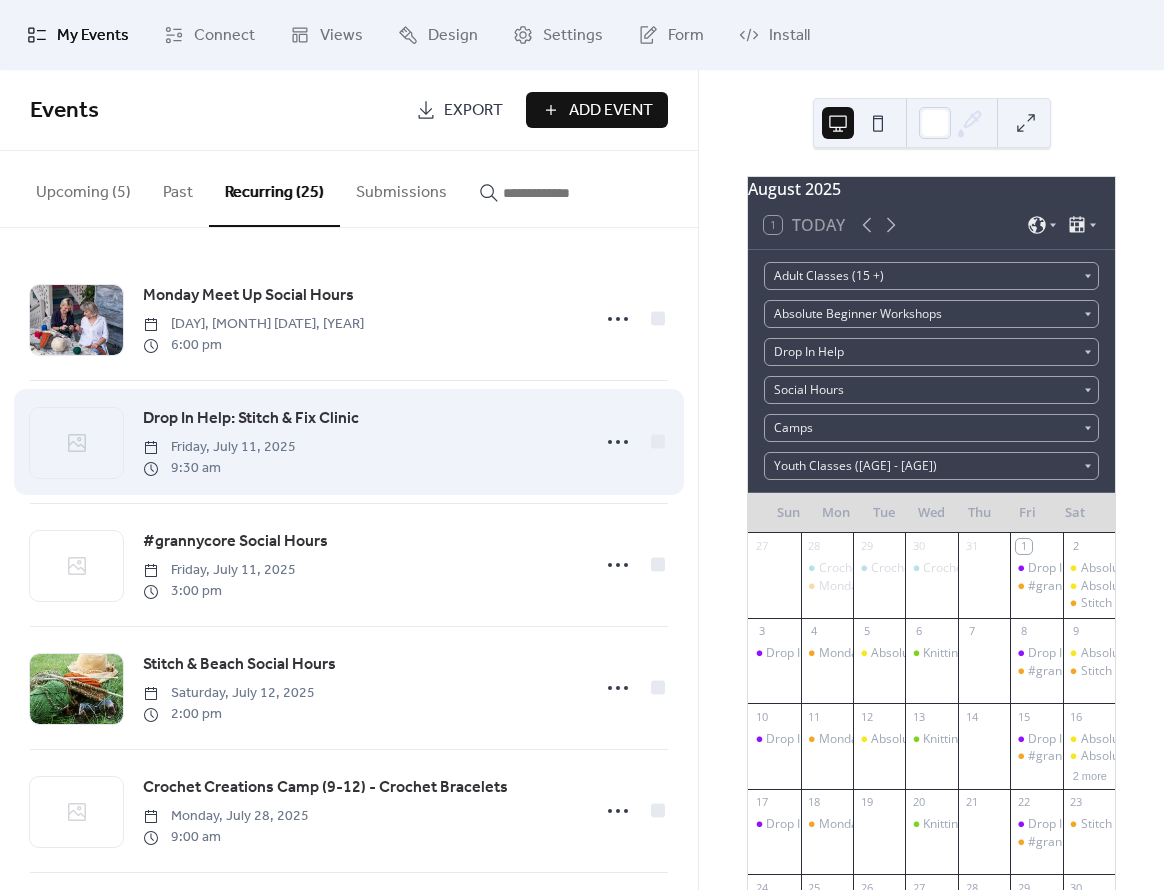 click on "Drop In Help:  Stitch & Fix Clinic" at bounding box center [251, 419] 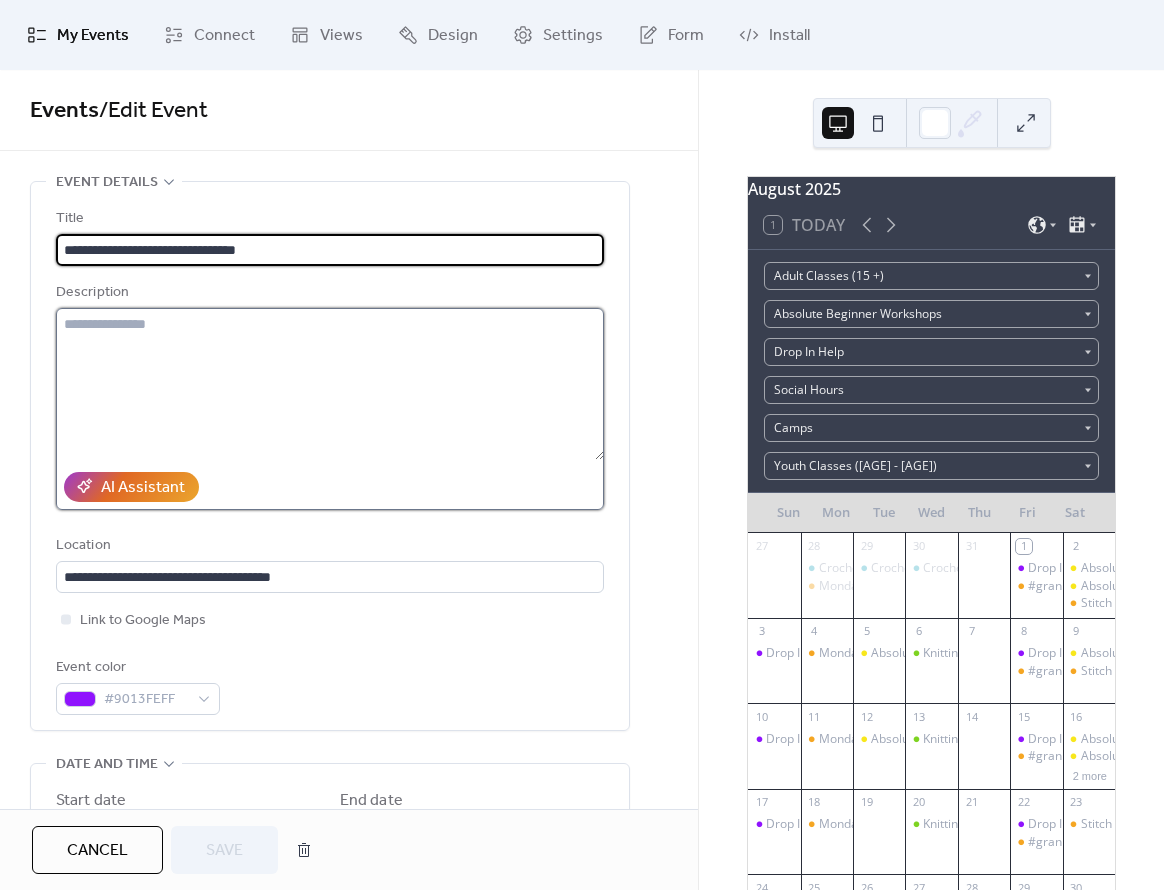 click at bounding box center [330, 384] 